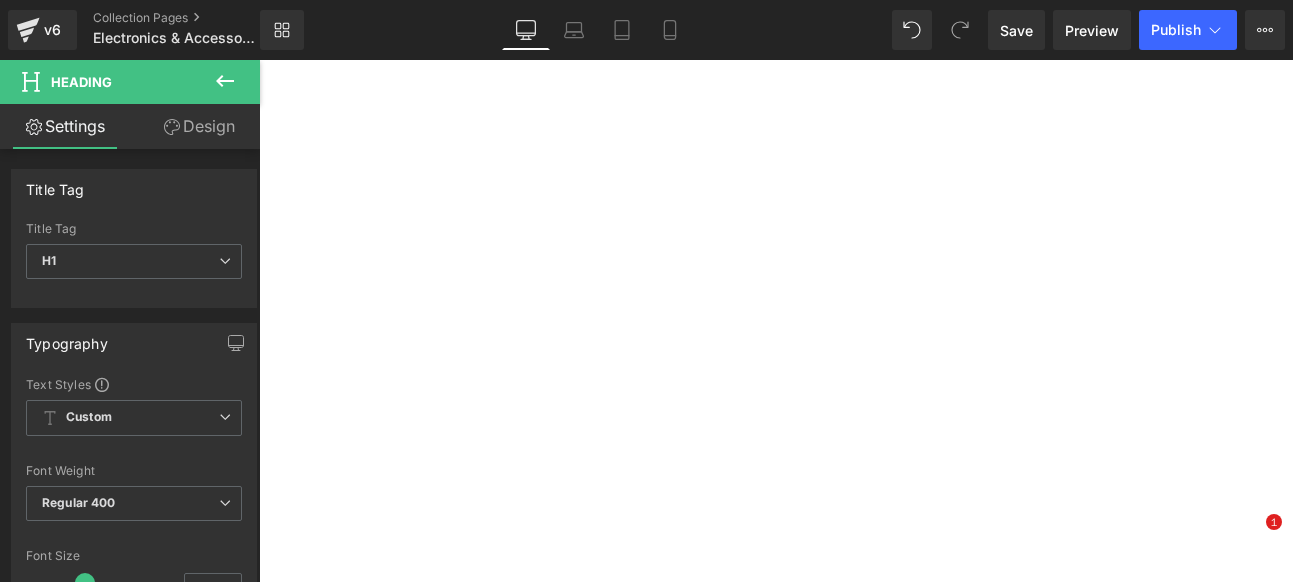 scroll, scrollTop: 0, scrollLeft: 0, axis: both 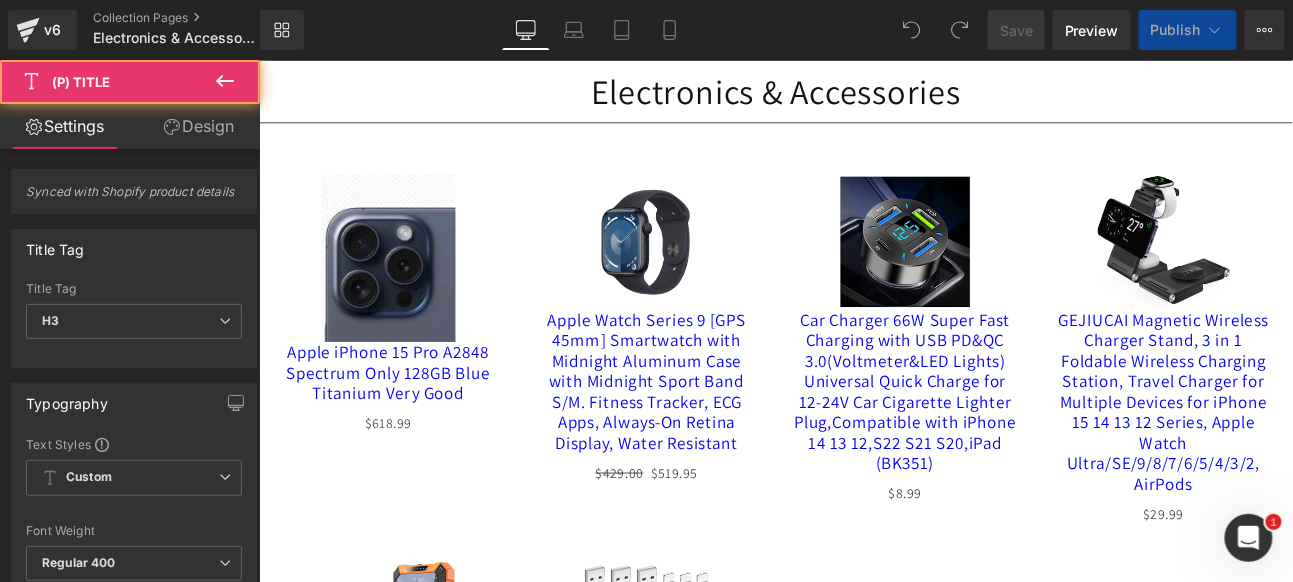 click on "Apple iPhone 15 Pro A2848 Spectrum Only 128GB Blue Titanium Very Good
(P) Title" at bounding box center [409, 430] 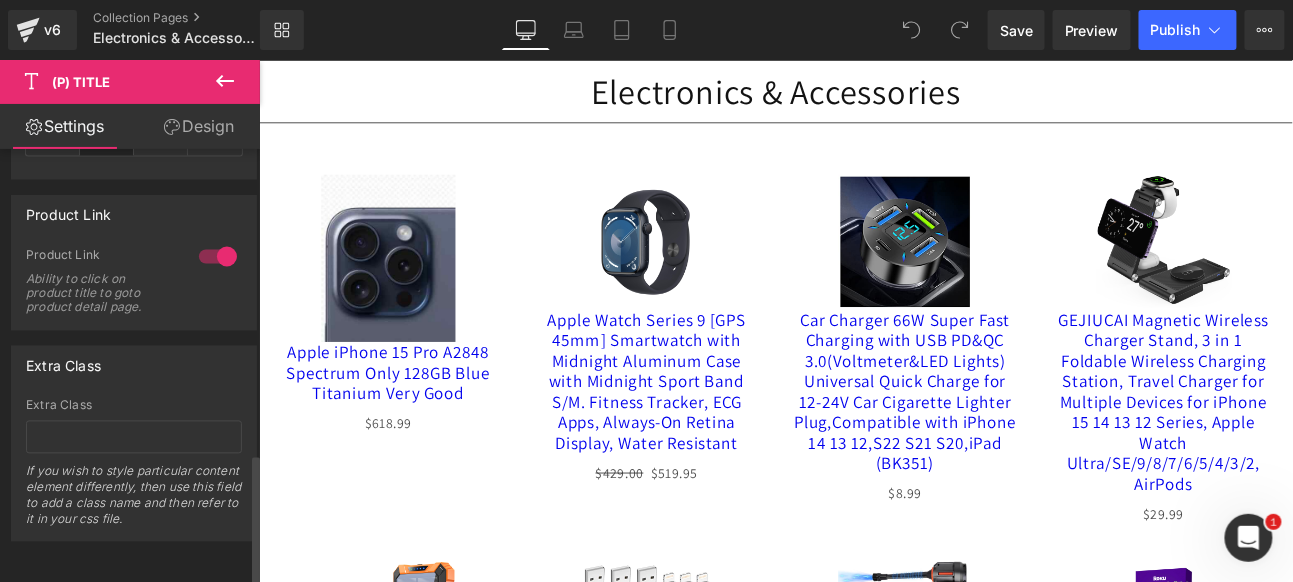 scroll, scrollTop: 1029, scrollLeft: 0, axis: vertical 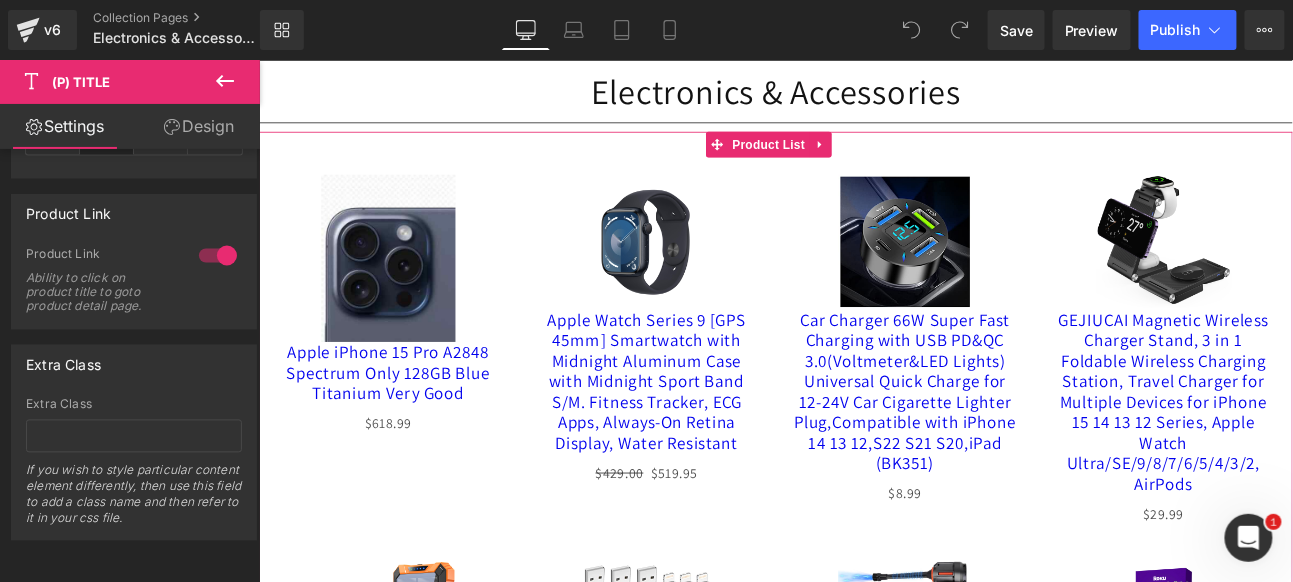 click on "Sale Off
(P) Image
Apple iPhone 15 Pro A2848 Spectrum Only 128GB Blue Titanium Very Good
(P) Title
$0
$618.99
(P) Price
Product" at bounding box center (863, 849) 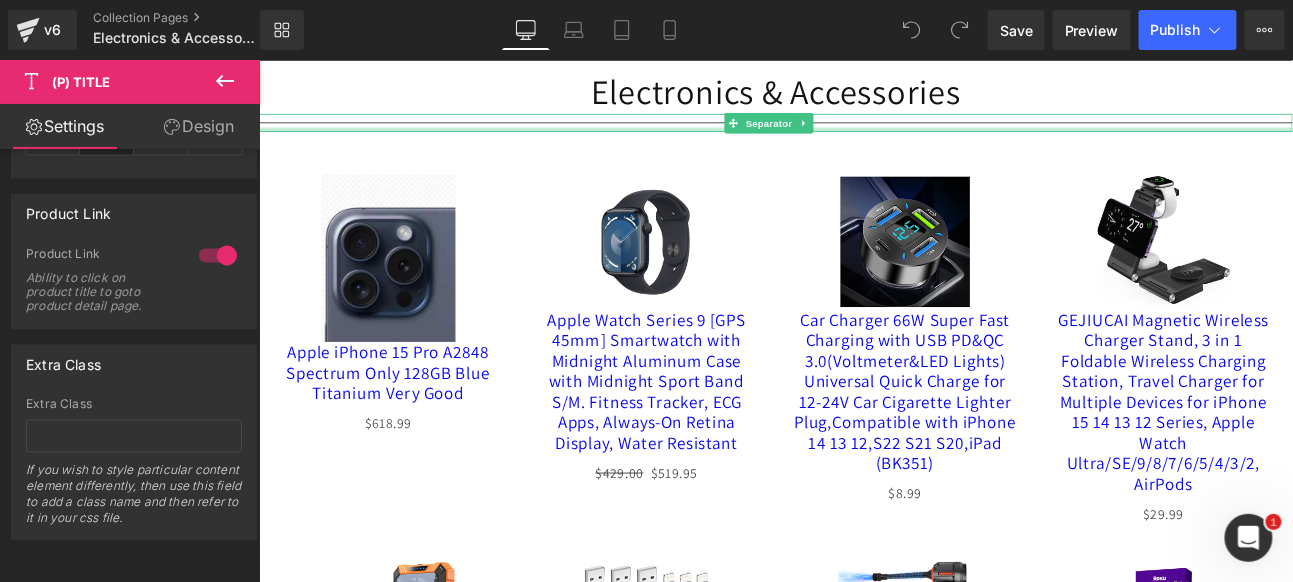 click at bounding box center [863, 140] 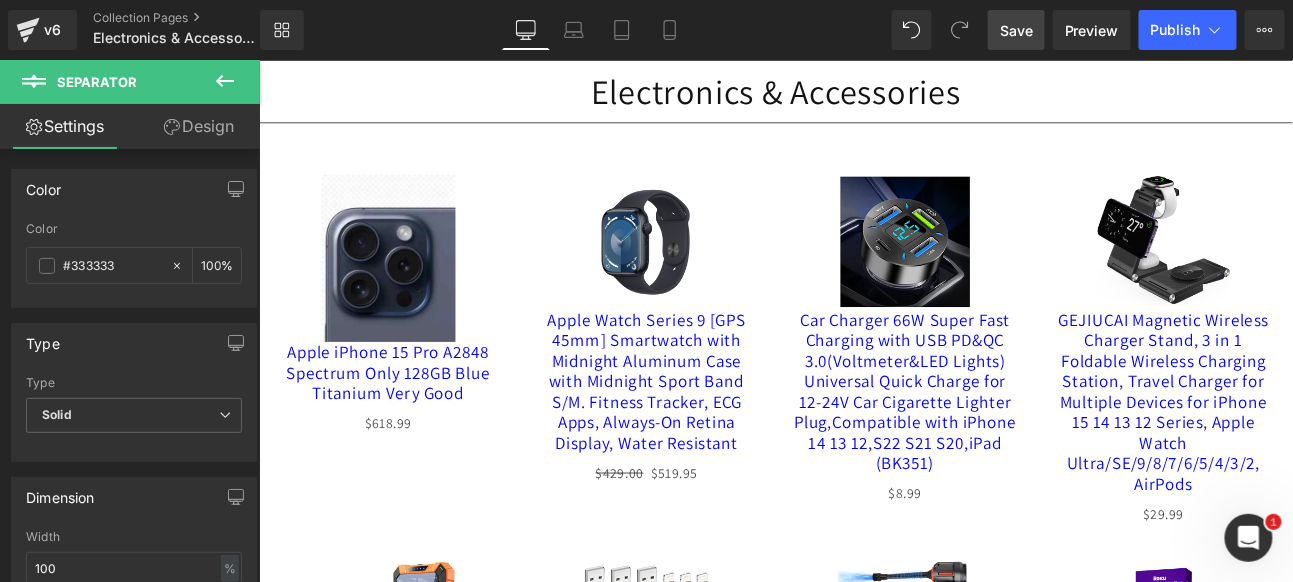 click on "Save" at bounding box center [1016, 30] 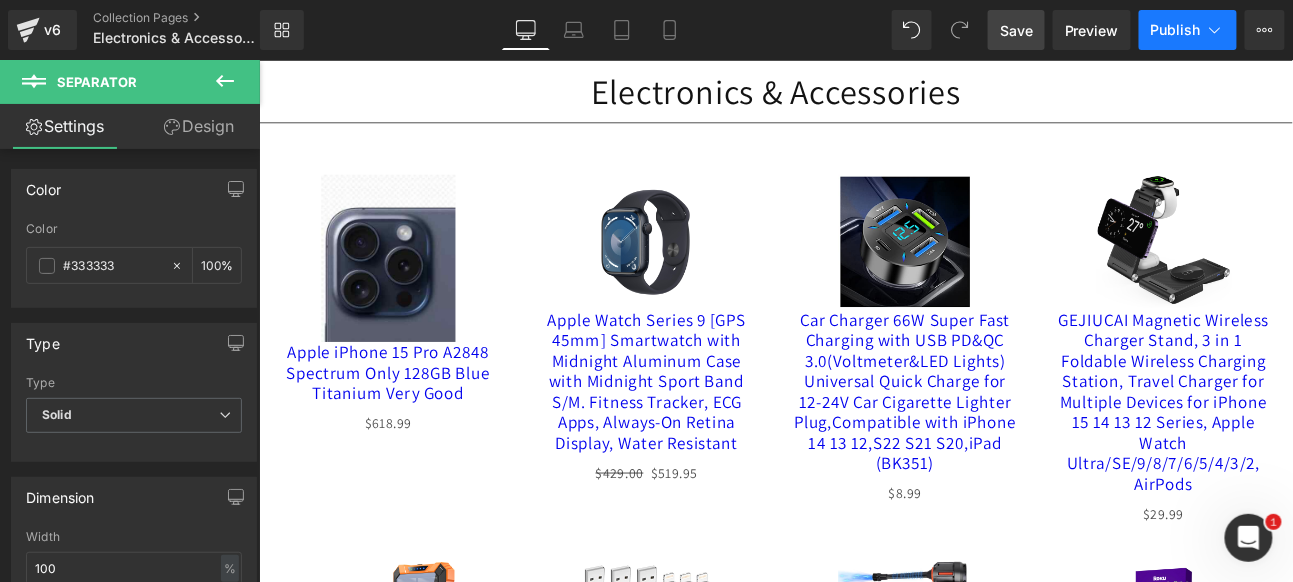 click on "Publish" at bounding box center (1176, 30) 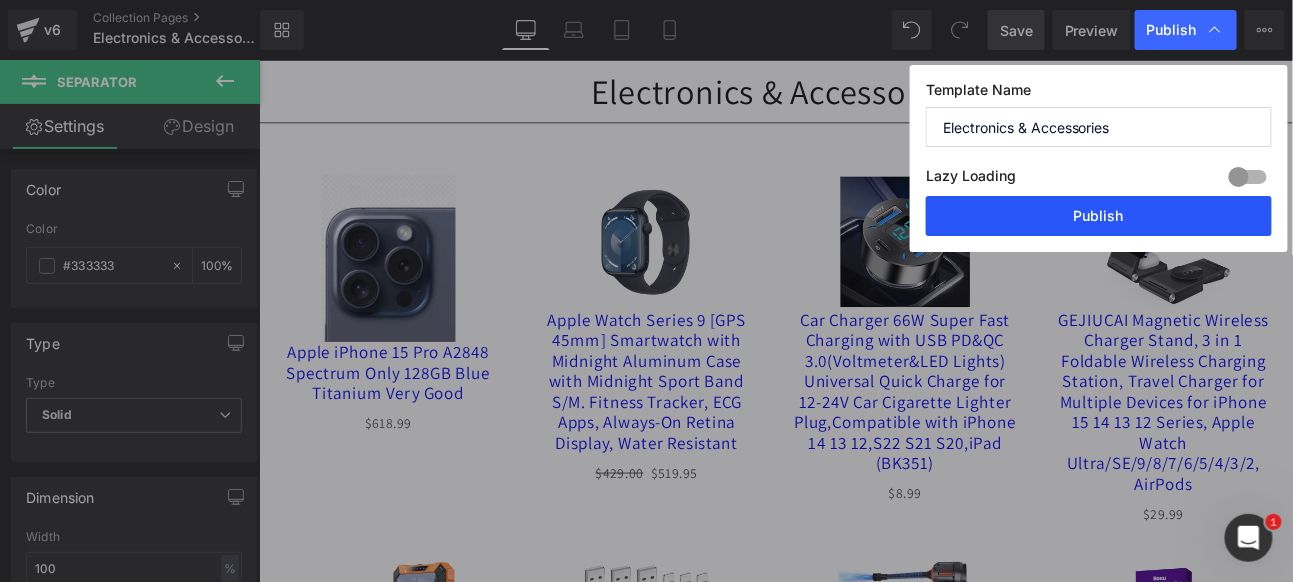 click on "Publish" at bounding box center (1099, 216) 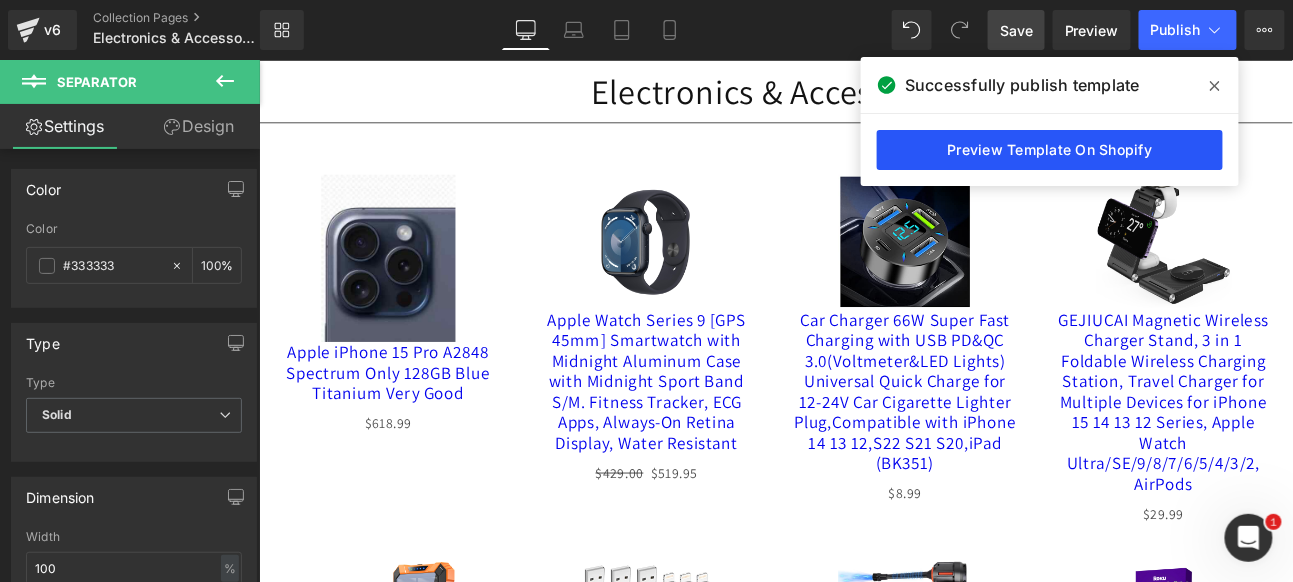 click on "Preview Template On Shopify" at bounding box center (1050, 150) 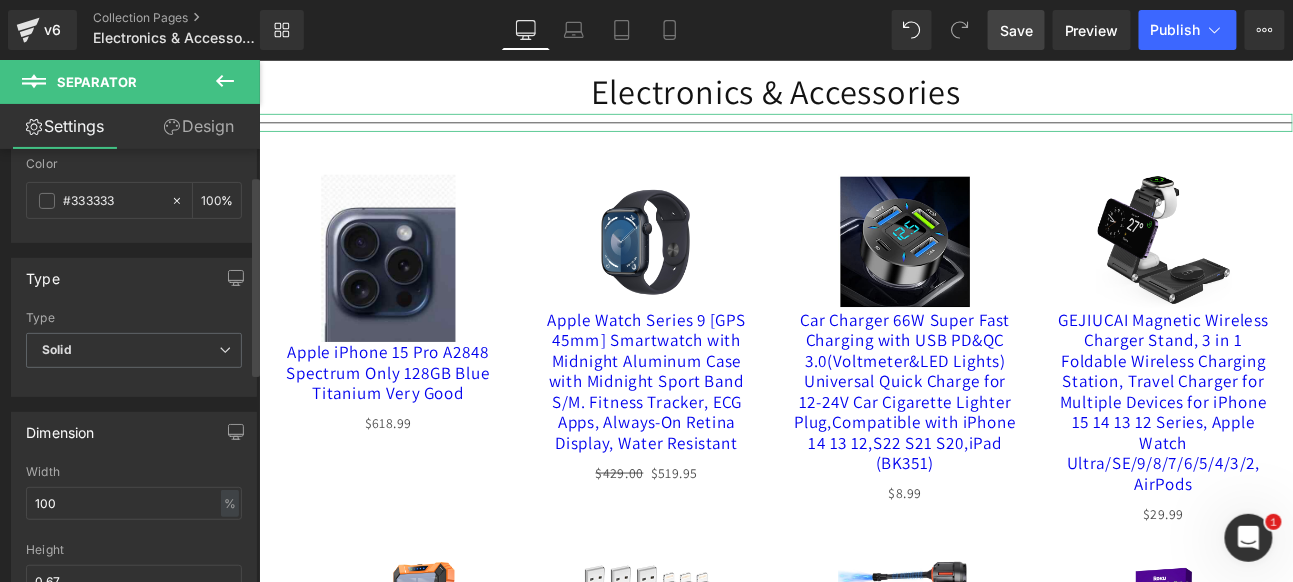 scroll, scrollTop: 0, scrollLeft: 0, axis: both 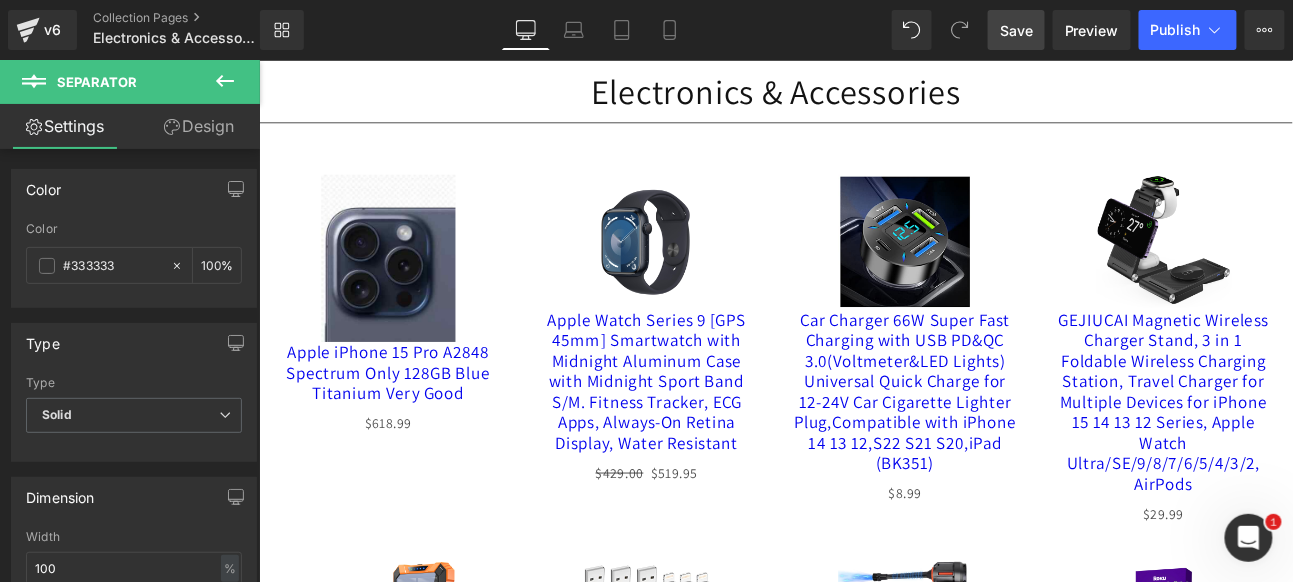 click 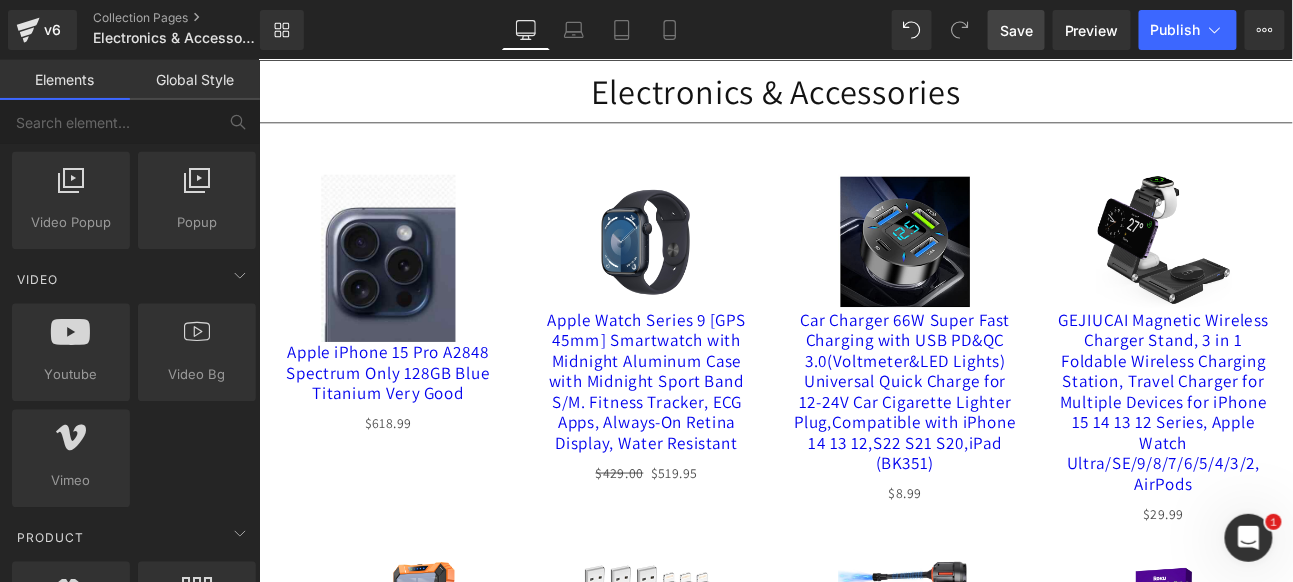 scroll, scrollTop: 1555, scrollLeft: 0, axis: vertical 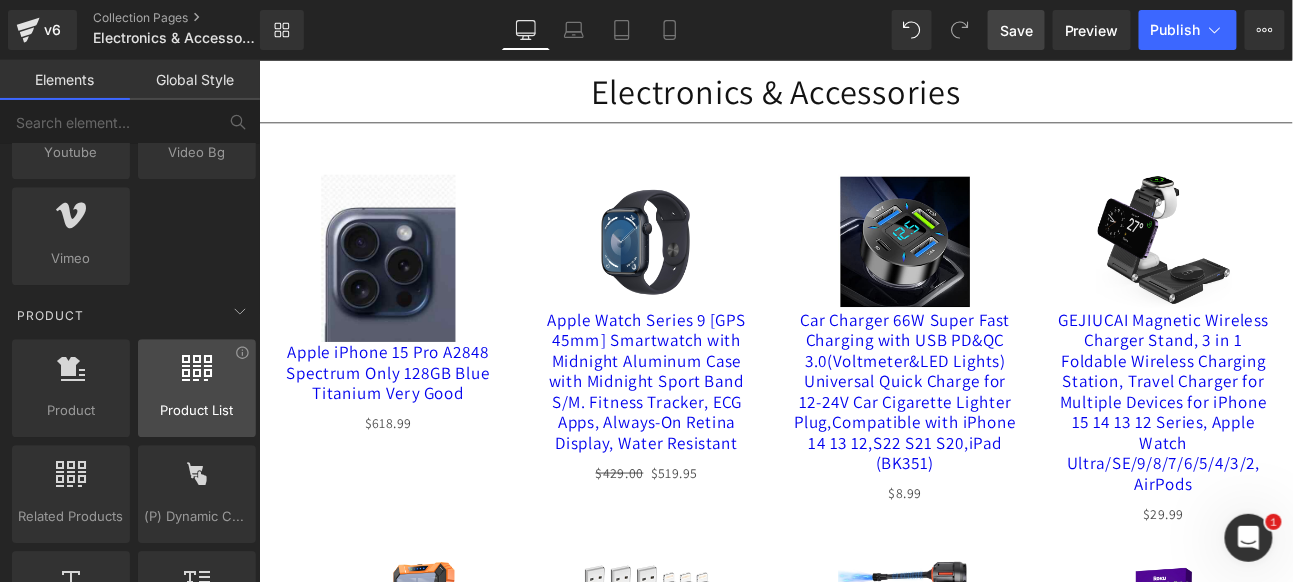 click at bounding box center [197, 368] 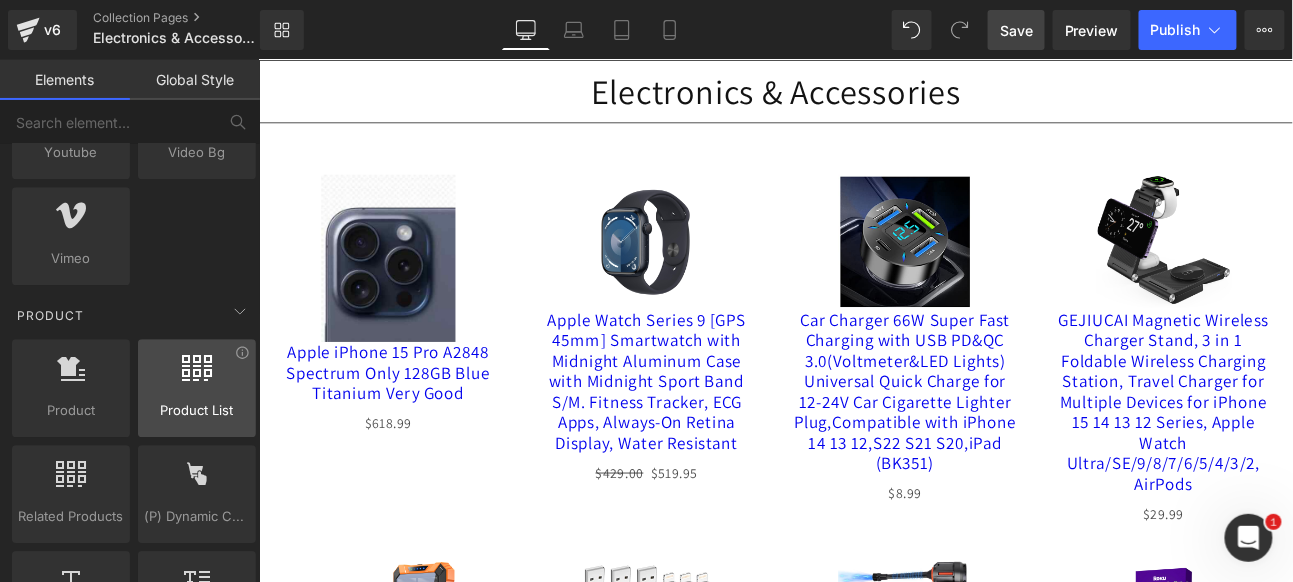 scroll, scrollTop: 1666, scrollLeft: 0, axis: vertical 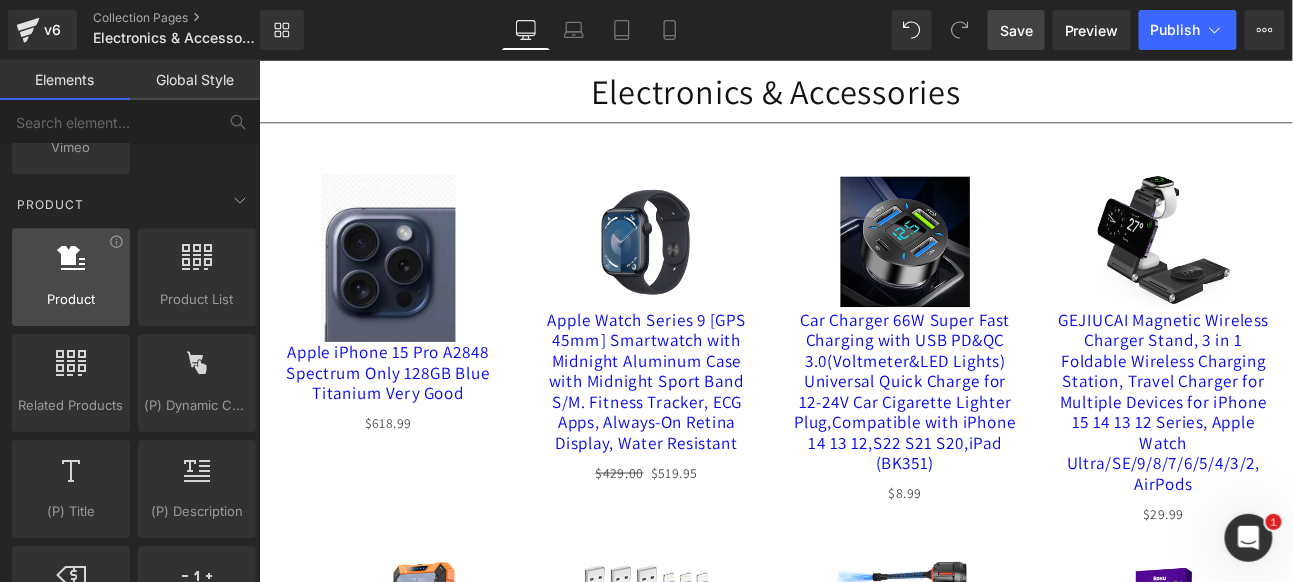 click on "Product" at bounding box center (71, 299) 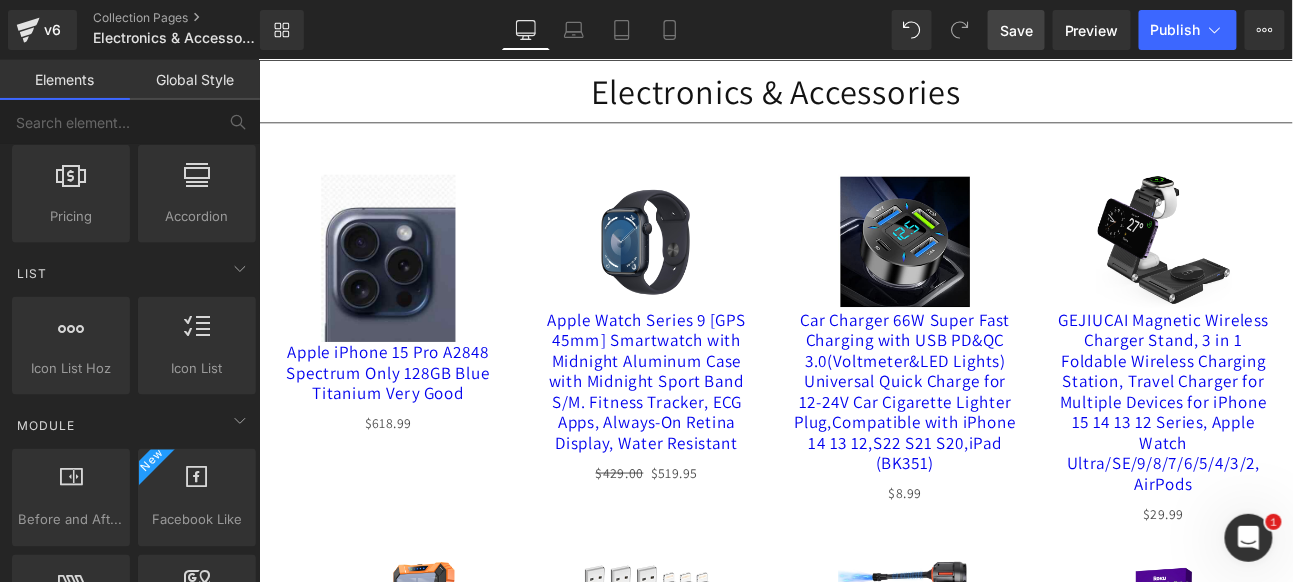 scroll, scrollTop: 888, scrollLeft: 0, axis: vertical 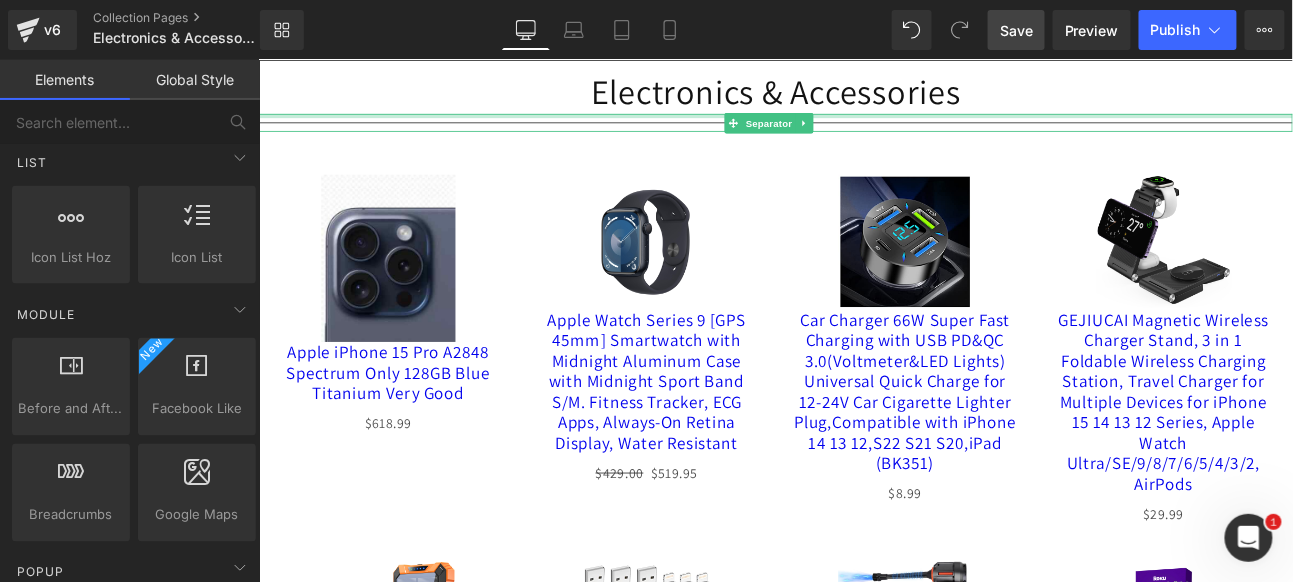 click at bounding box center [863, 124] 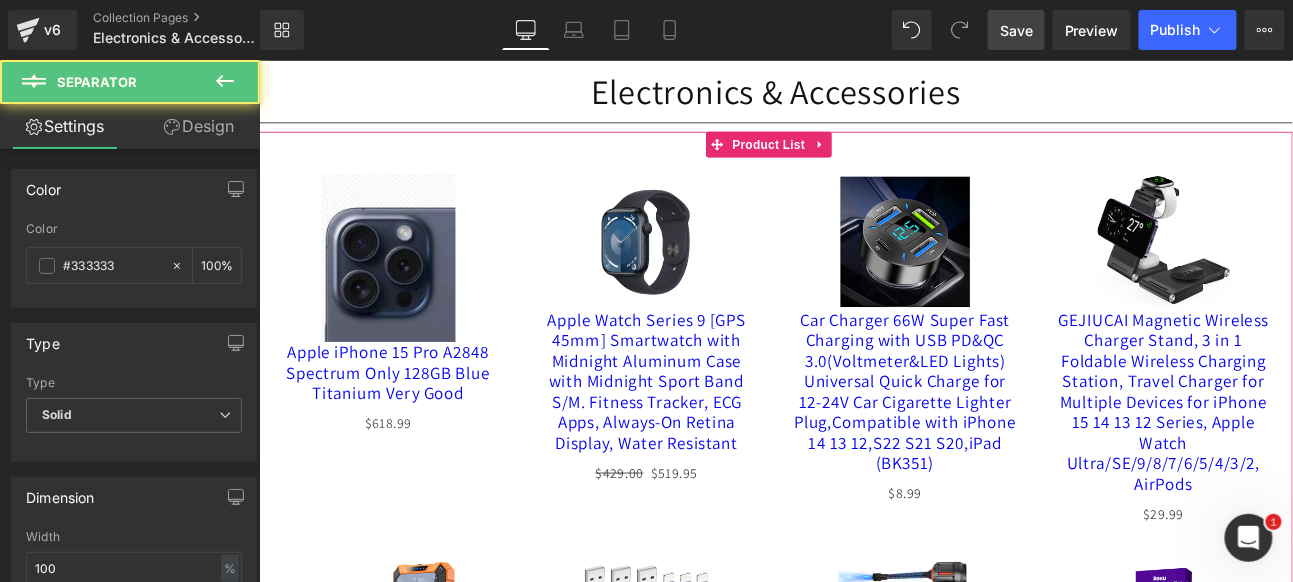 click on "Sale Off
(P) Image
Apple iPhone 15 Pro A2848 Spectrum Only 128GB Blue Titanium Very Good
(P) Title
$0
$618.99
(P) Price
Product" at bounding box center (863, 849) 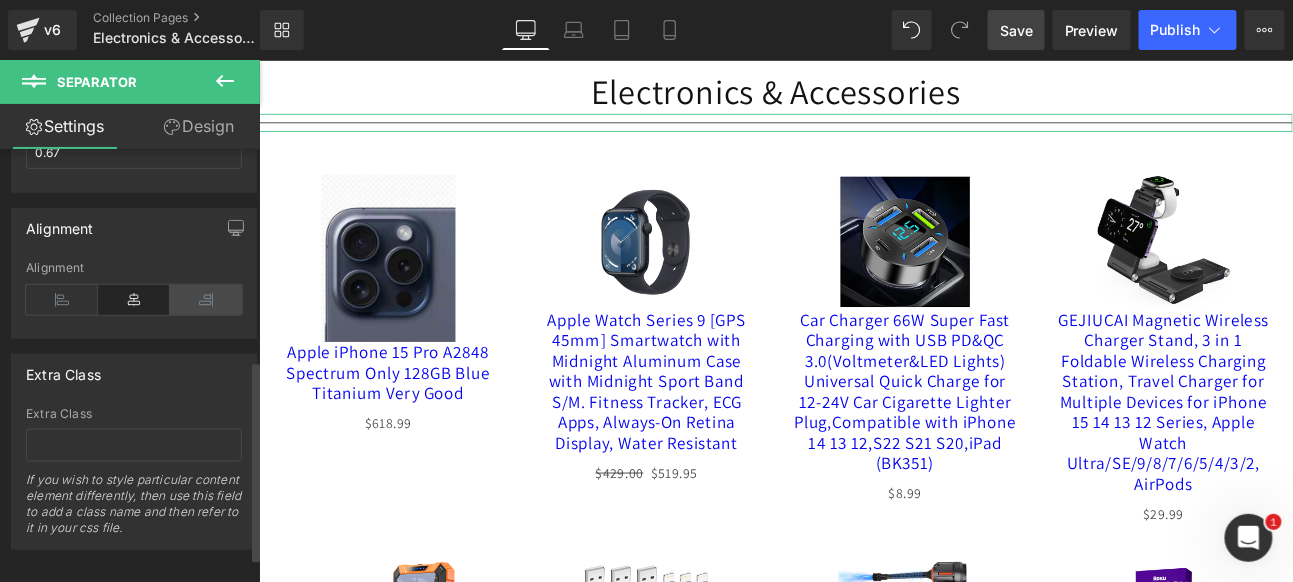scroll, scrollTop: 509, scrollLeft: 0, axis: vertical 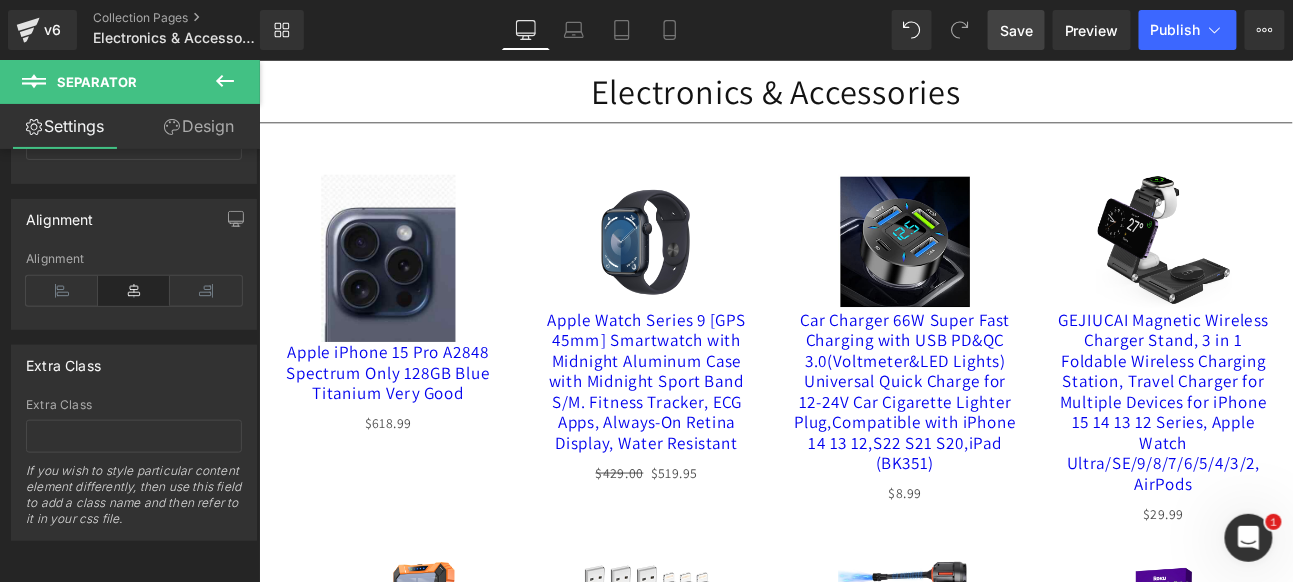 click on "Sale Off" at bounding box center [409, 291] 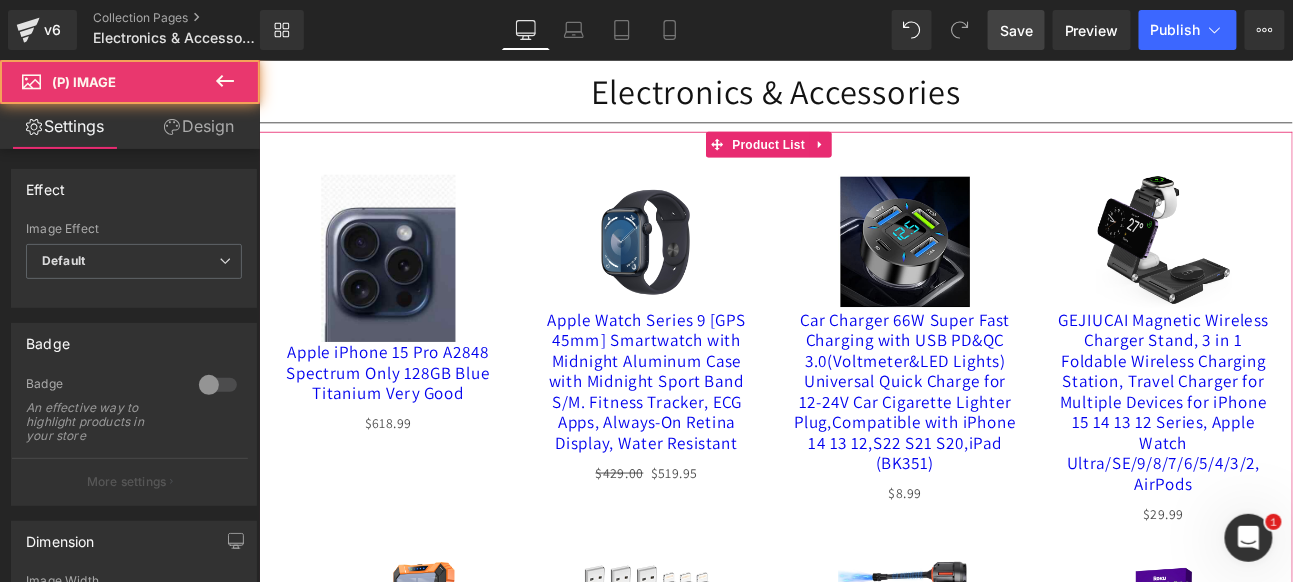 click on "Sale Off
(P) Image
Apple iPhone 15 Pro A2848 Spectrum Only 128GB Blue Titanium Very Good
(P) Title
$0
$618.99
(P) Price
Product" at bounding box center [409, 346] 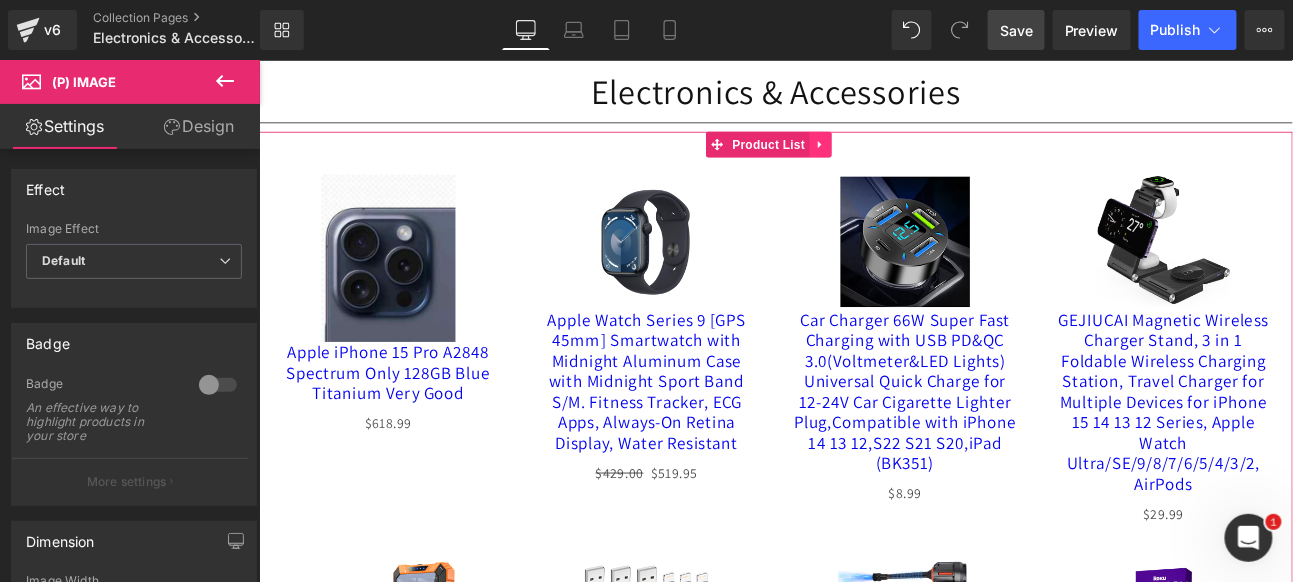 click 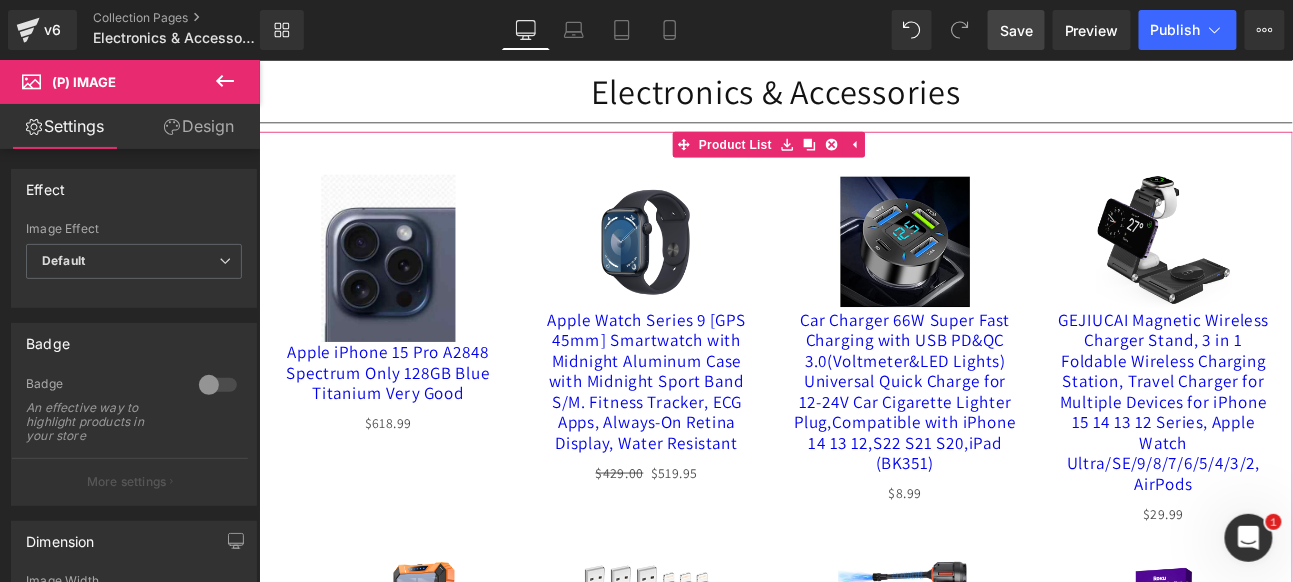 click on "Sale Off
(P) Image
Apple Watch Series 9 [GPS 45mm] Smartwatch with Midnight Aluminum Case with Midnight Sport Band S/M. Fitness Tracker, ECG Apps, Always-On Retina Display, Water Resistant
(P) Title
$429.00
$519.95
(P) Price
Product" at bounding box center (712, 375) 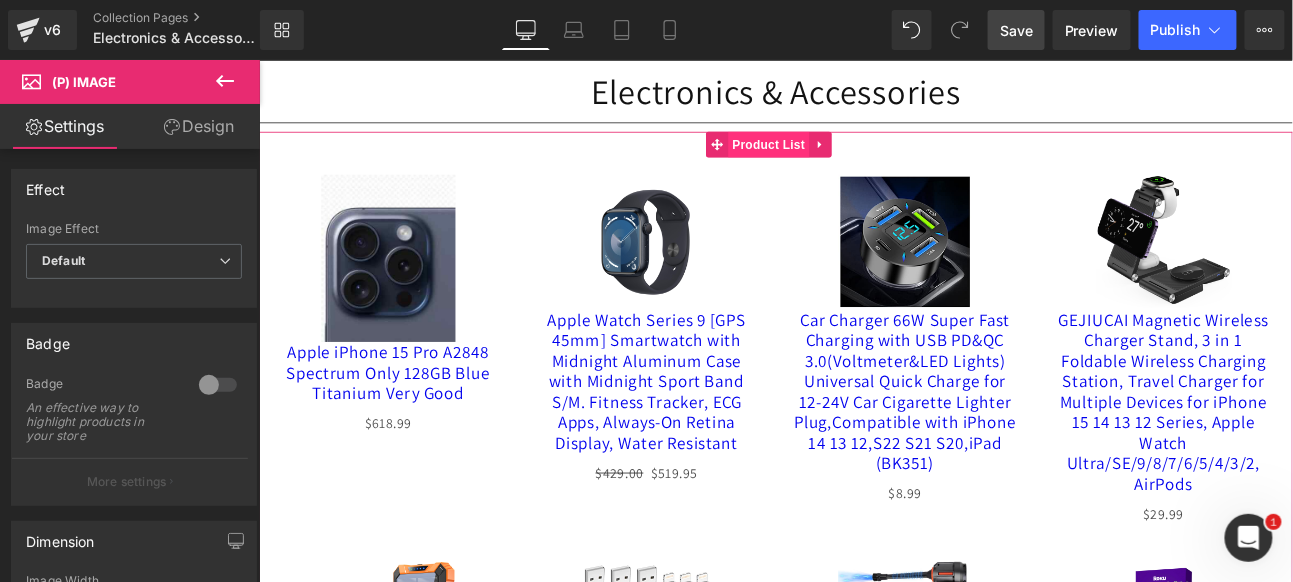 click on "Product List" at bounding box center [854, 158] 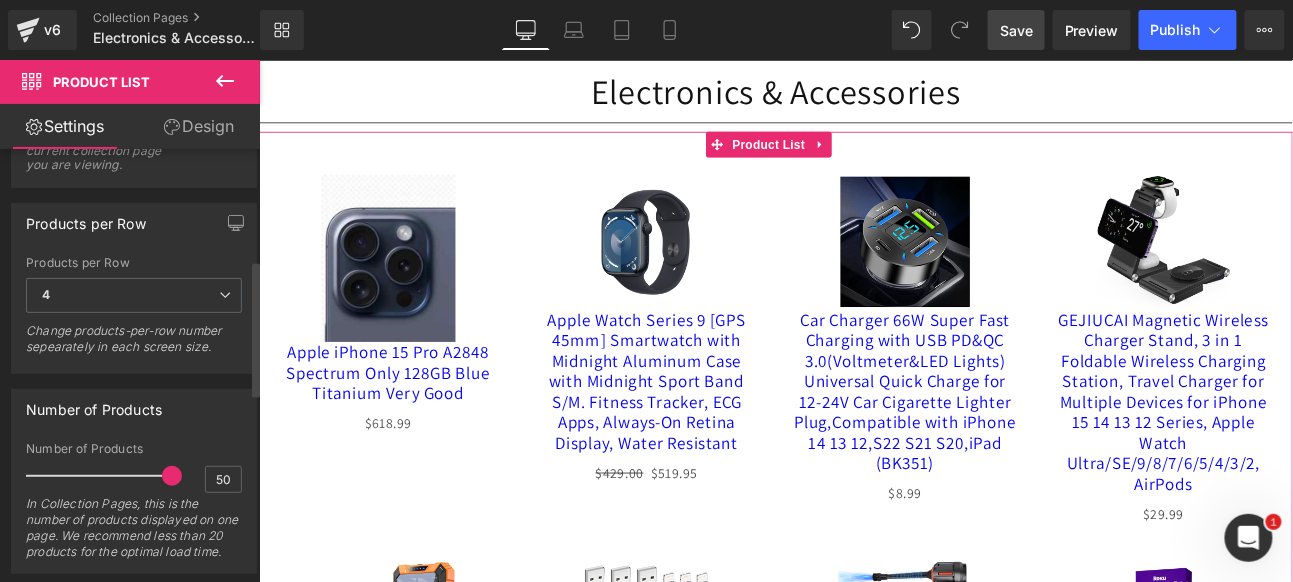 scroll, scrollTop: 444, scrollLeft: 0, axis: vertical 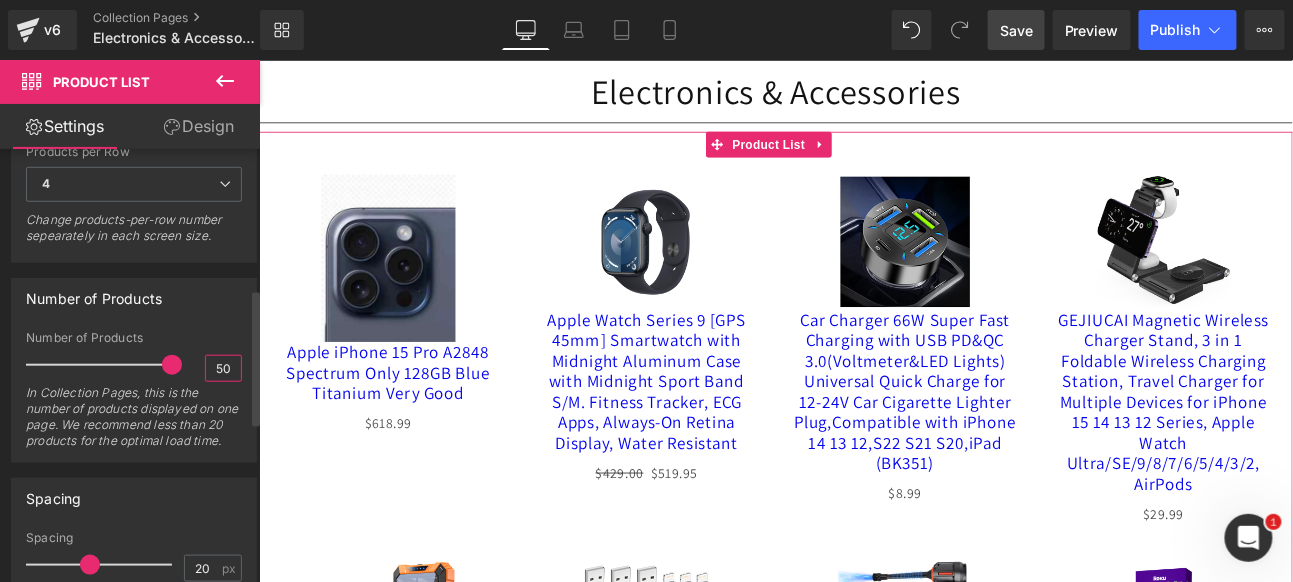 drag, startPoint x: 226, startPoint y: 378, endPoint x: 196, endPoint y: 371, distance: 30.805843 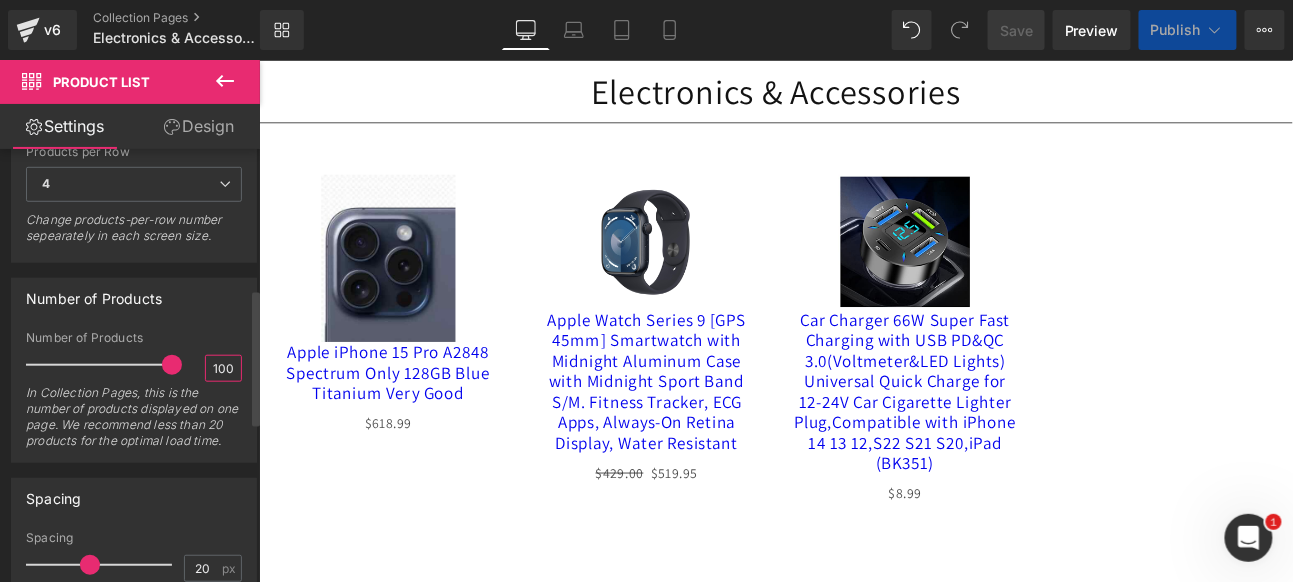 drag, startPoint x: 232, startPoint y: 375, endPoint x: 197, endPoint y: 374, distance: 35.014282 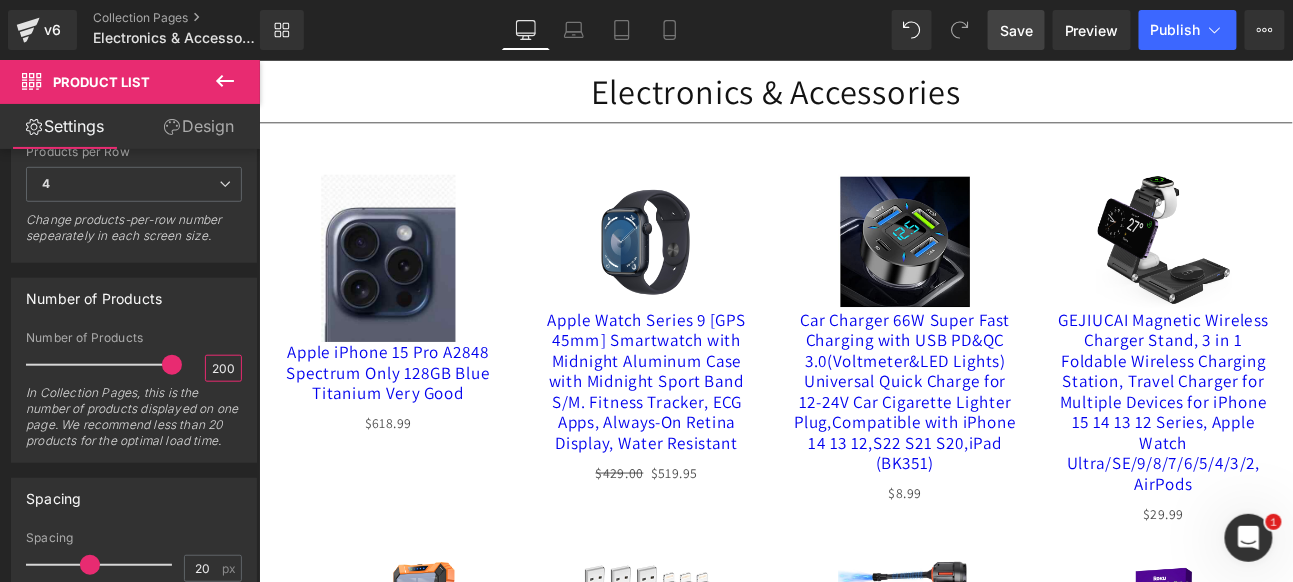 type on "200" 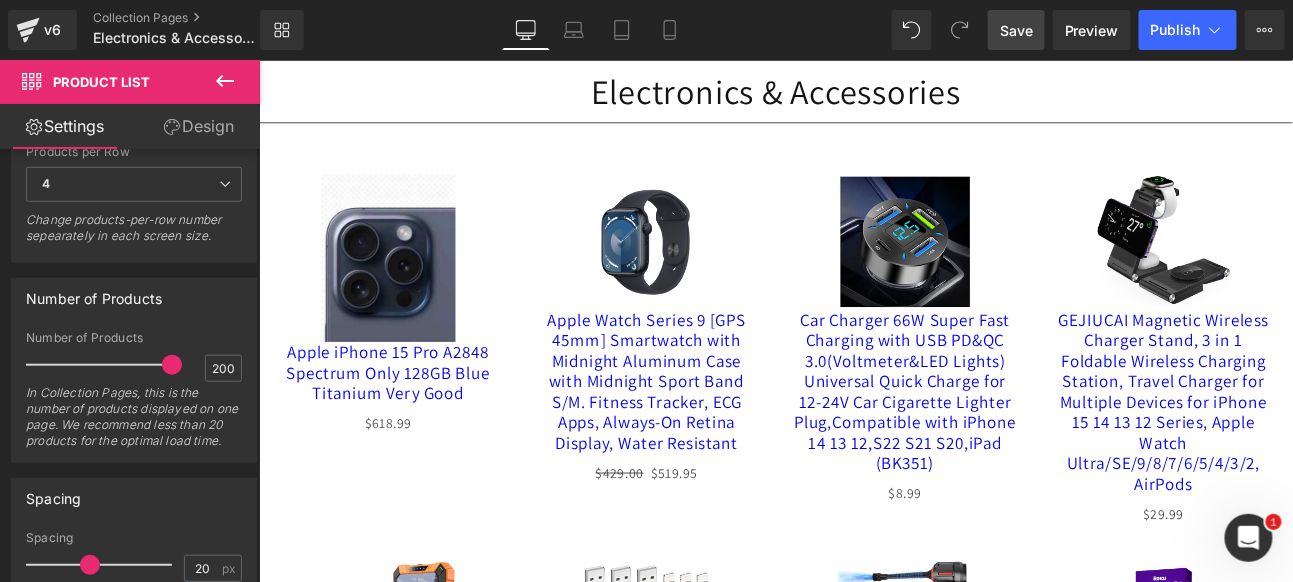 click on "Save" at bounding box center [1016, 30] 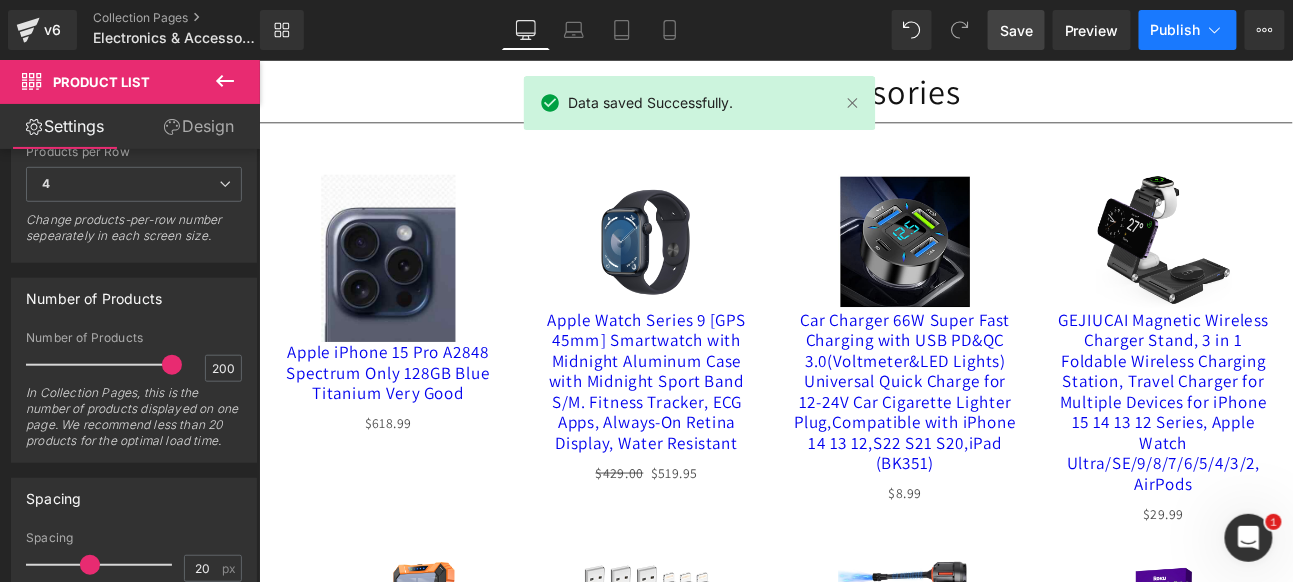 click on "Publish" at bounding box center (1176, 30) 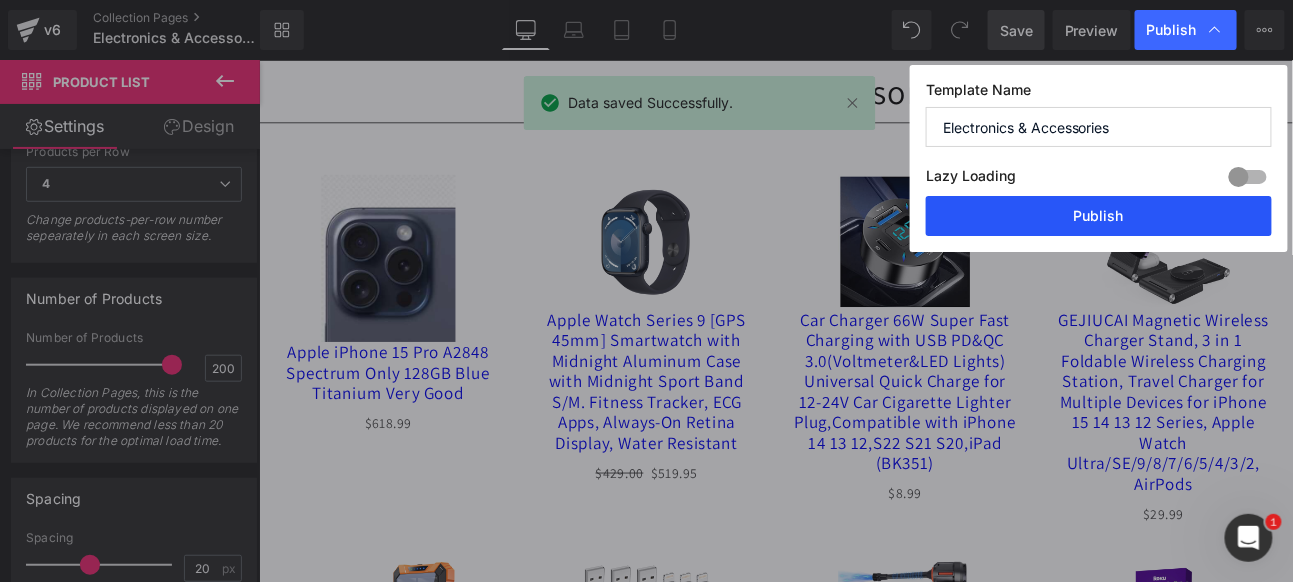 click on "Publish" at bounding box center [1099, 216] 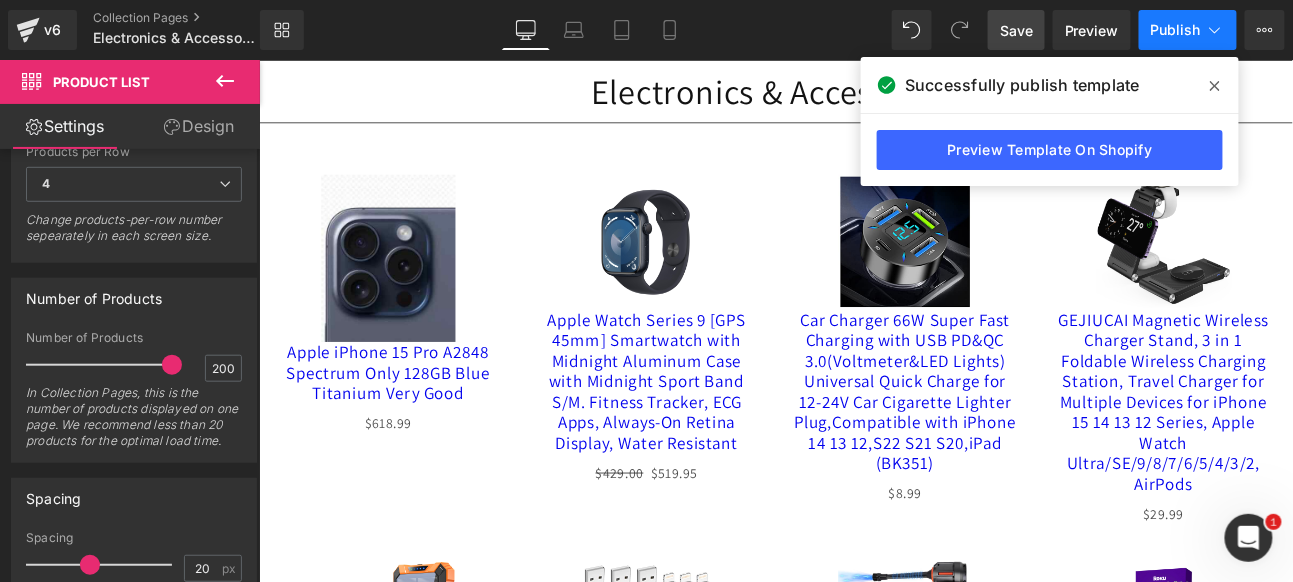 click on "Publish" at bounding box center [1176, 30] 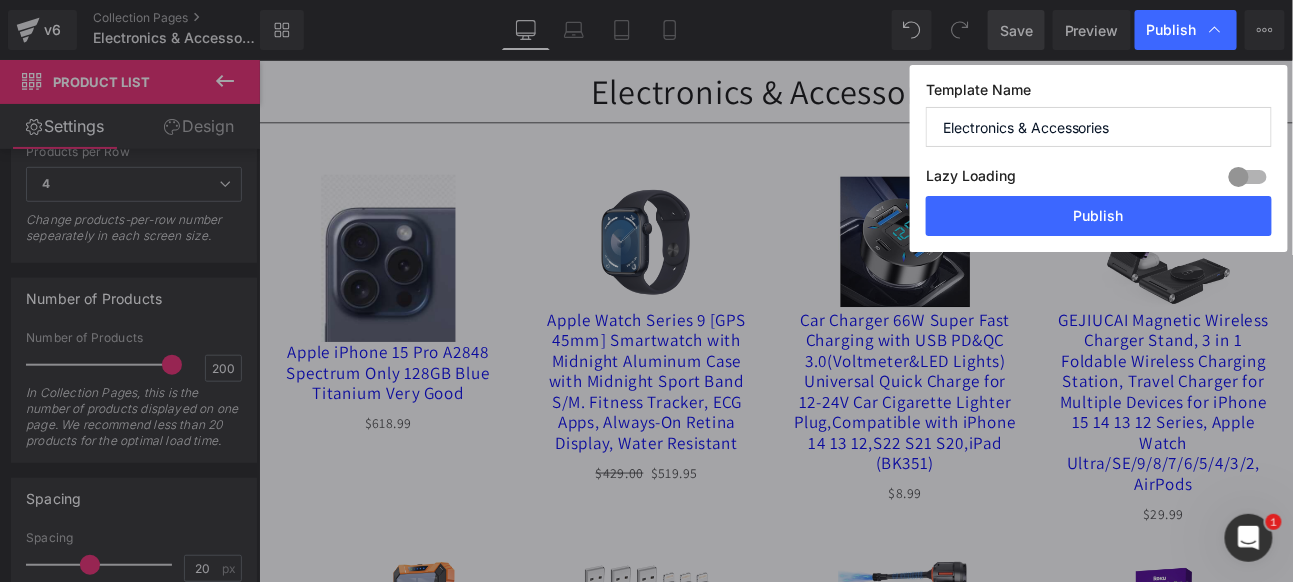 click at bounding box center (1248, 177) 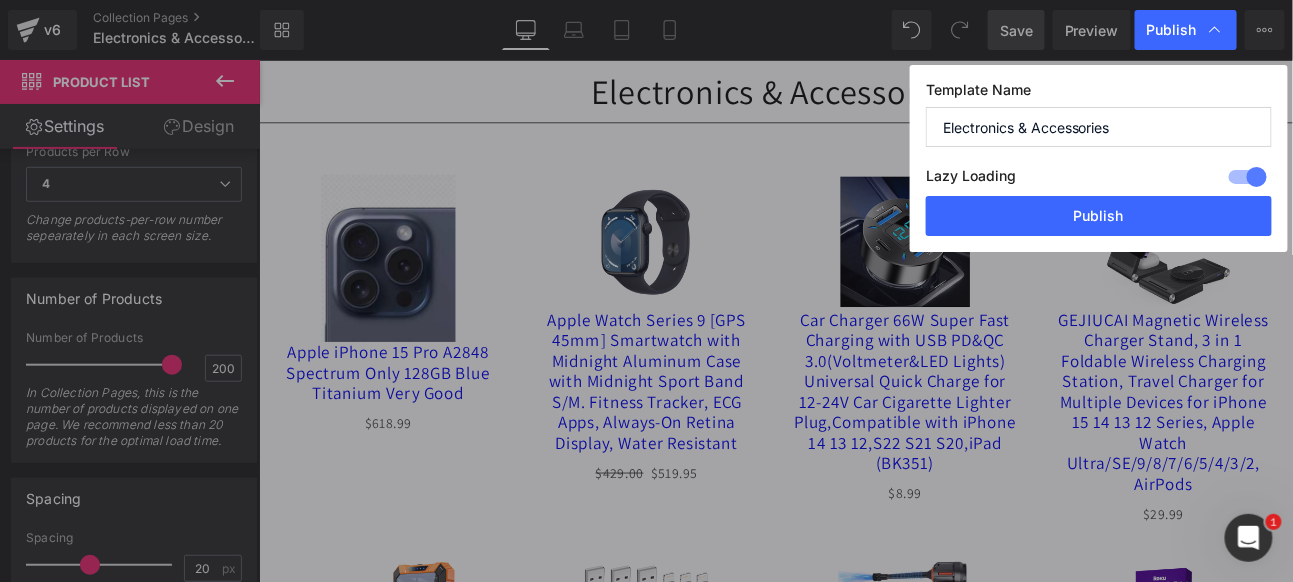 click at bounding box center (1248, 177) 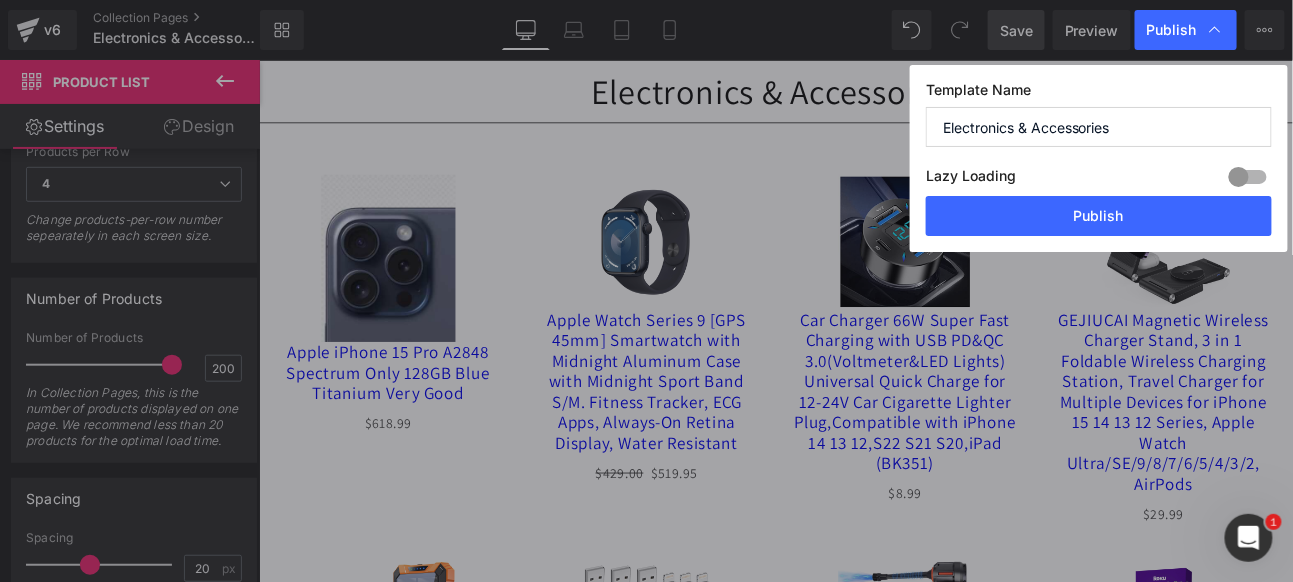 click at bounding box center (1248, 177) 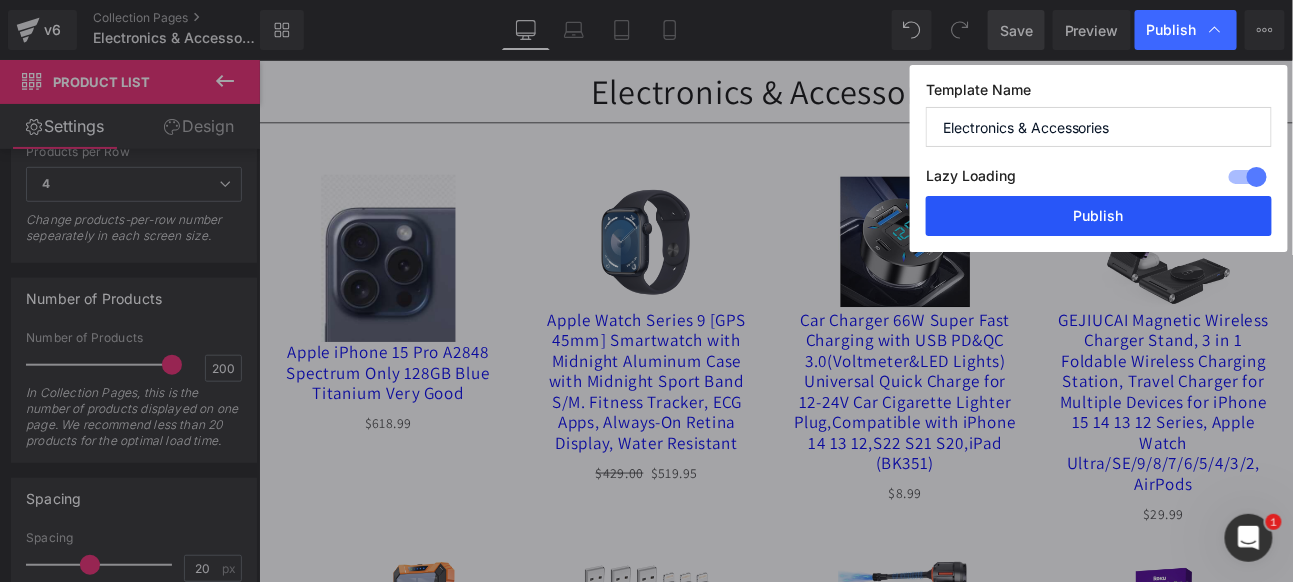 drag, startPoint x: 1125, startPoint y: 211, endPoint x: 968, endPoint y: 81, distance: 203.83572 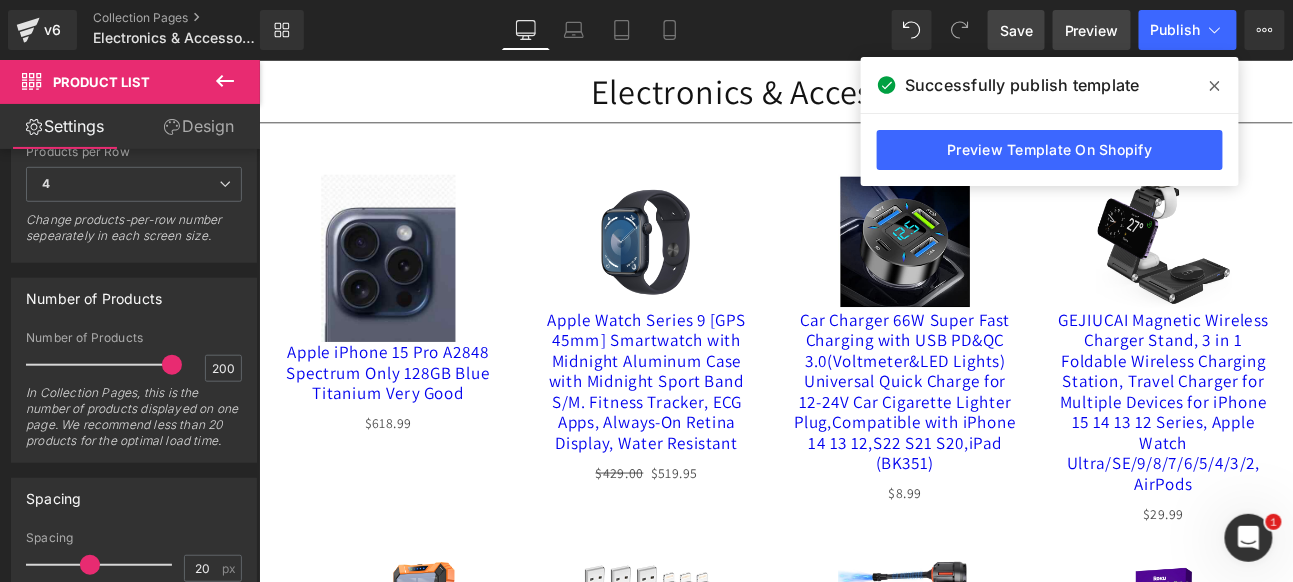 click on "Preview" at bounding box center (1092, 30) 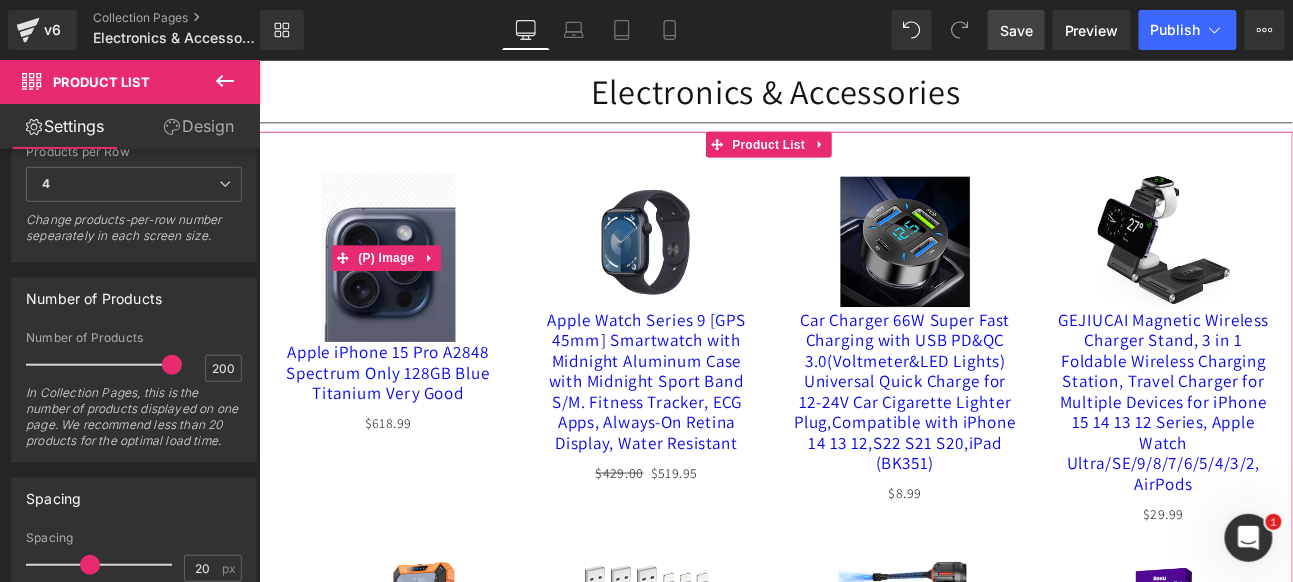 scroll, scrollTop: 444, scrollLeft: 0, axis: vertical 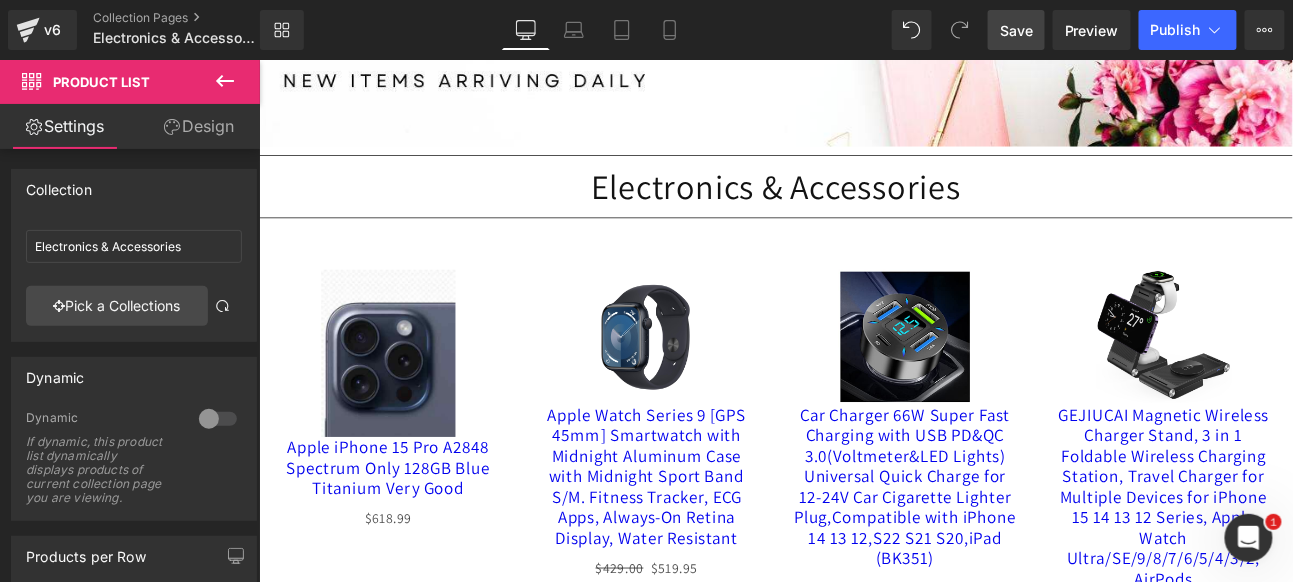 click on "Save" at bounding box center [1016, 30] 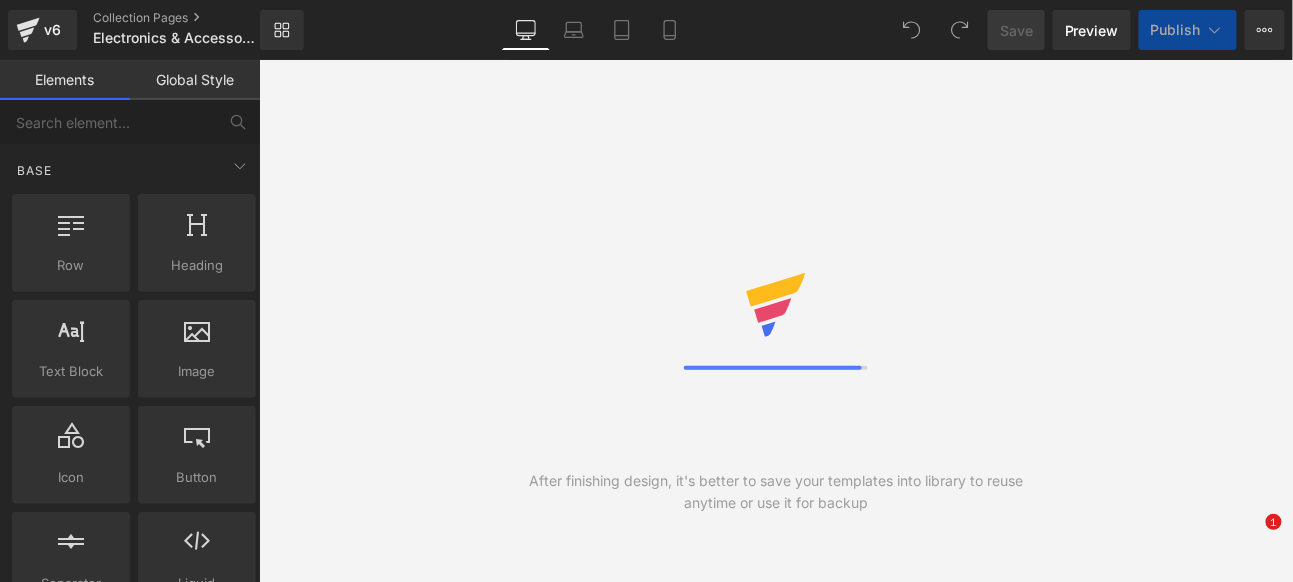 scroll, scrollTop: 0, scrollLeft: 0, axis: both 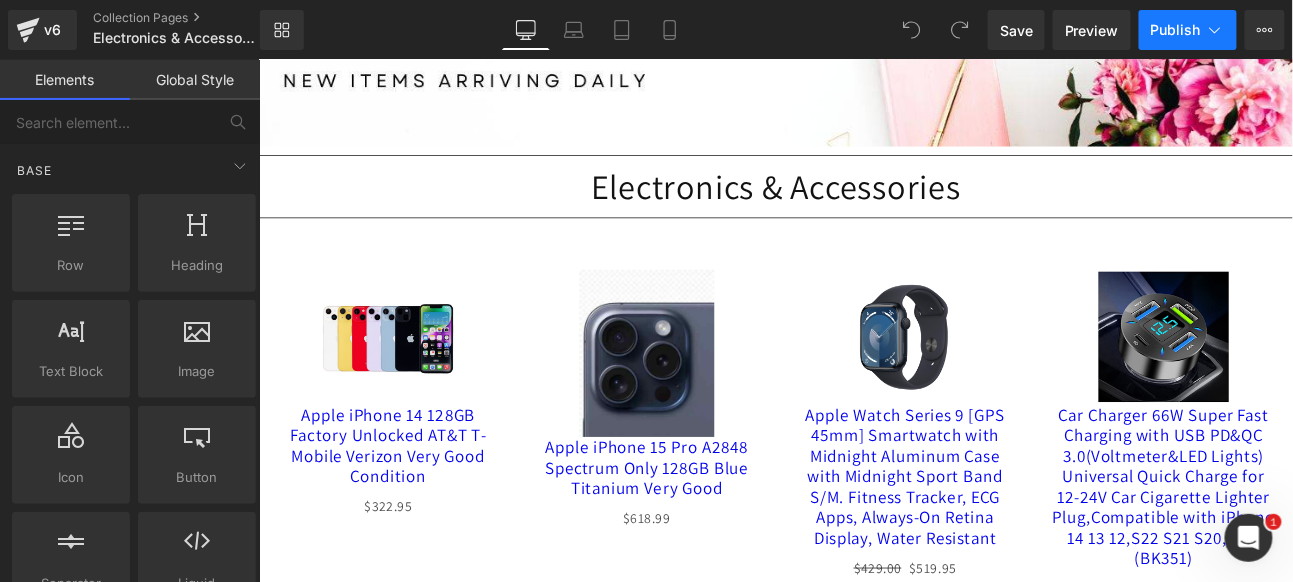 click on "Publish" at bounding box center (1176, 30) 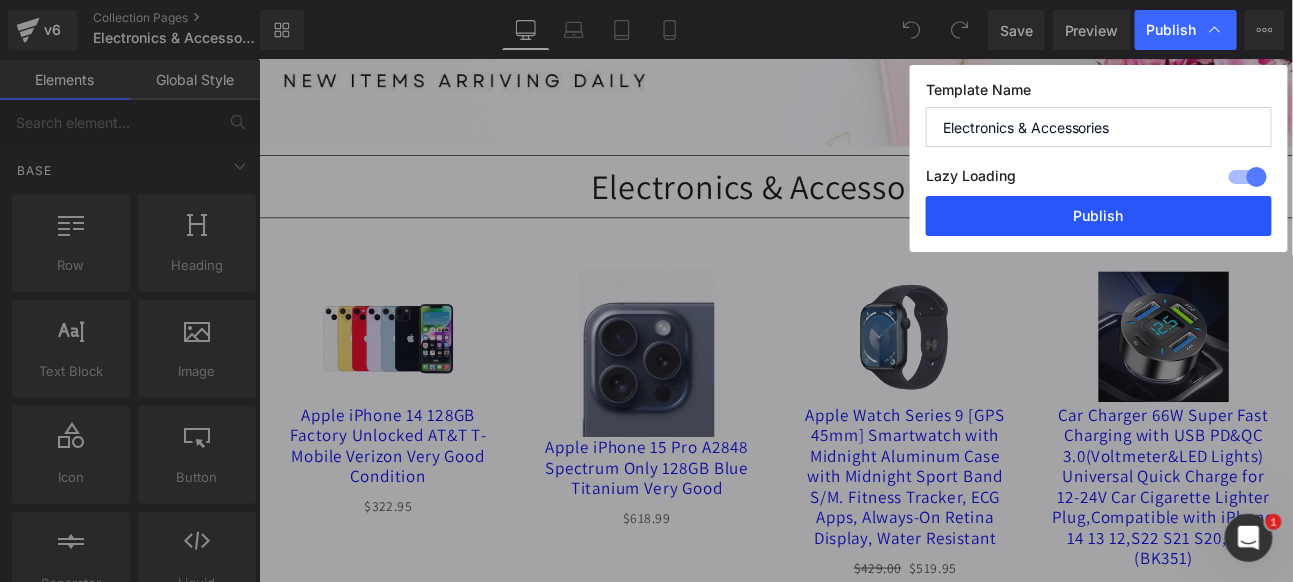 click on "Publish" at bounding box center [1099, 216] 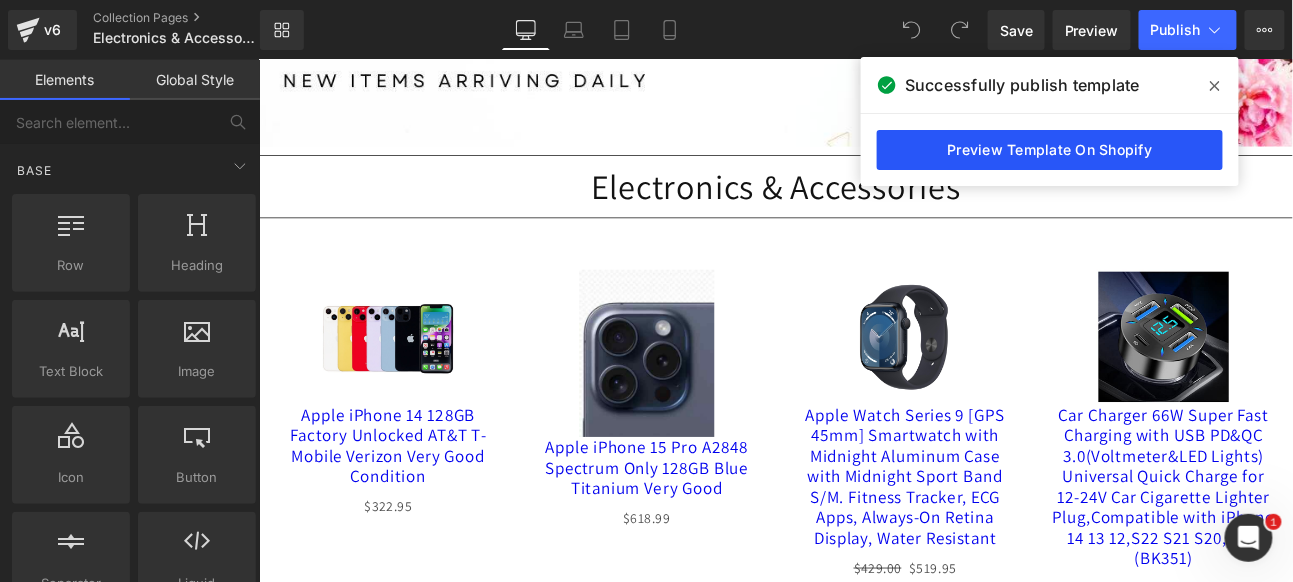 click on "Preview Template On Shopify" at bounding box center (1050, 150) 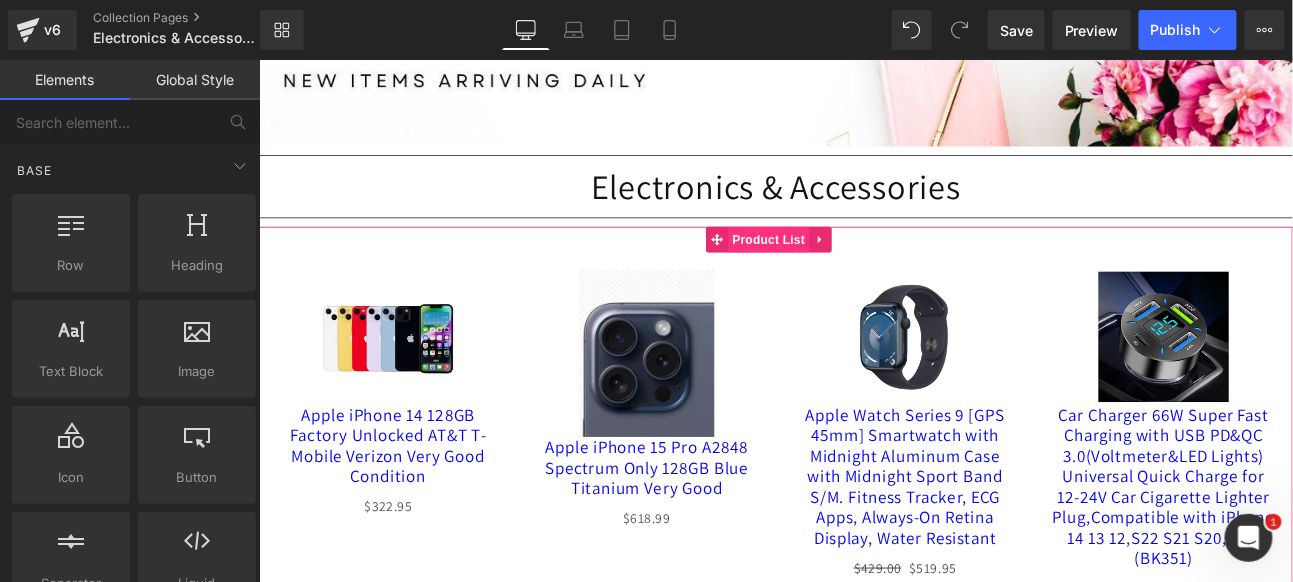 click on "Product List" at bounding box center [854, 269] 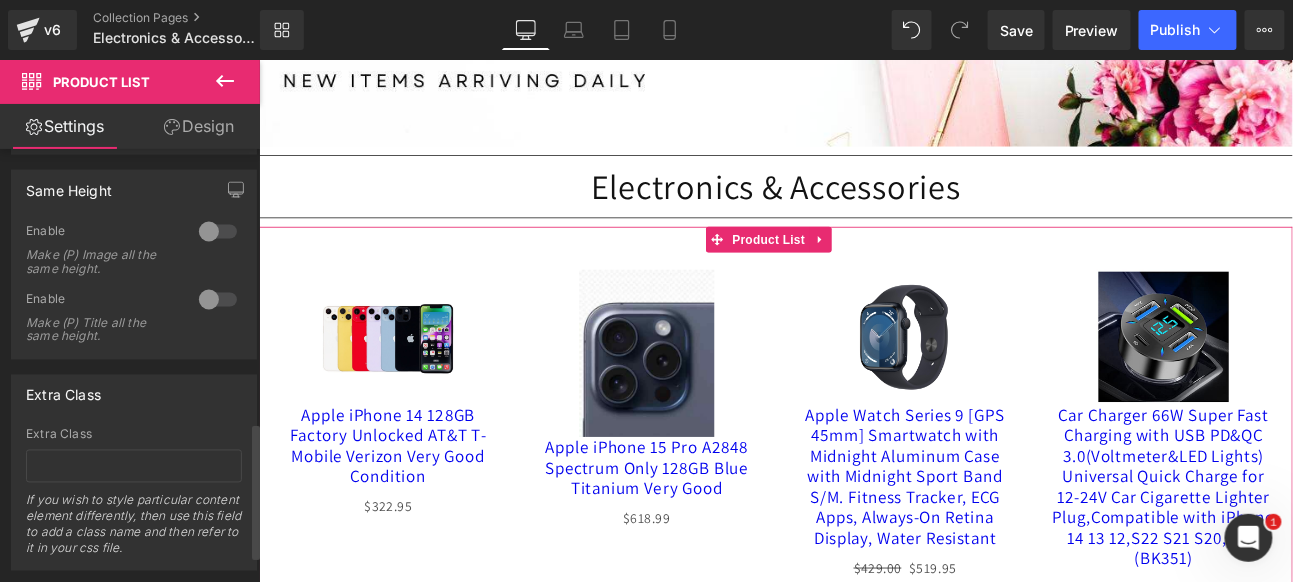 scroll, scrollTop: 777, scrollLeft: 0, axis: vertical 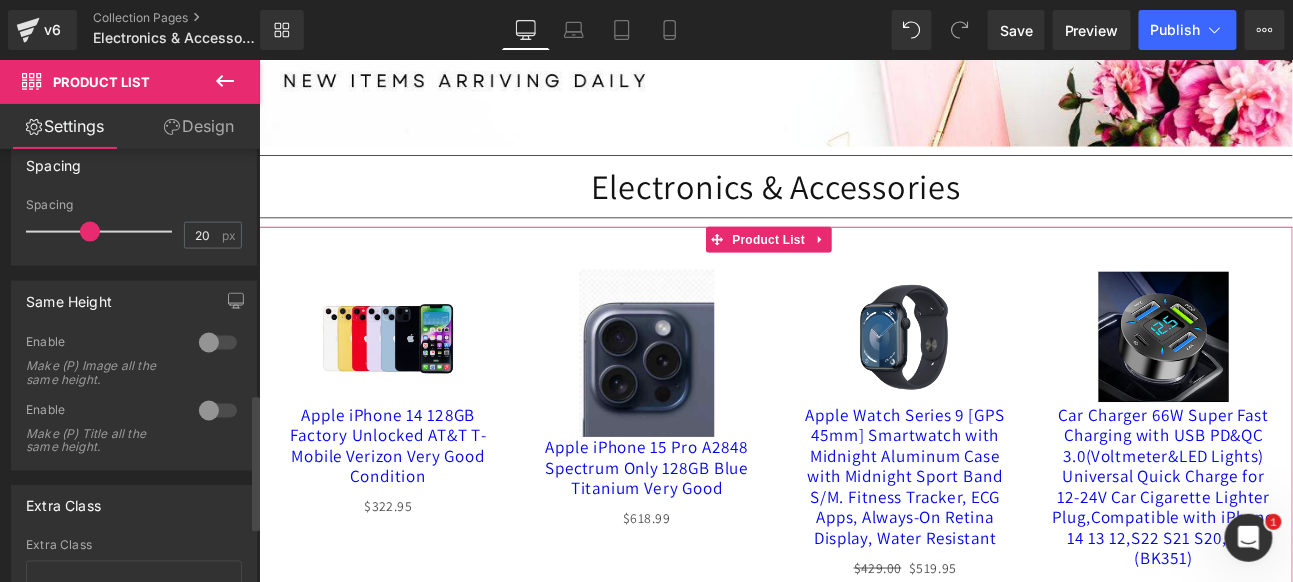 click at bounding box center (218, 343) 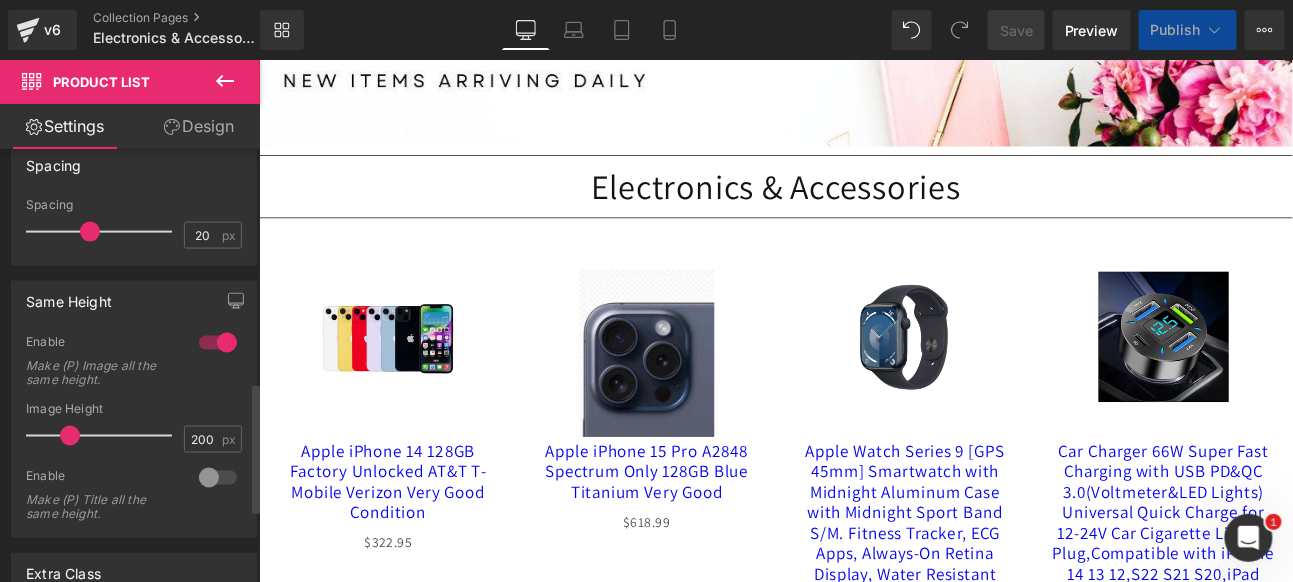 click at bounding box center [218, 343] 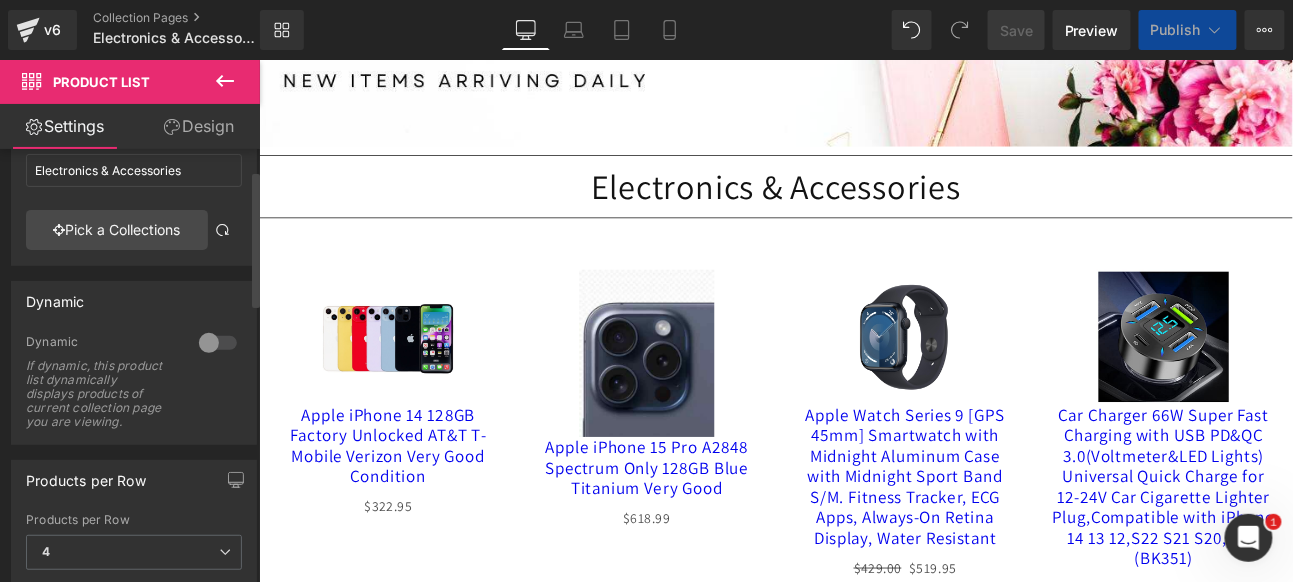 scroll, scrollTop: 66, scrollLeft: 0, axis: vertical 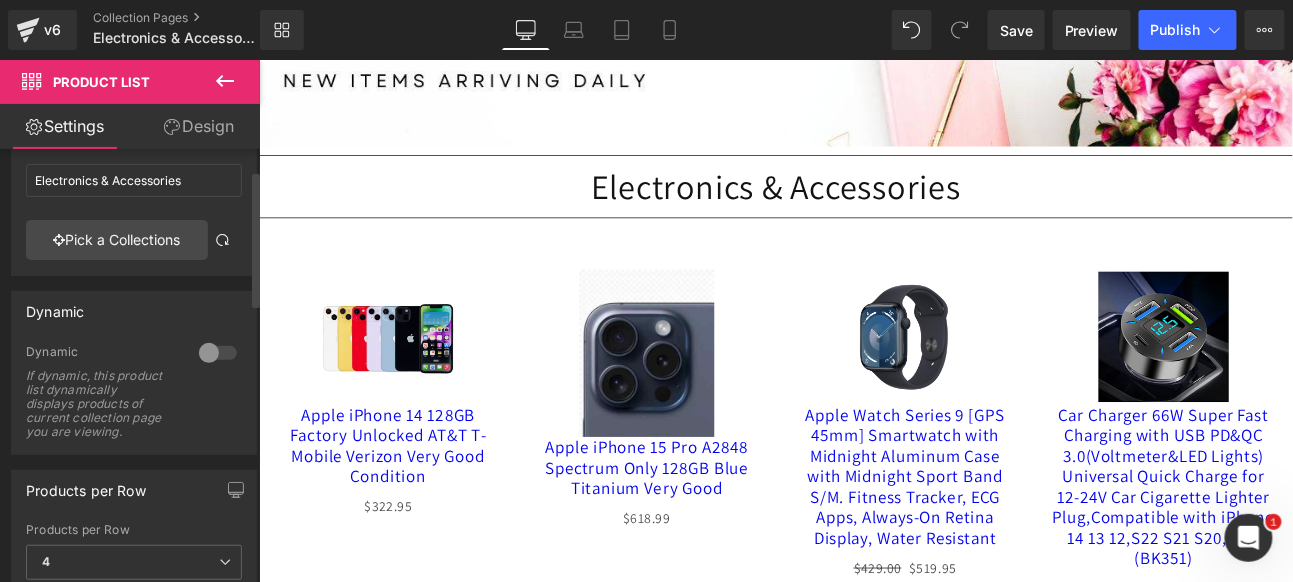 click at bounding box center [218, 353] 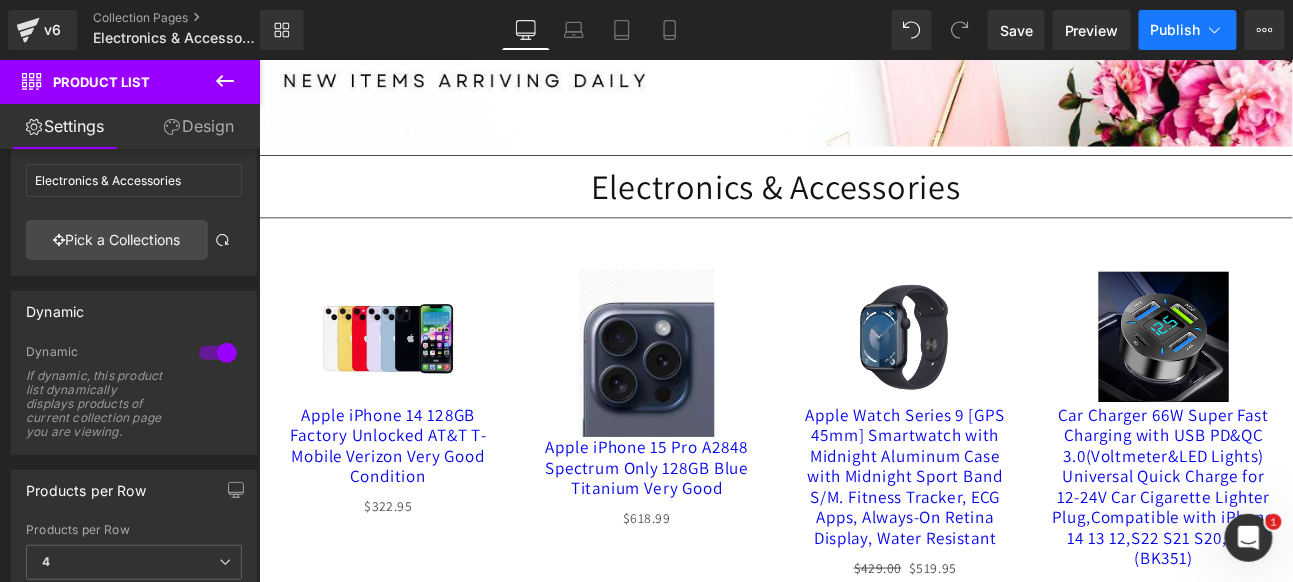 click on "Publish" at bounding box center [1176, 30] 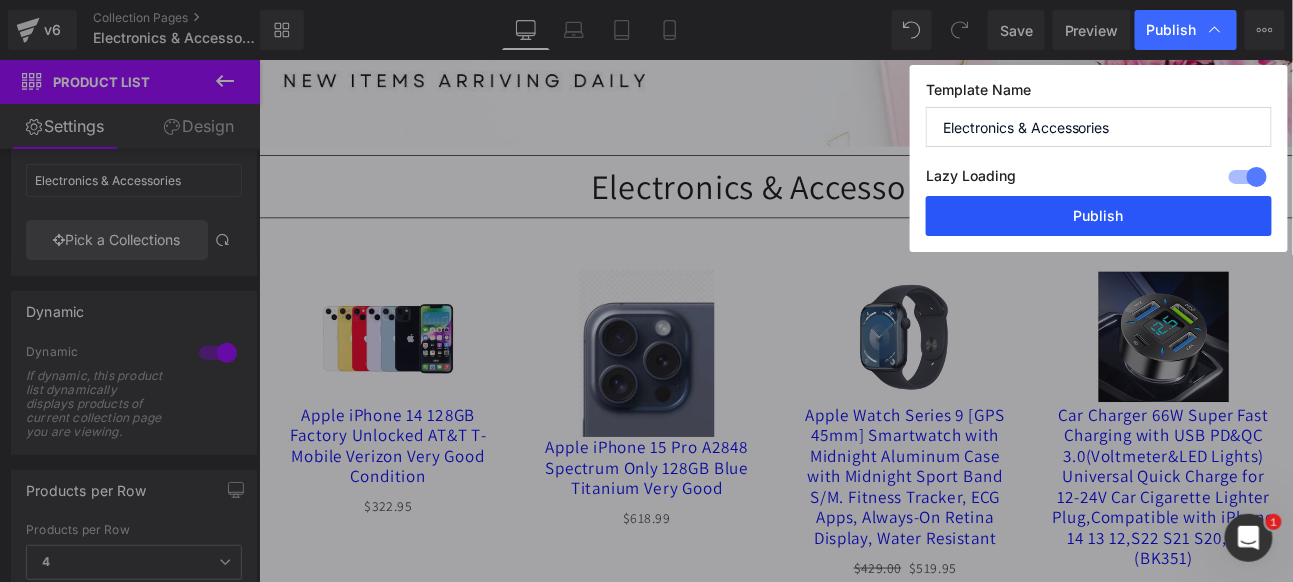 click on "Publish" at bounding box center (1099, 216) 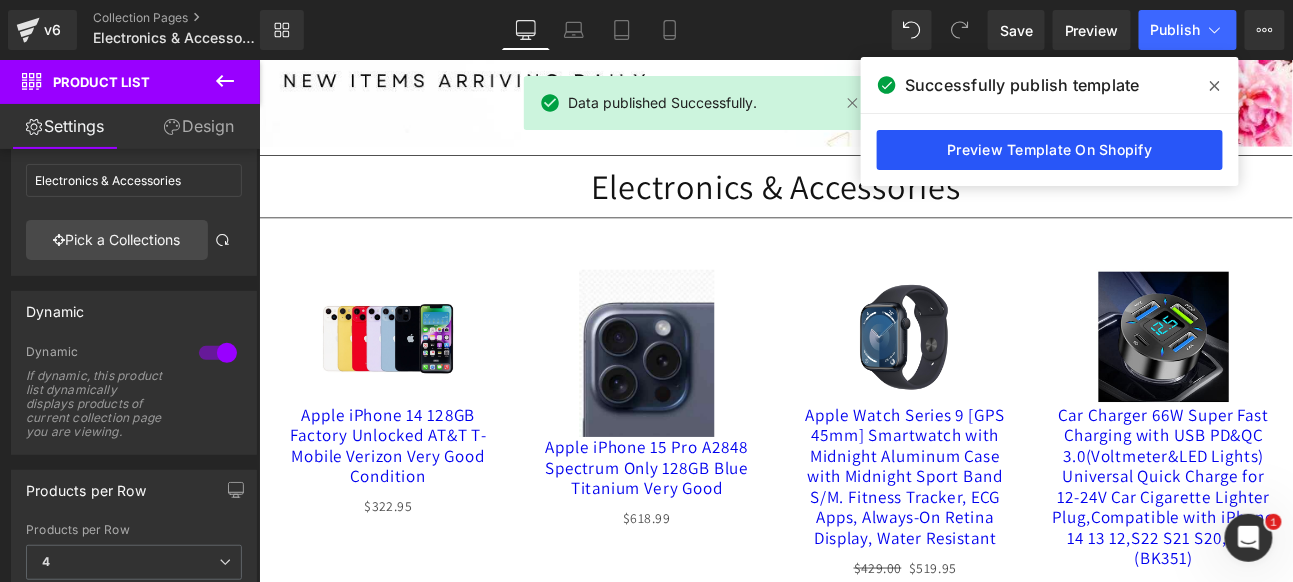 click on "Preview Template On Shopify" at bounding box center [1050, 150] 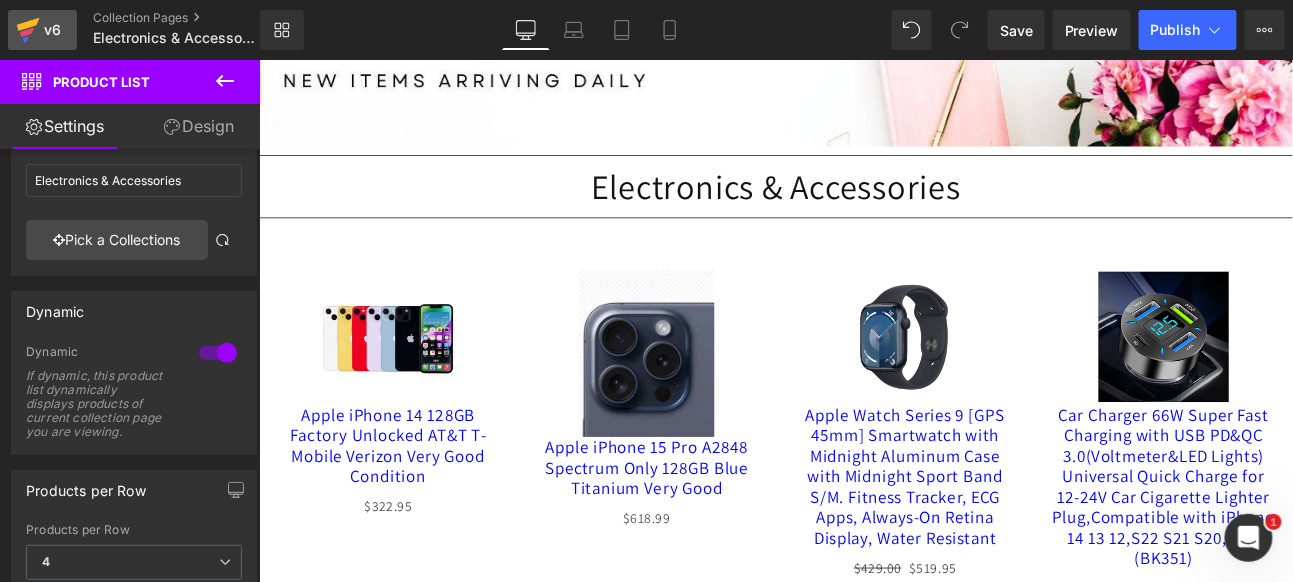 click 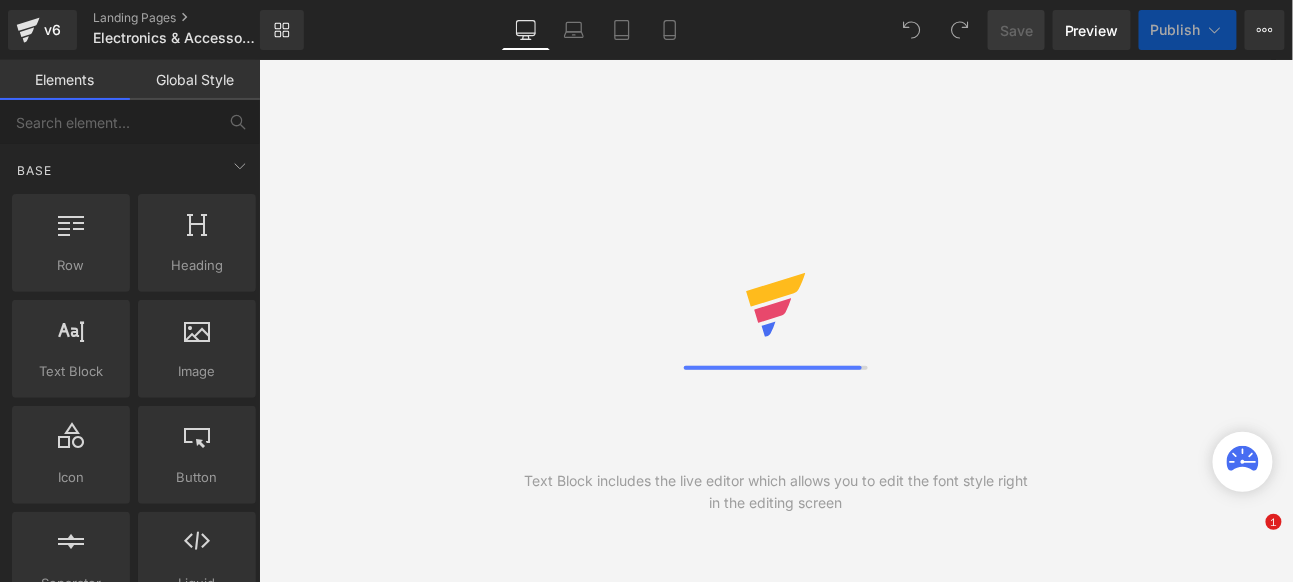 scroll, scrollTop: 0, scrollLeft: 0, axis: both 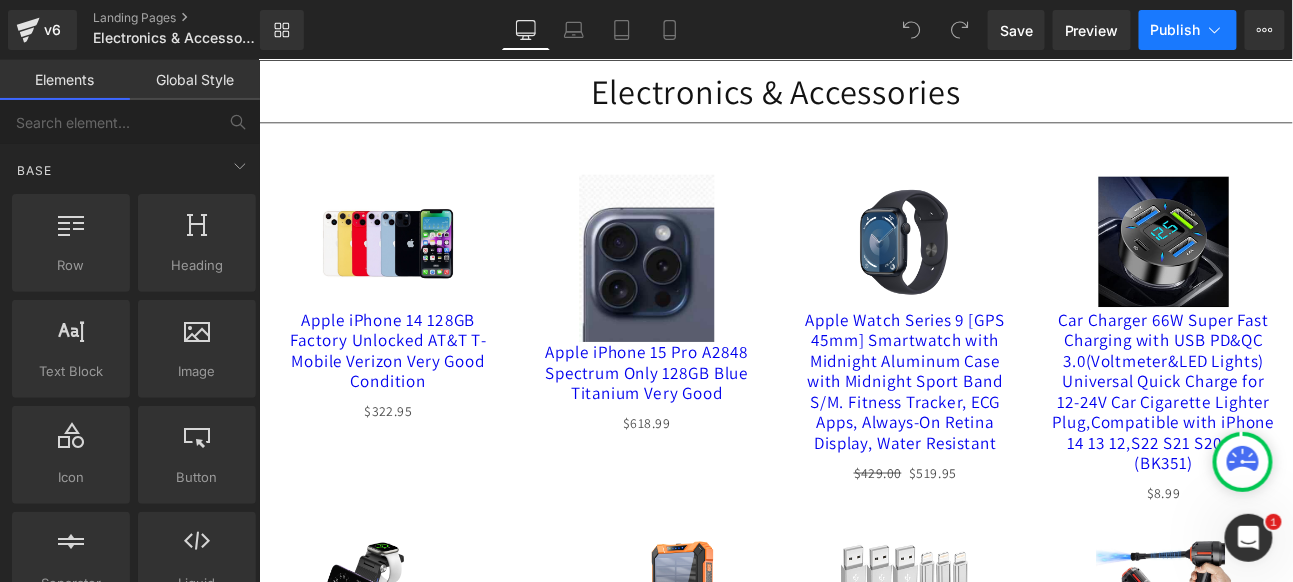 click on "Publish" at bounding box center [1188, 30] 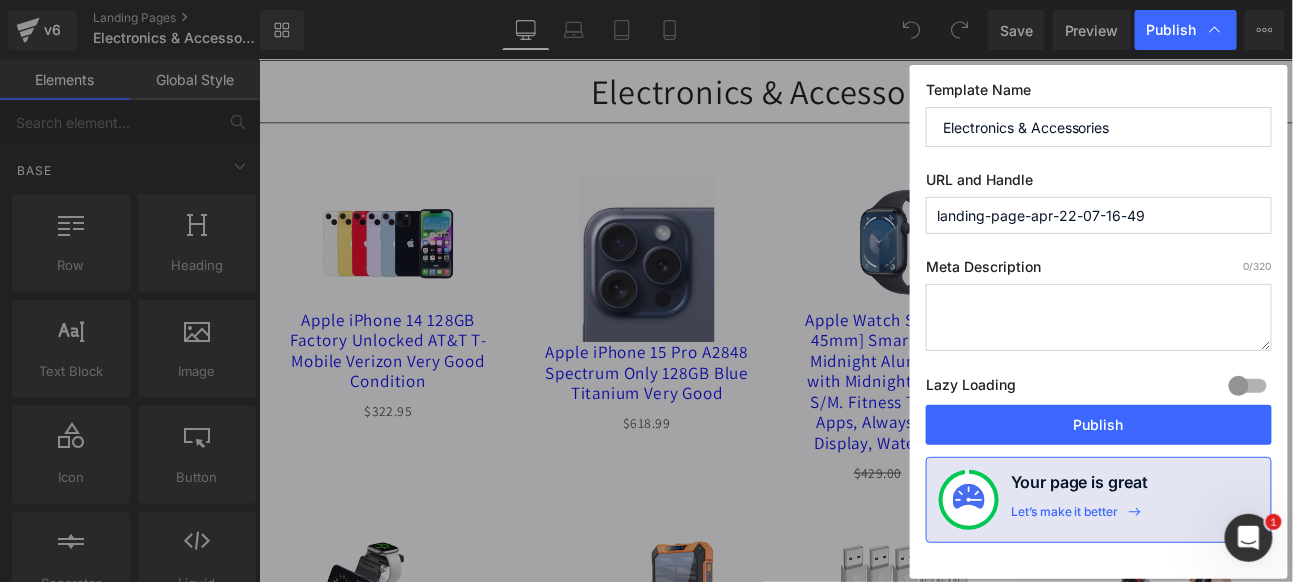 drag, startPoint x: 1177, startPoint y: 216, endPoint x: 886, endPoint y: 216, distance: 291 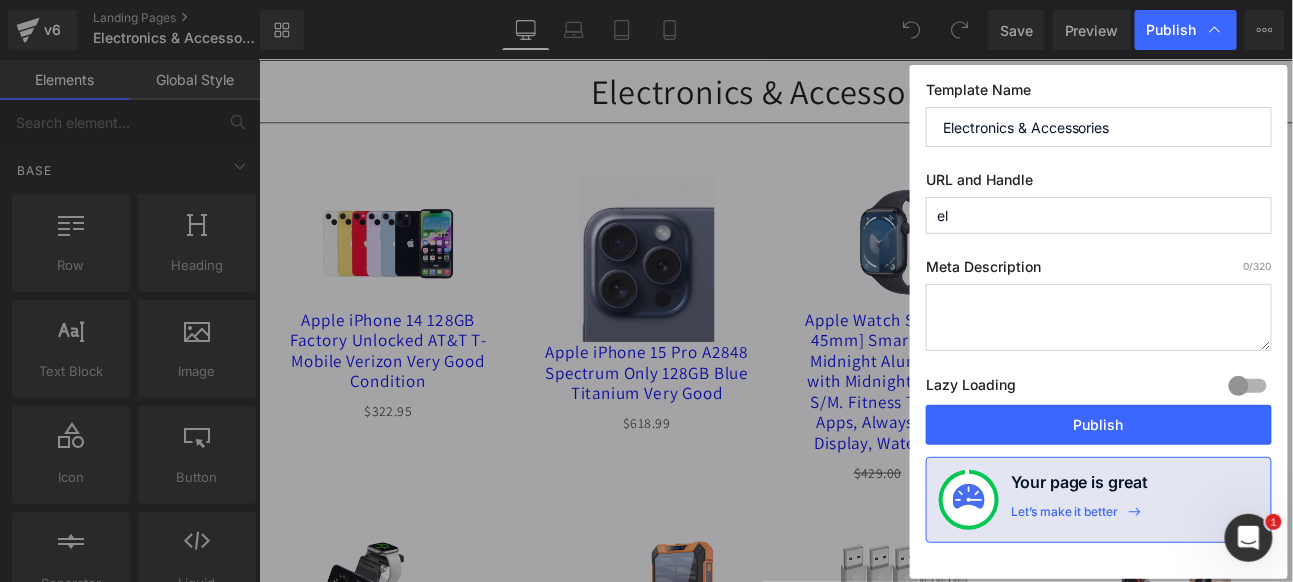 type on "e" 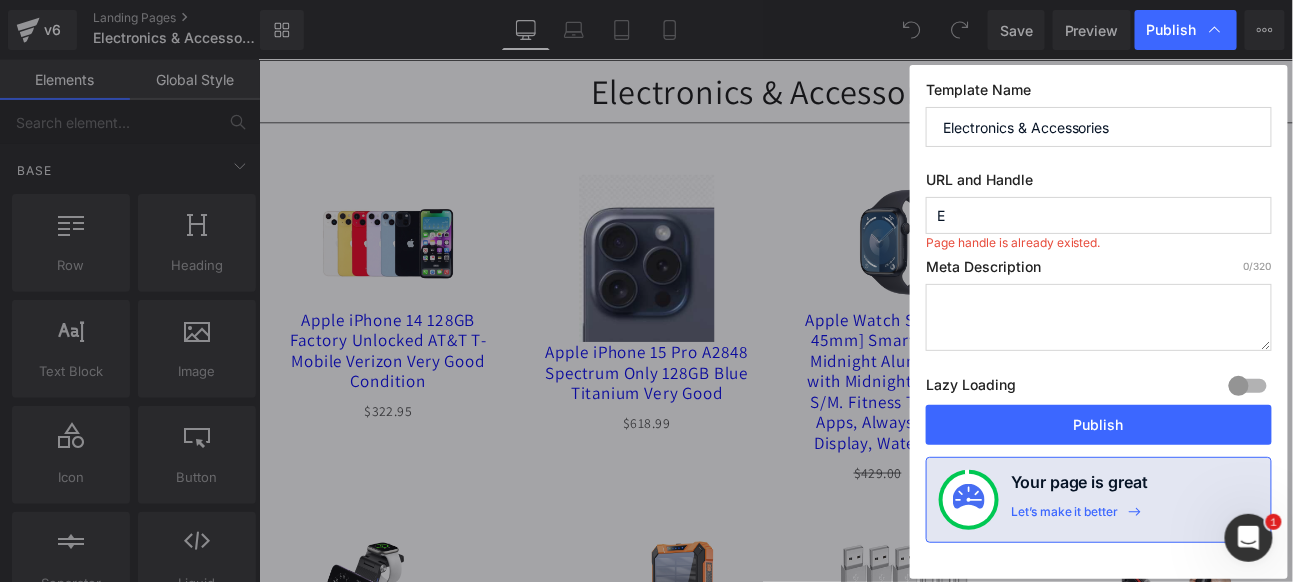 type on "e" 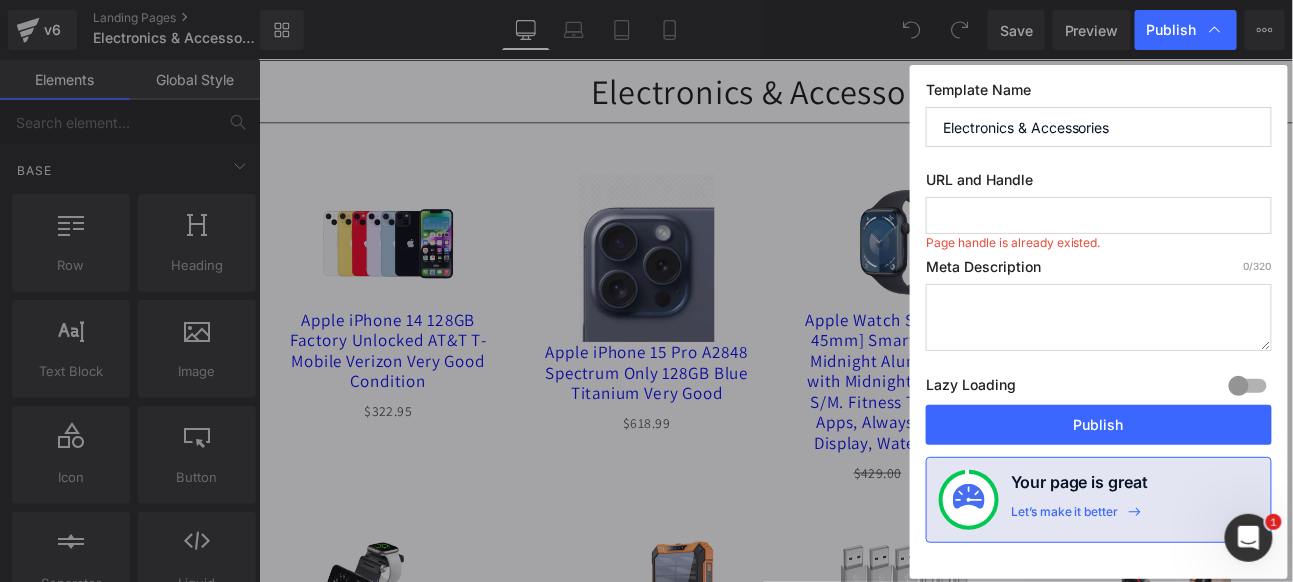 type on "e" 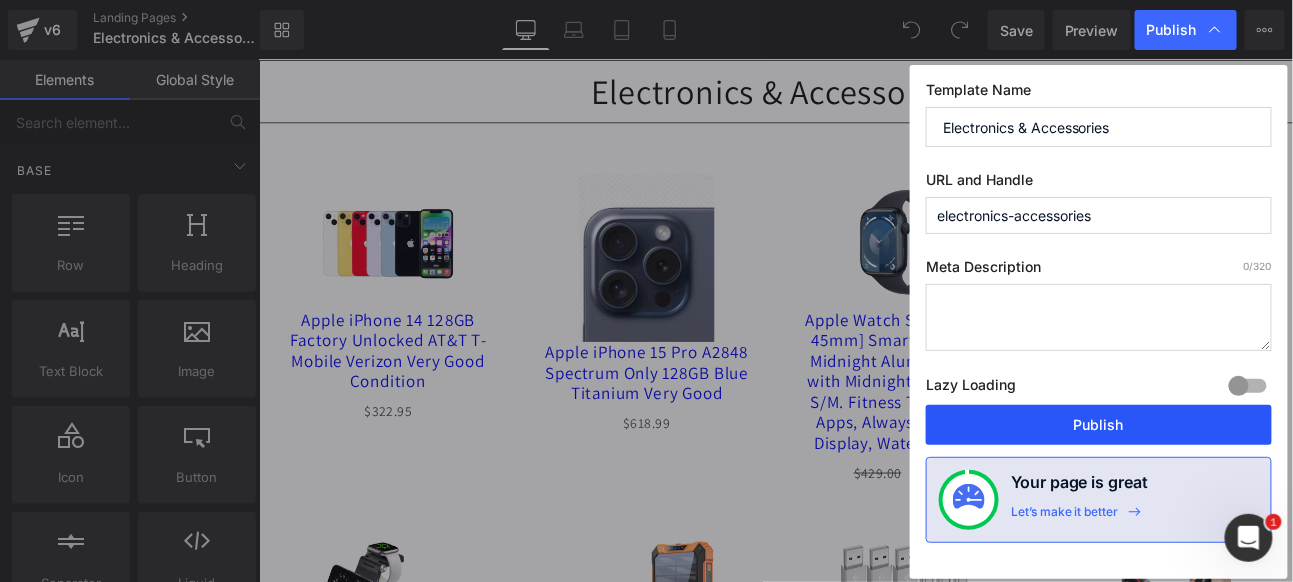 type on "electronics-accessories" 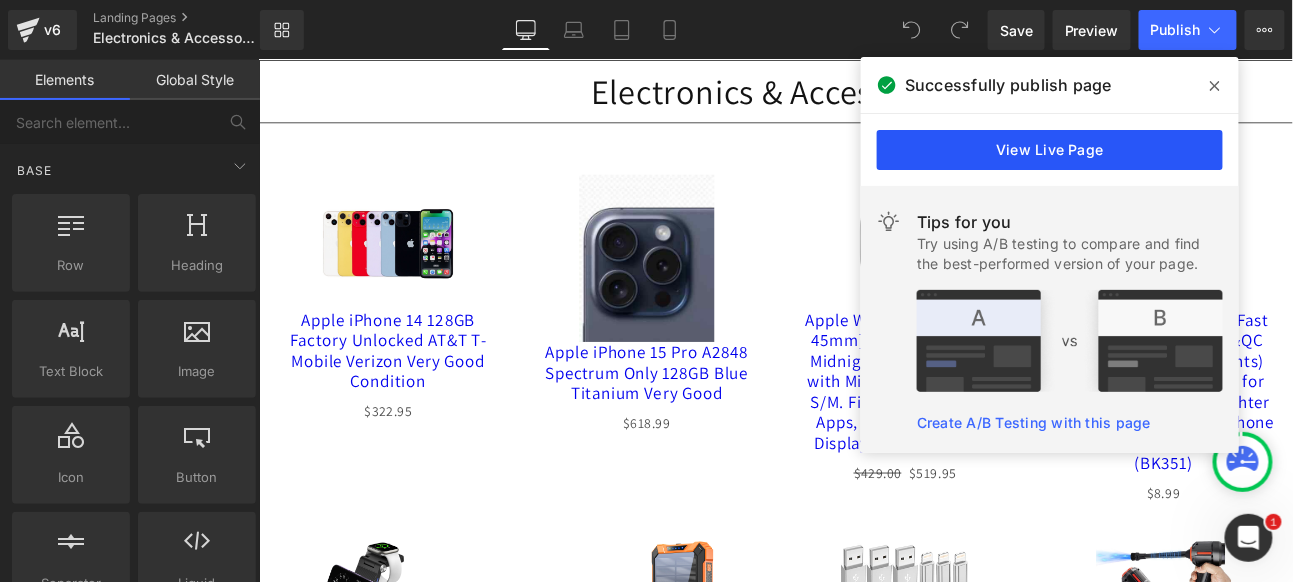 click on "View Live Page" at bounding box center (1050, 150) 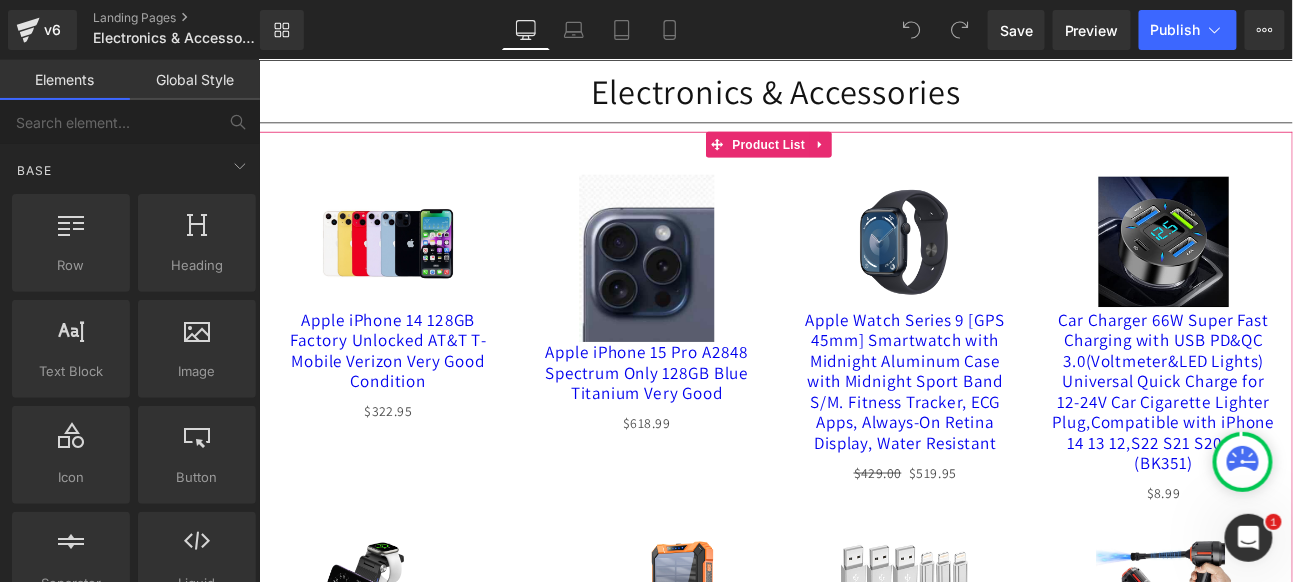 click on "Apple iPhone 14 128GB Factory Unlocked AT&T T-Mobile Verizon Very Good Condition" at bounding box center (409, 399) 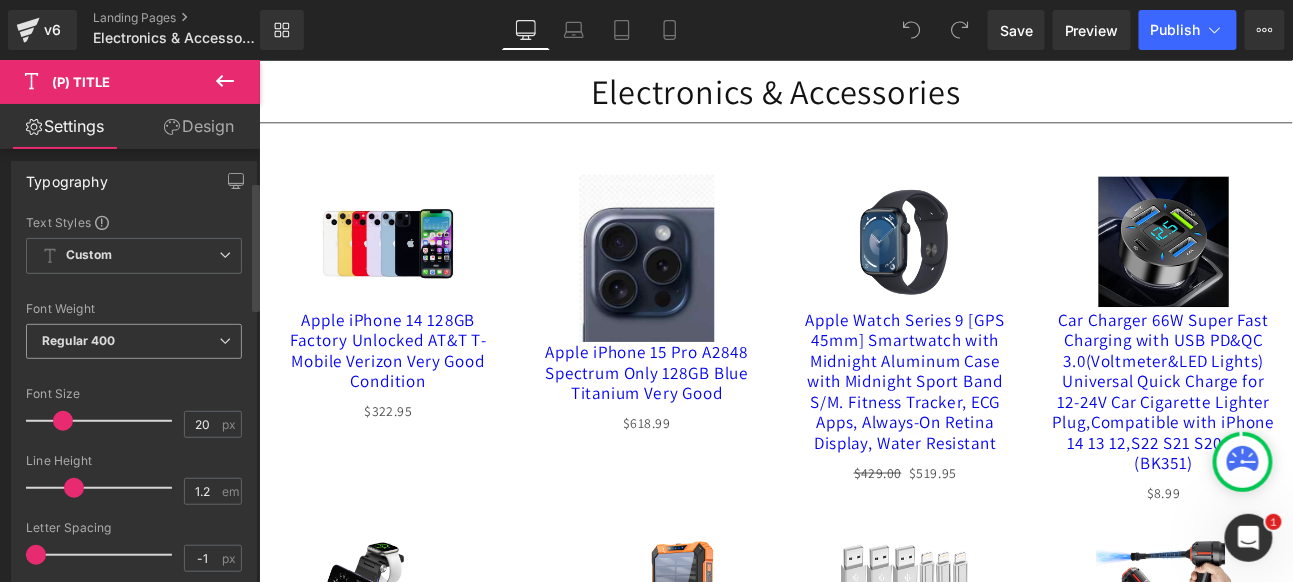 scroll, scrollTop: 0, scrollLeft: 0, axis: both 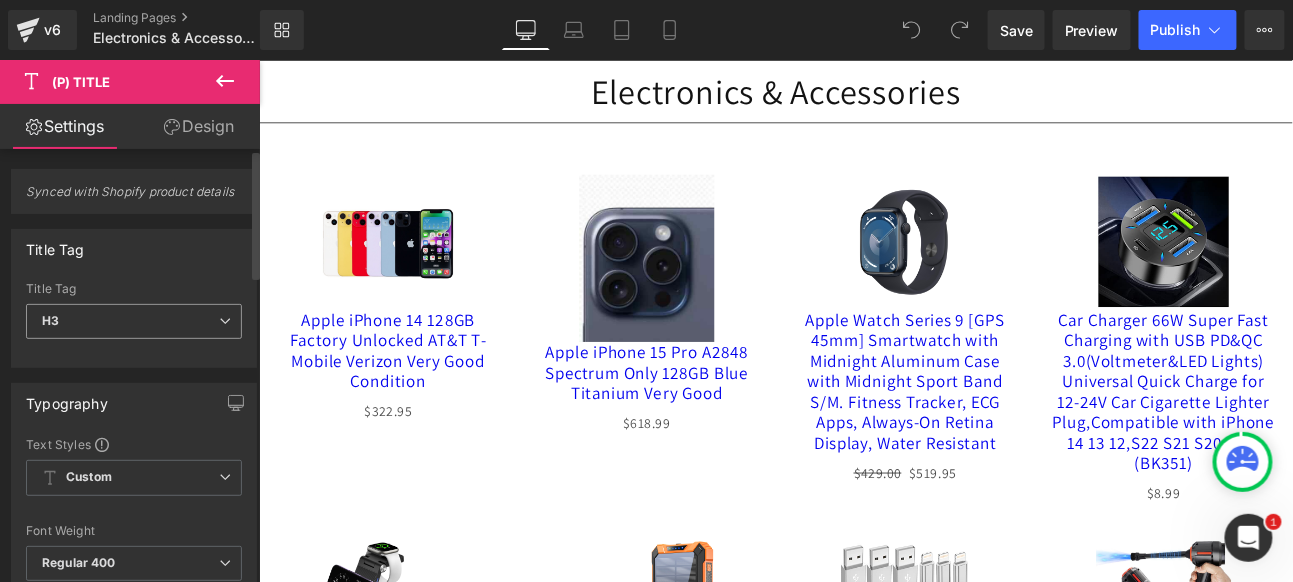 click on "H3" at bounding box center [134, 321] 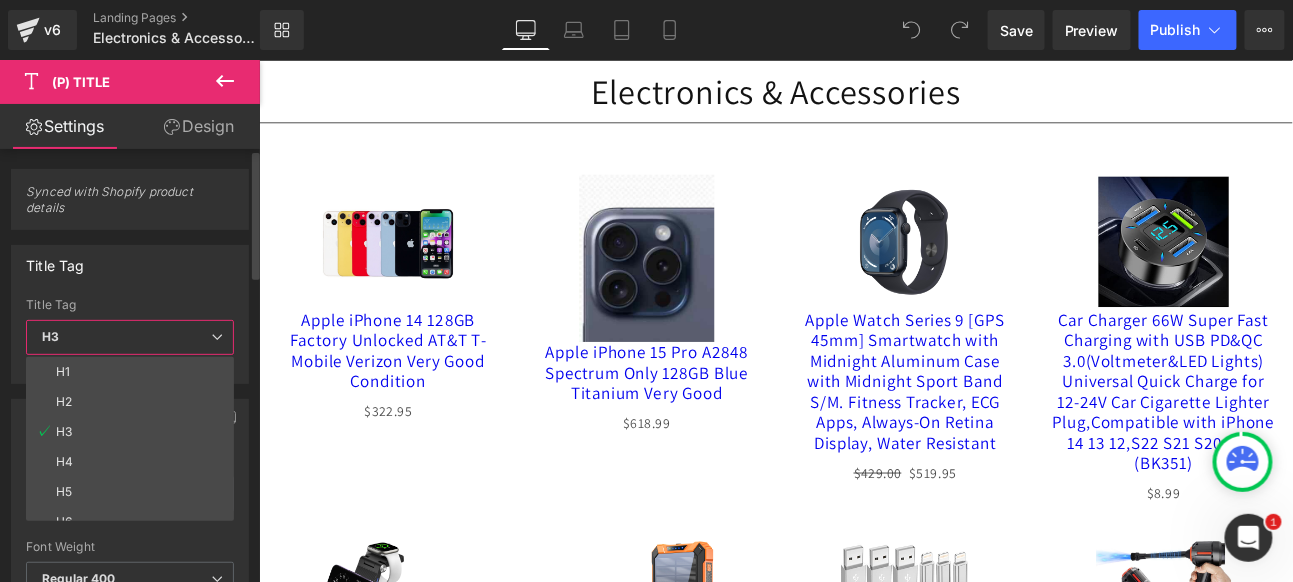 click on "H3" at bounding box center (130, 337) 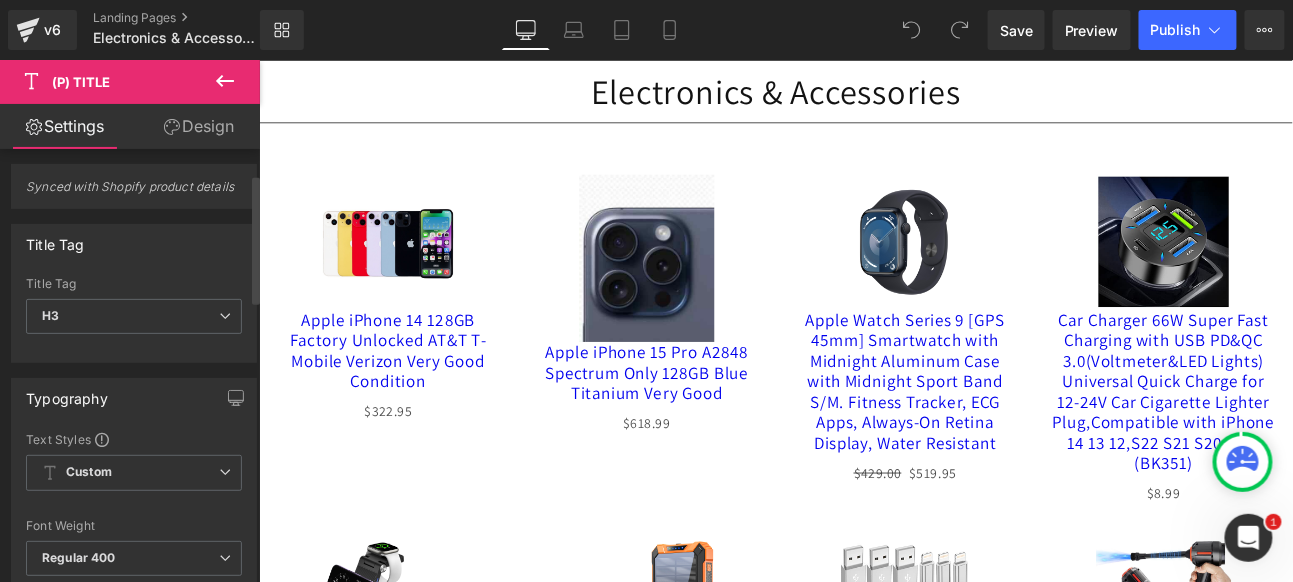scroll, scrollTop: 0, scrollLeft: 0, axis: both 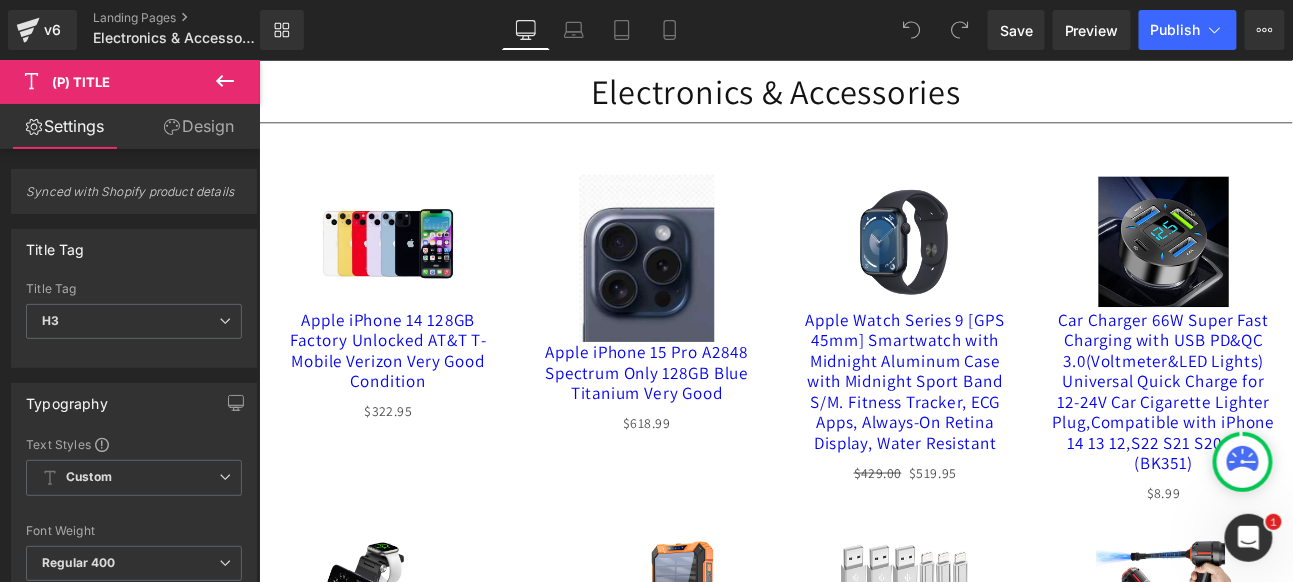 click on "Design" at bounding box center (199, 126) 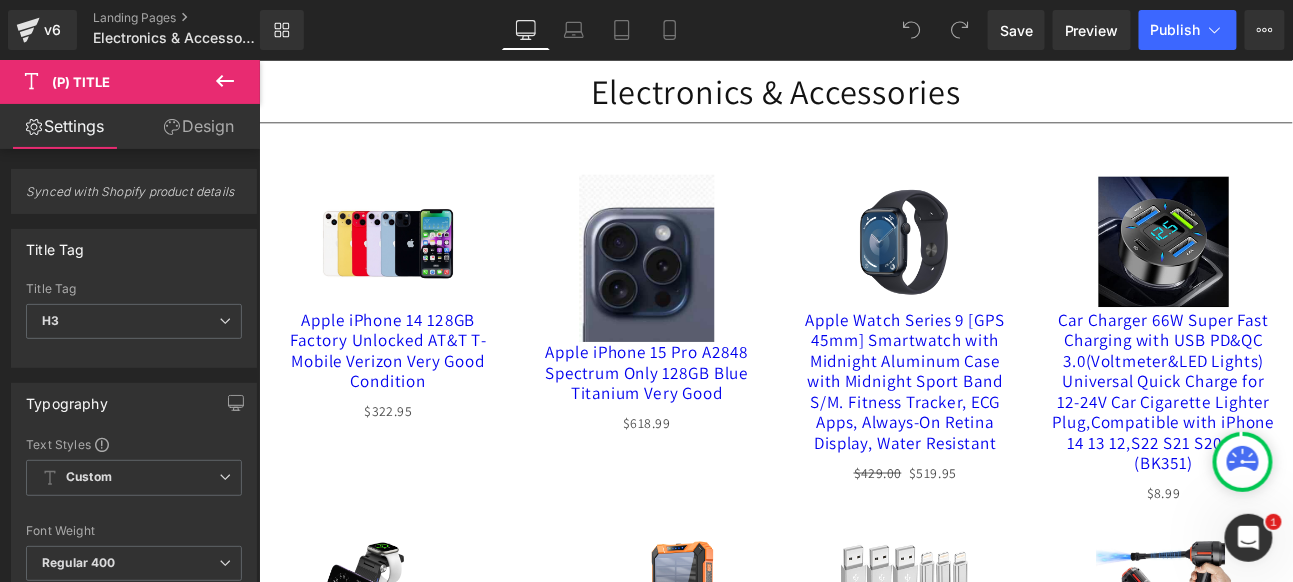 click on "Settings" at bounding box center (65, 126) 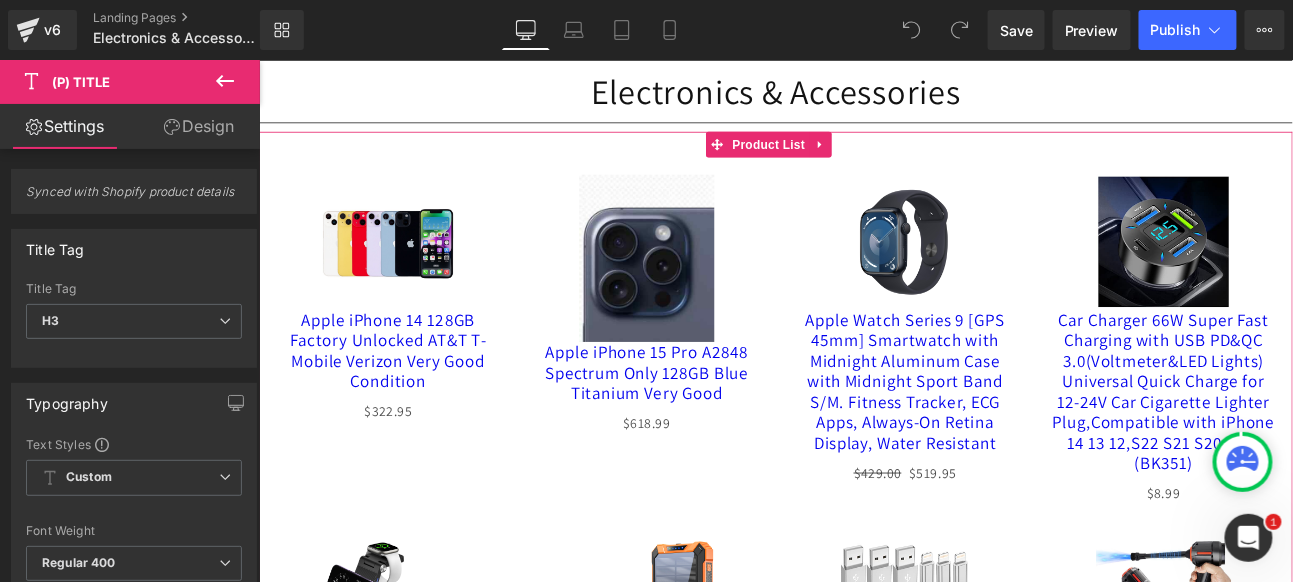 click at bounding box center [410, 272] 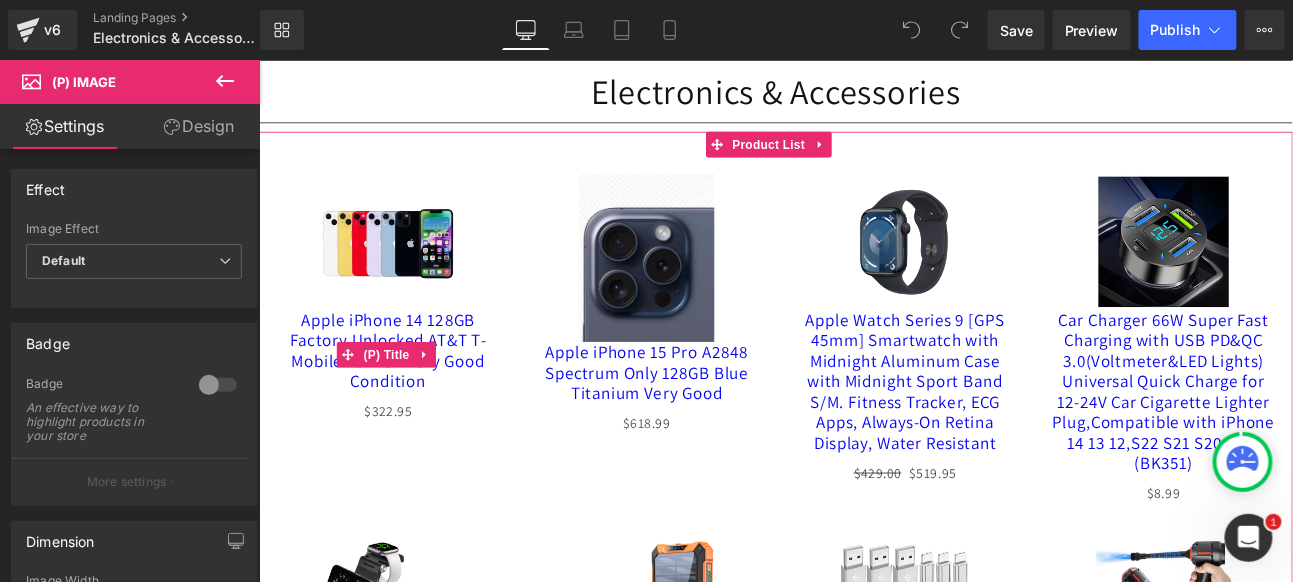 click on "Apple iPhone 14 128GB Factory Unlocked AT&T T-Mobile Verizon Very Good Condition" at bounding box center [409, 399] 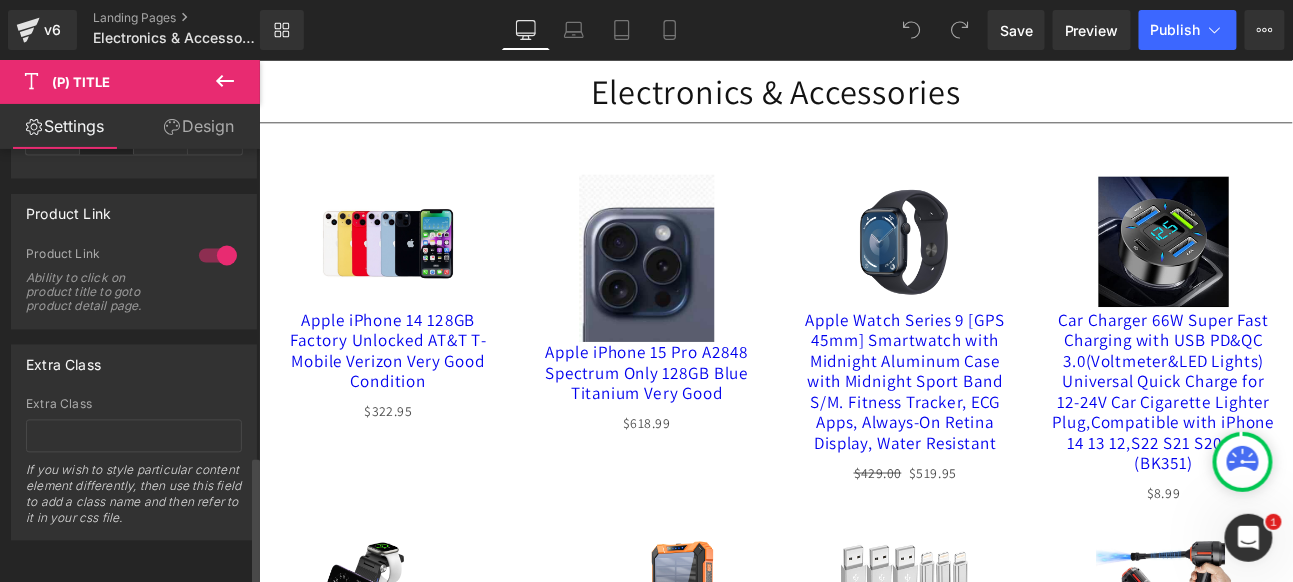 scroll, scrollTop: 1029, scrollLeft: 0, axis: vertical 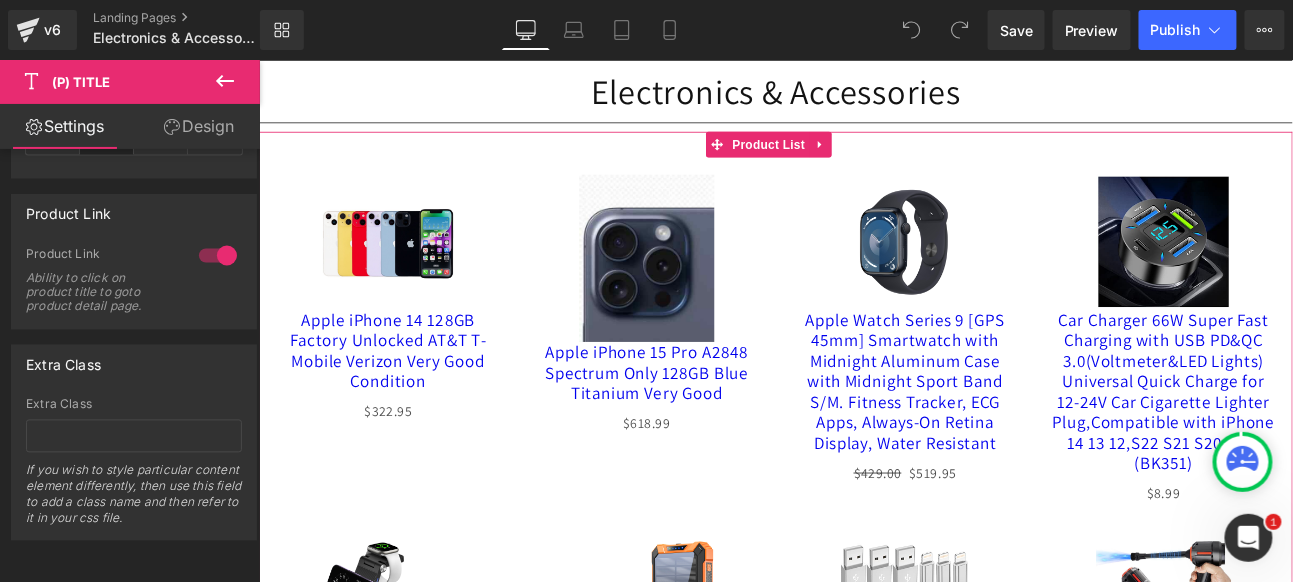 click on "Sale Off
(P) Image
Apple iPhone 14 128GB Factory Unlocked AT&T T-Mobile Verizon Very Good Condition
(P) Title
$0
$322.95
(P) Price
Product" at bounding box center (409, 339) 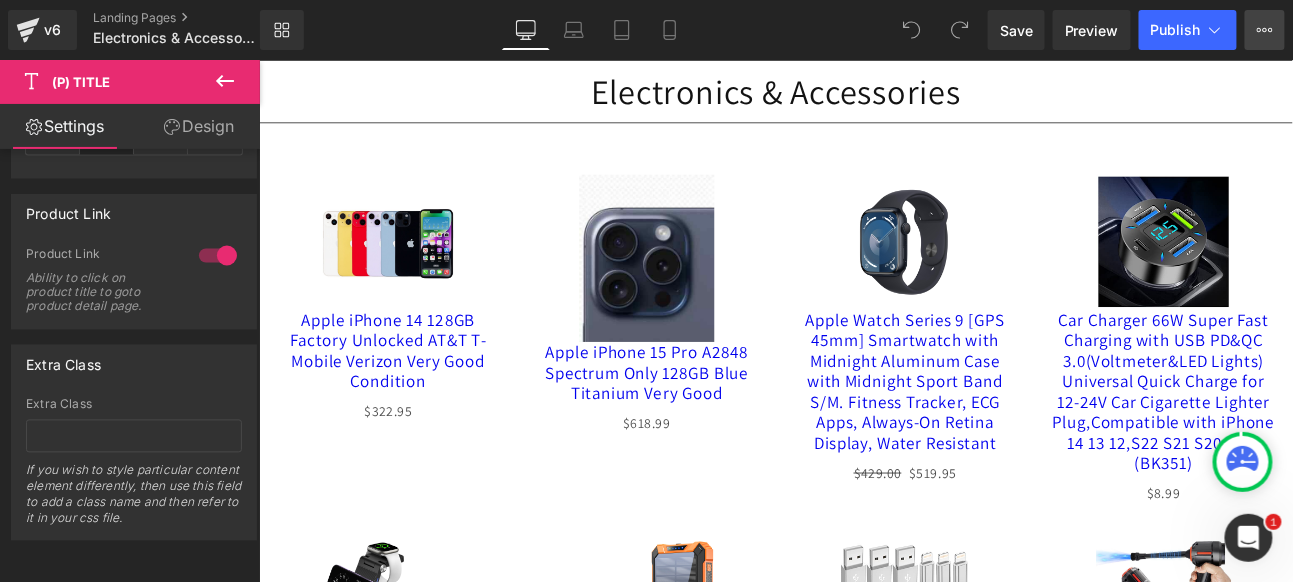 click 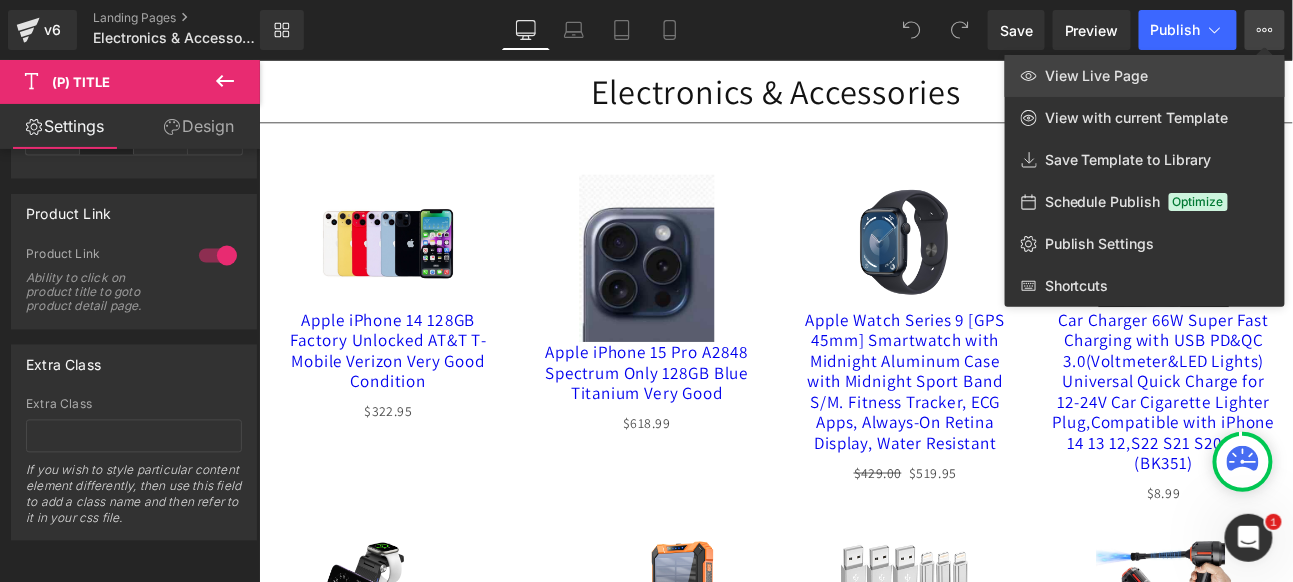 click on "View Live Page" at bounding box center (1097, 76) 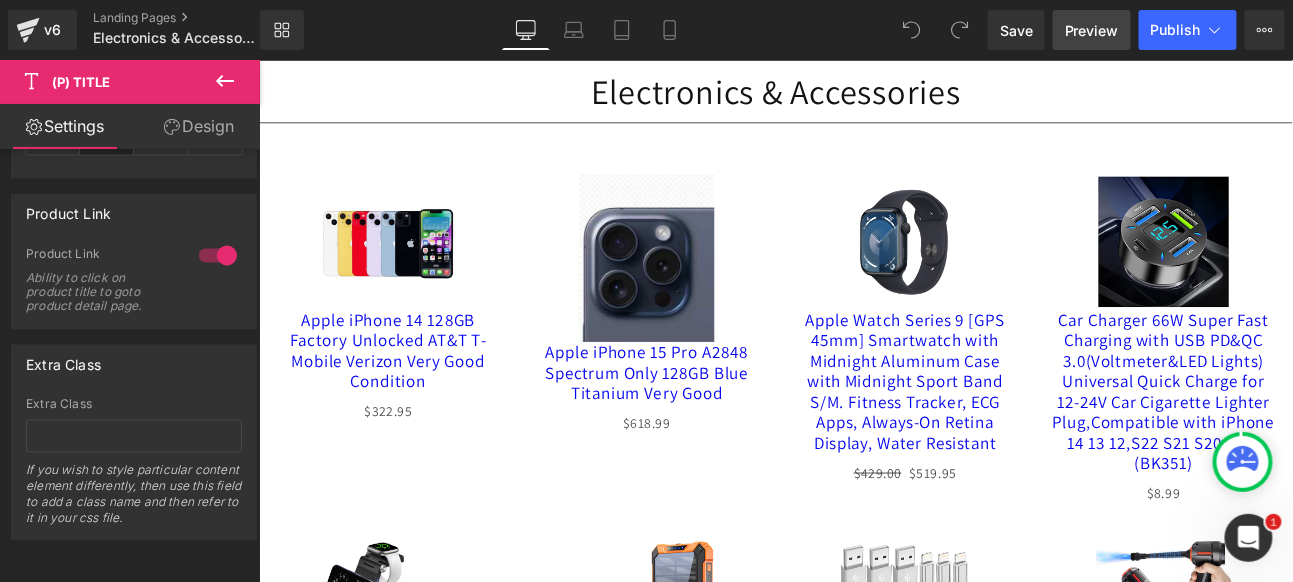 click on "Preview" at bounding box center [1092, 30] 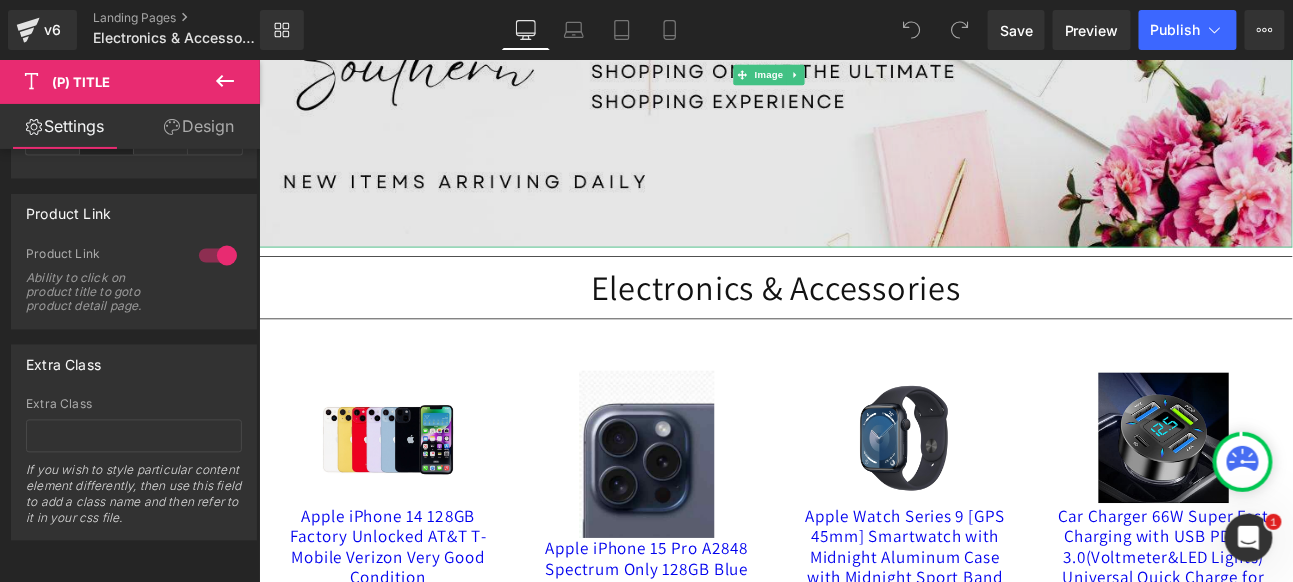 scroll, scrollTop: 444, scrollLeft: 0, axis: vertical 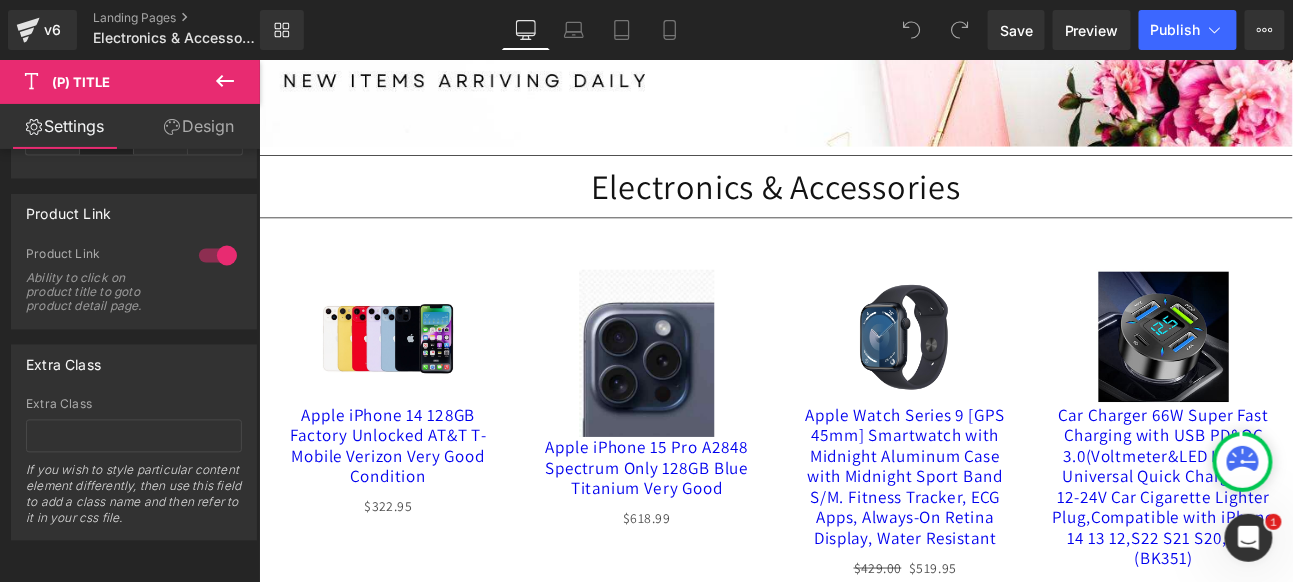click 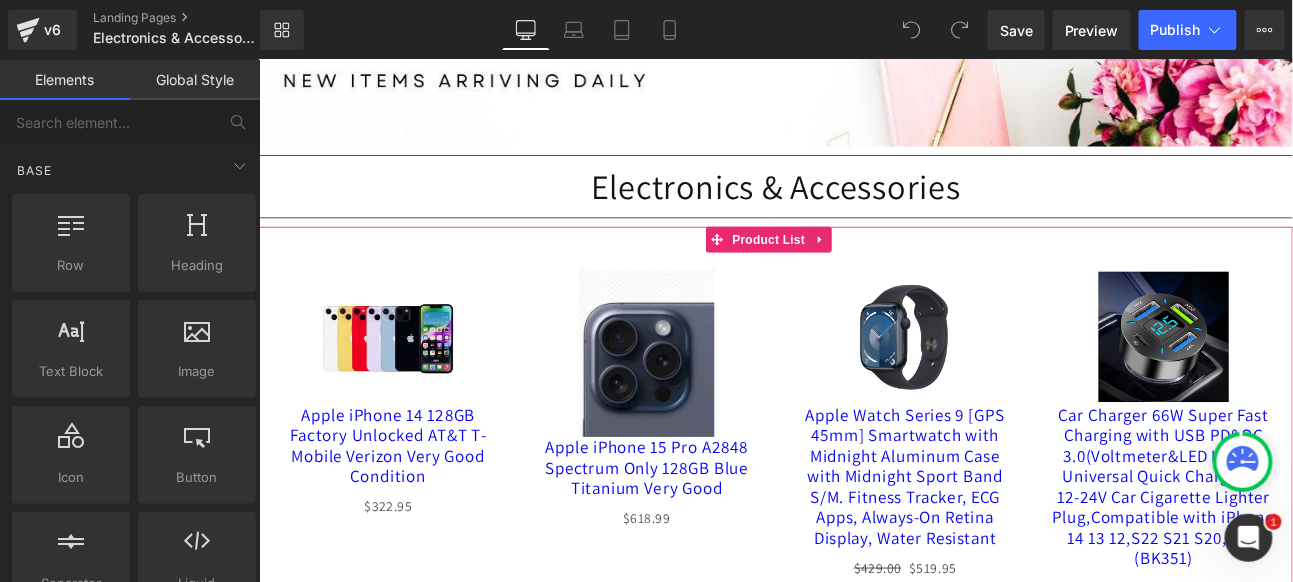 click on "Sale Off
(P) Image
Apple iPhone 14 128GB Factory Unlocked AT&T T-Mobile Verizon Very Good Condition
(P) Title
$0
$322.95
(P) Price
Product" at bounding box center (409, 450) 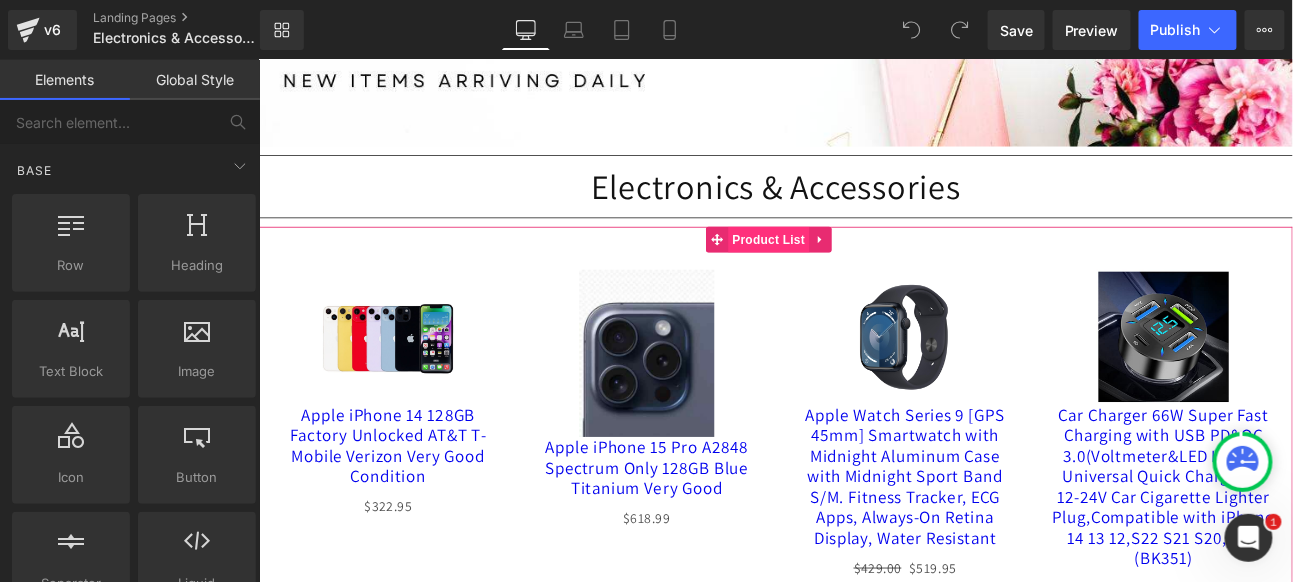 click on "Product List" at bounding box center [854, 269] 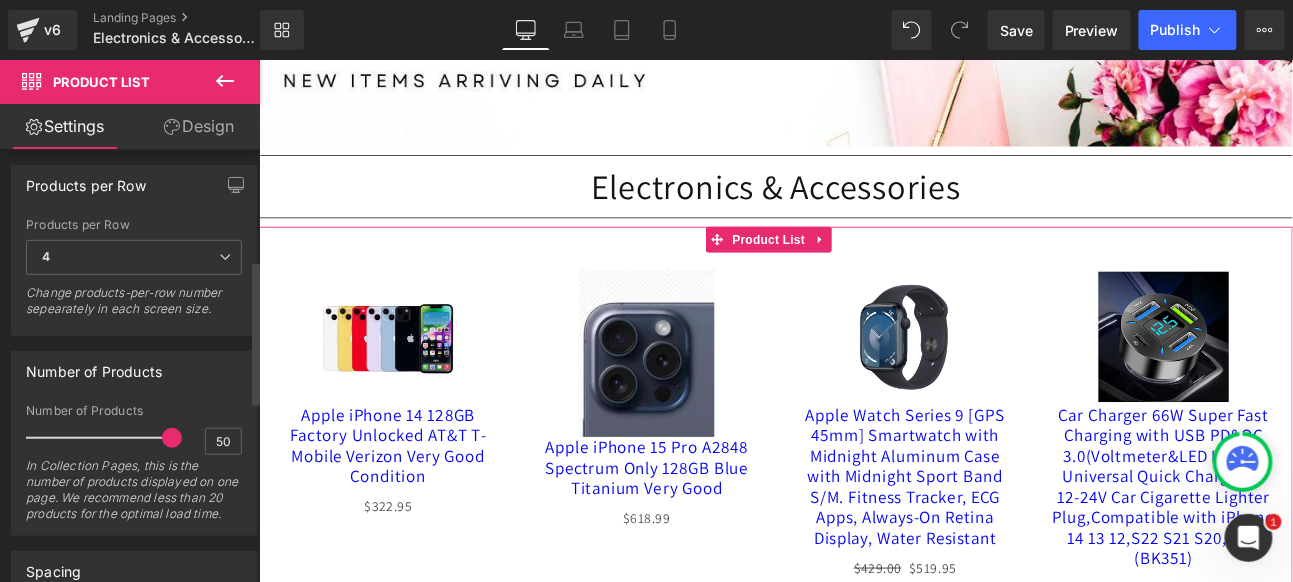 scroll, scrollTop: 333, scrollLeft: 0, axis: vertical 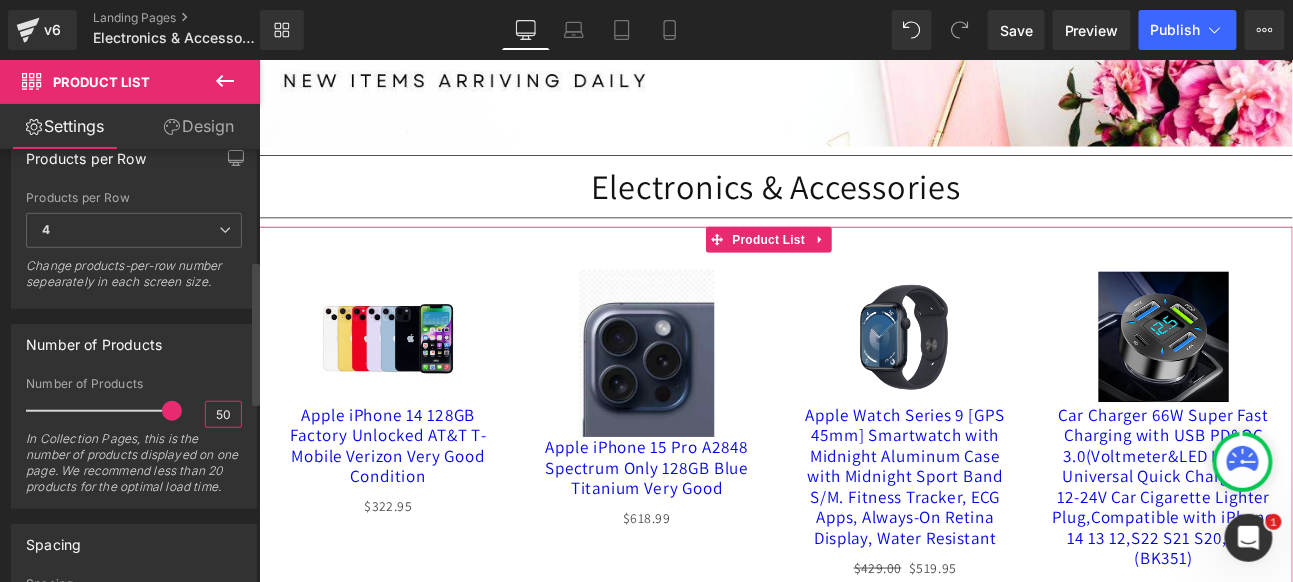 drag, startPoint x: 225, startPoint y: 414, endPoint x: 185, endPoint y: 395, distance: 44.28318 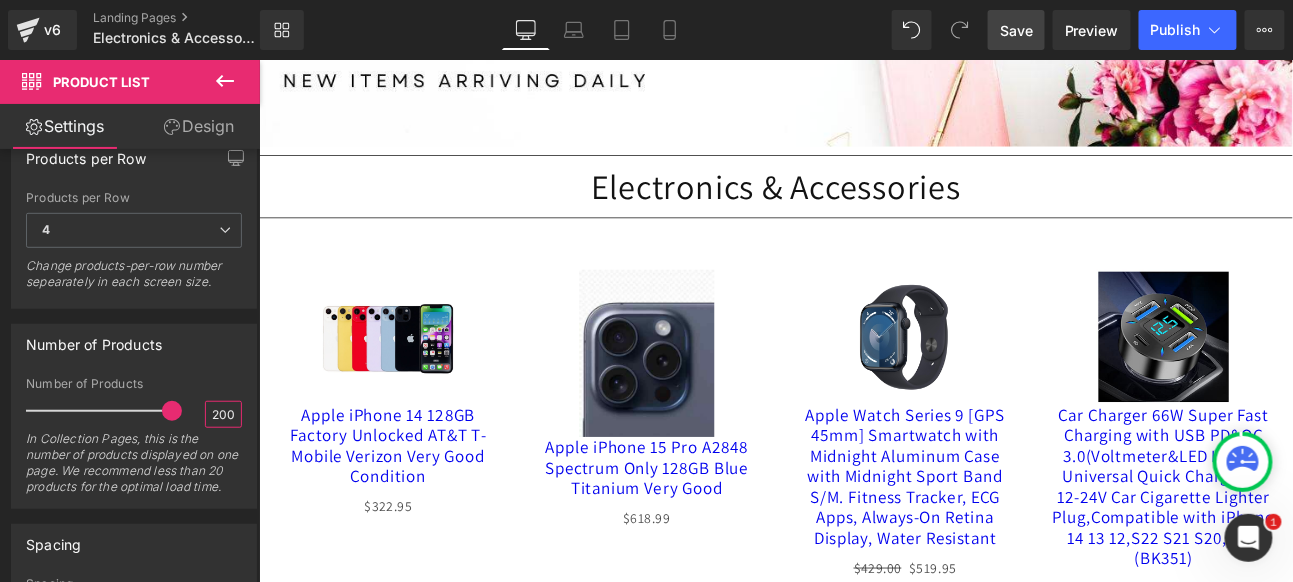 type on "200" 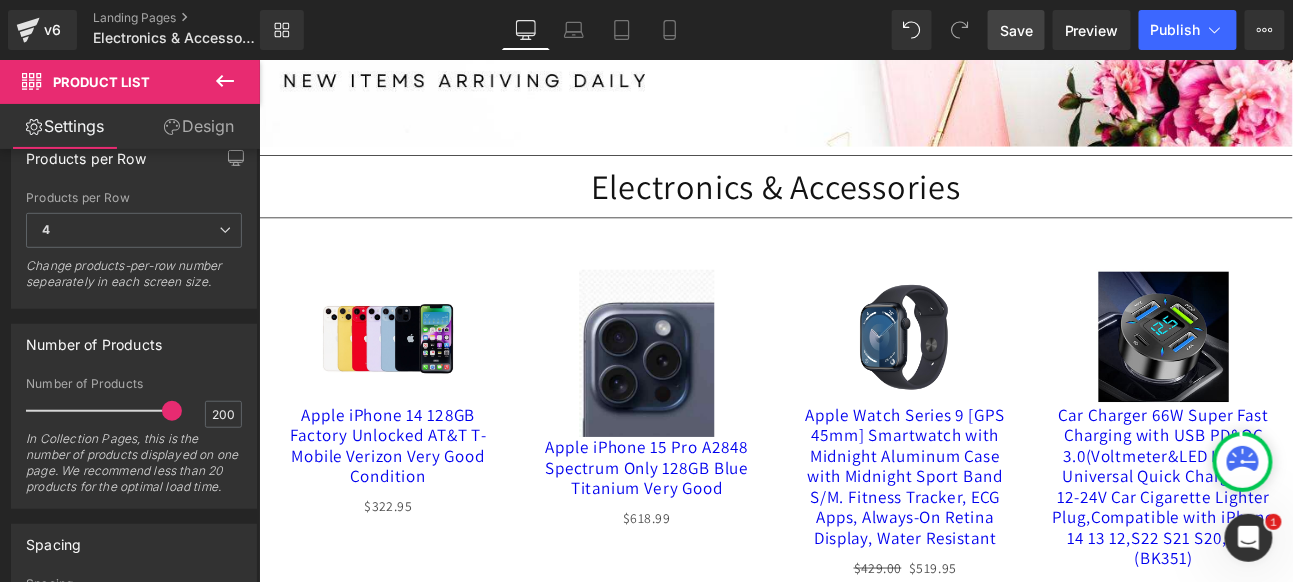 click on "Save" at bounding box center (1016, 30) 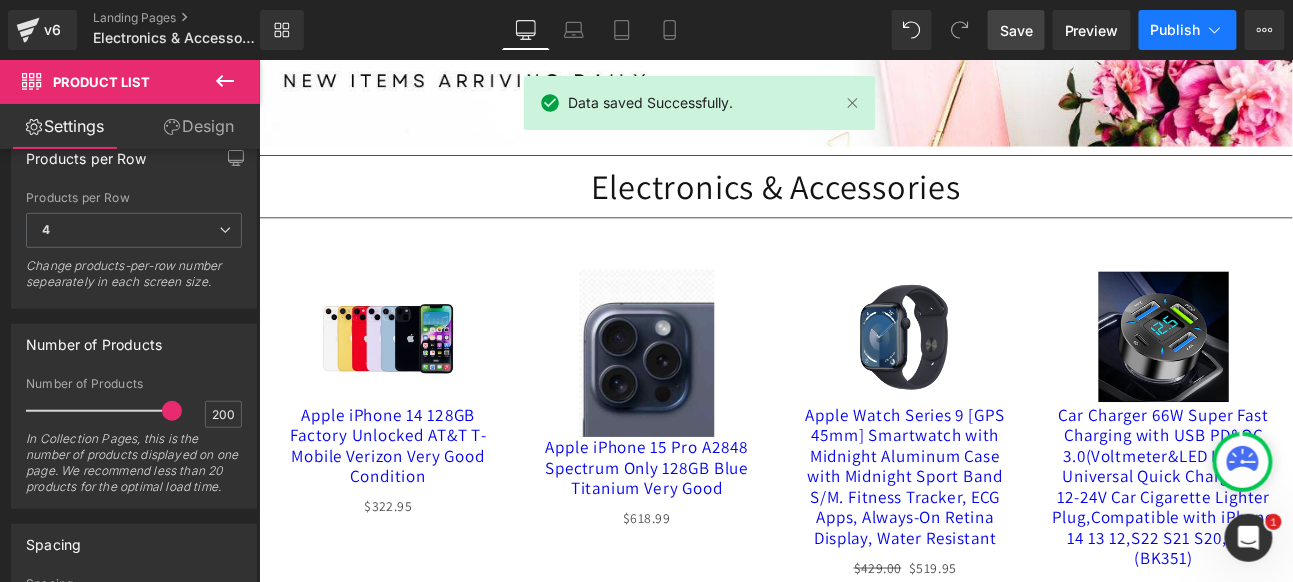 click on "Publish" at bounding box center [1176, 30] 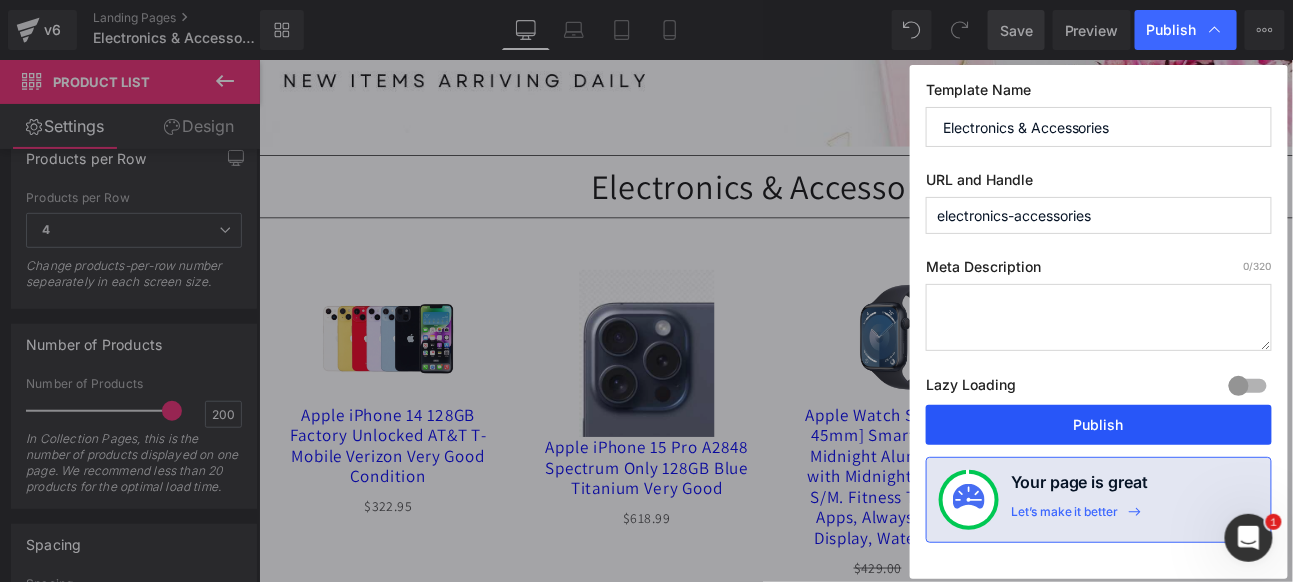 drag, startPoint x: 1126, startPoint y: 422, endPoint x: 983, endPoint y: 198, distance: 265.75363 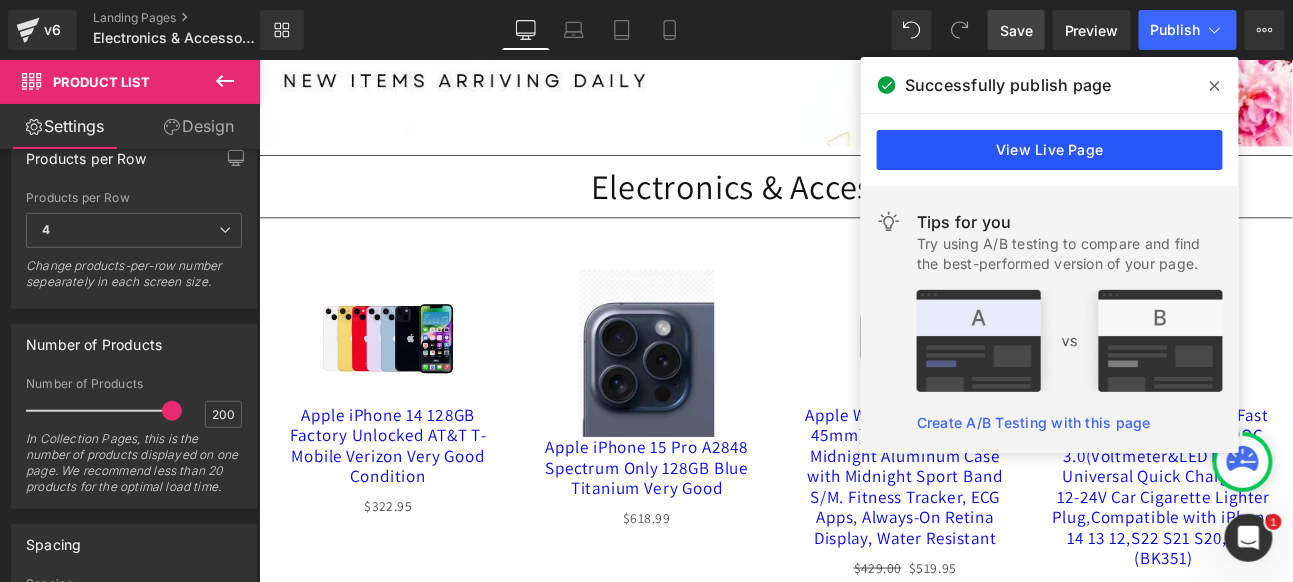click on "View Live Page" at bounding box center [1050, 150] 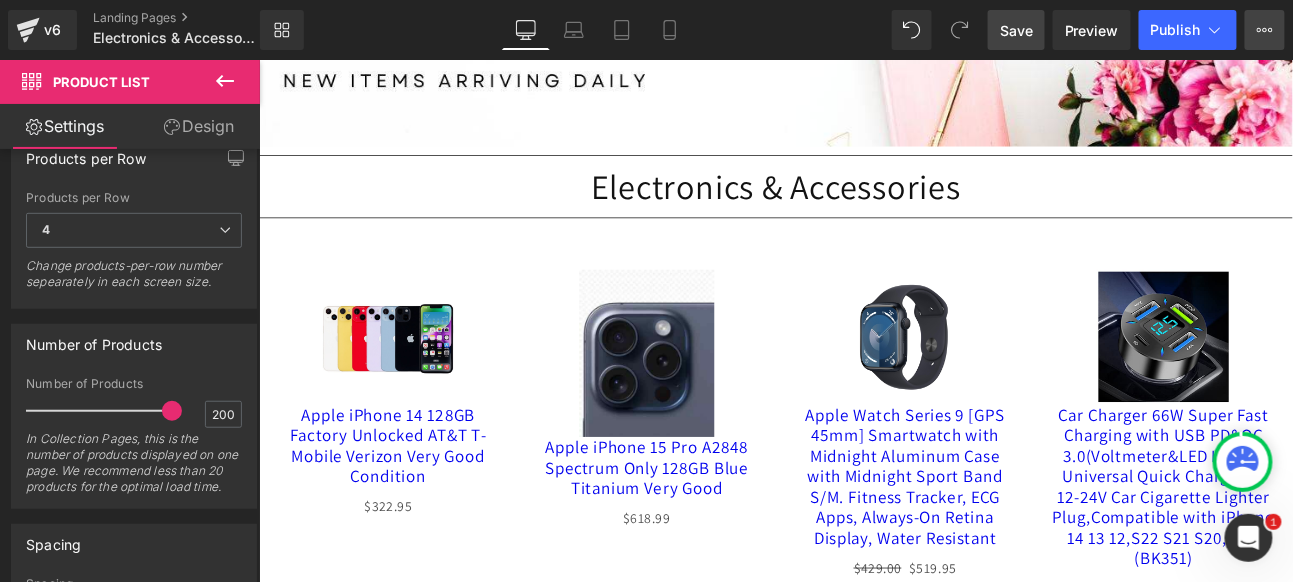 click 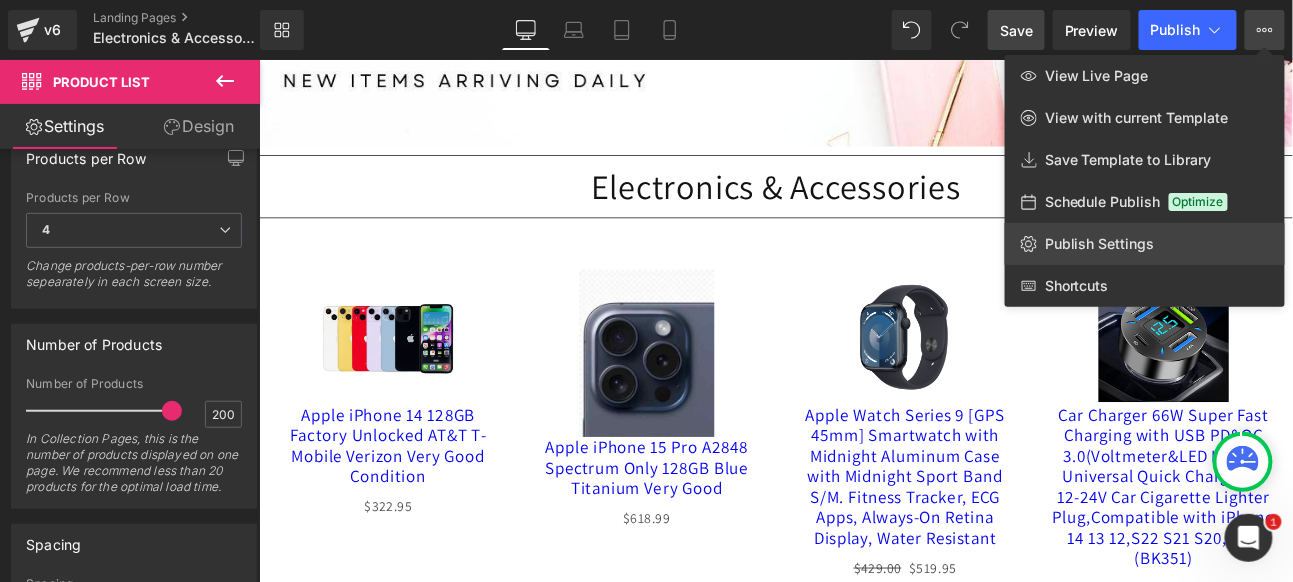 click on "Publish Settings" at bounding box center (1100, 244) 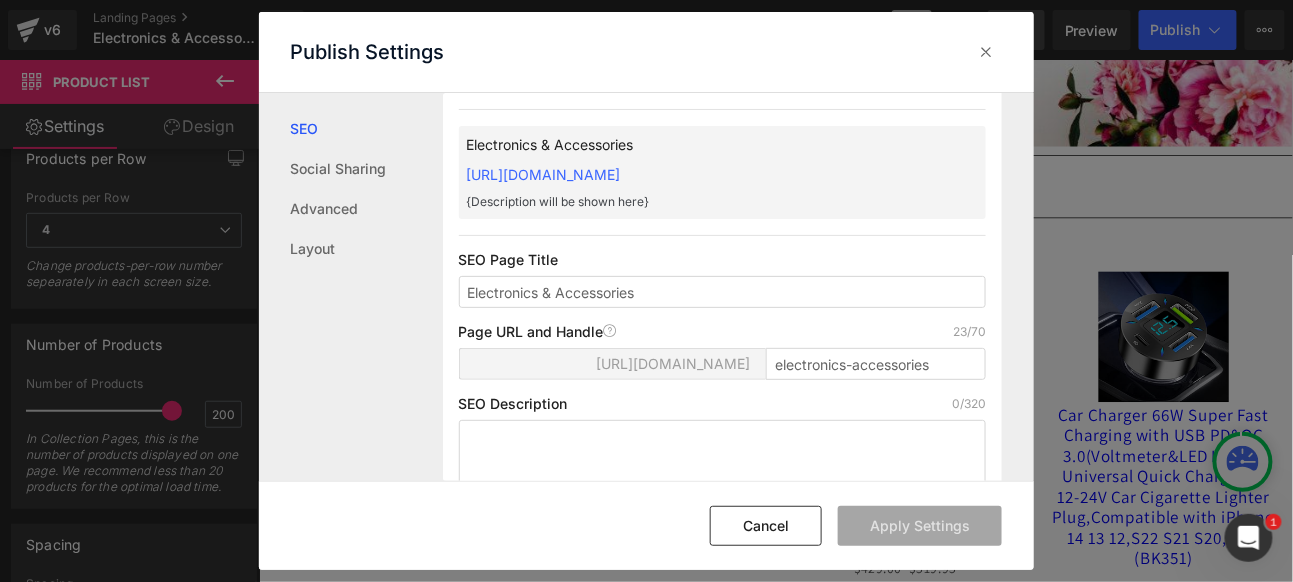 scroll, scrollTop: 0, scrollLeft: 0, axis: both 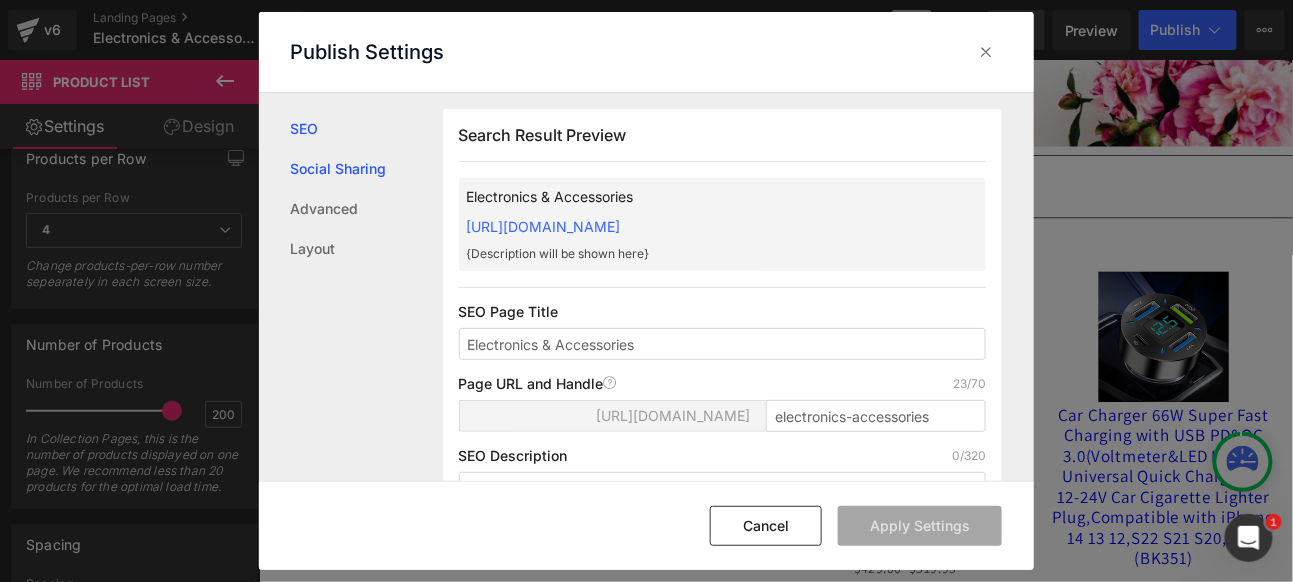 click on "Social Sharing" at bounding box center [367, 169] 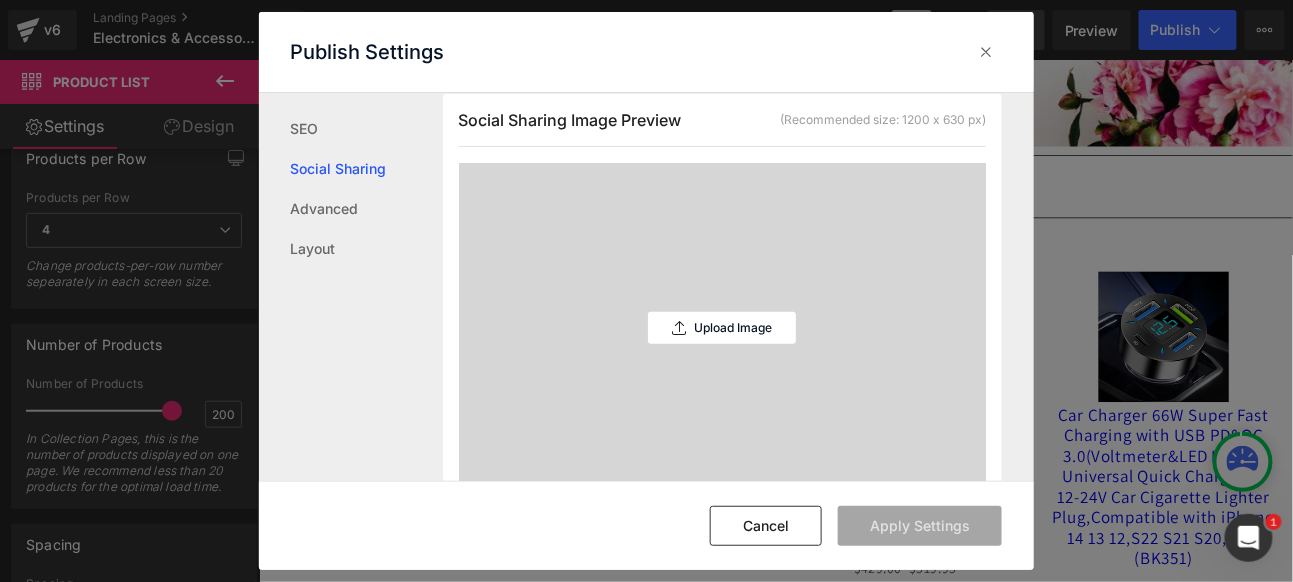 scroll, scrollTop: 527, scrollLeft: 0, axis: vertical 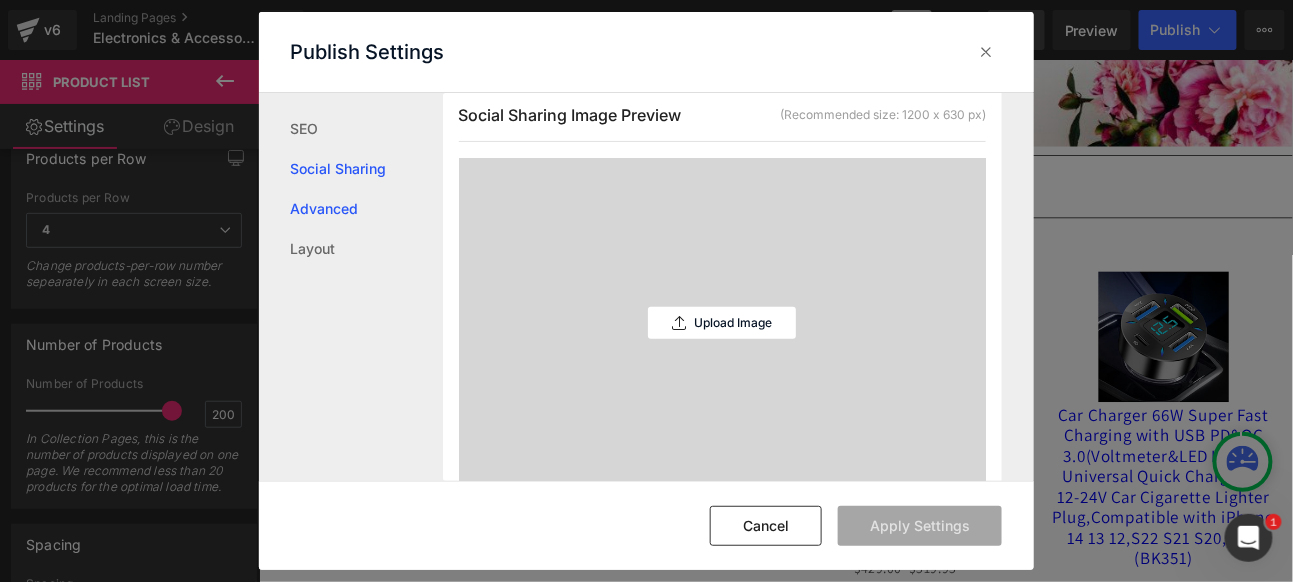 click on "Advanced" at bounding box center [367, 209] 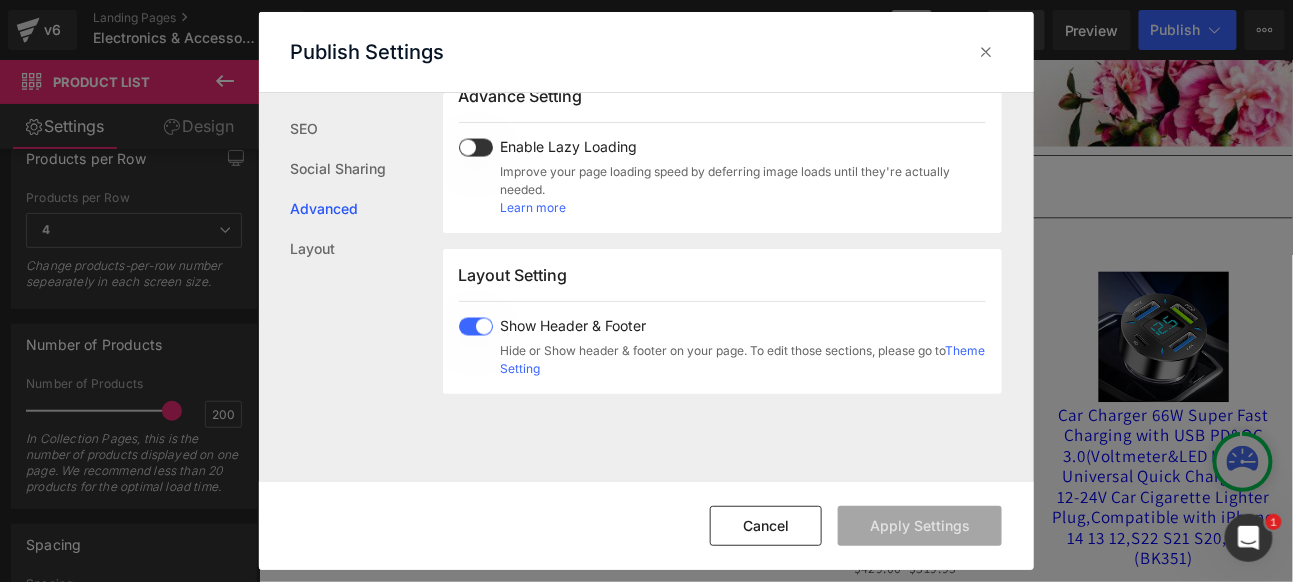 scroll, scrollTop: 1072, scrollLeft: 0, axis: vertical 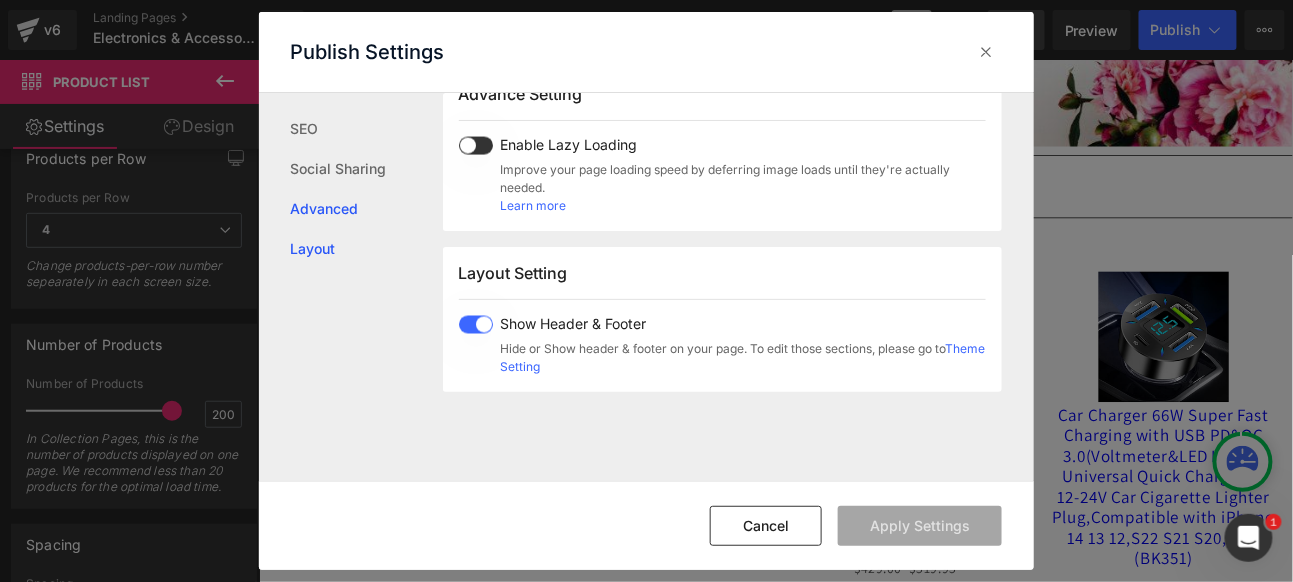 click on "Layout" at bounding box center (367, 249) 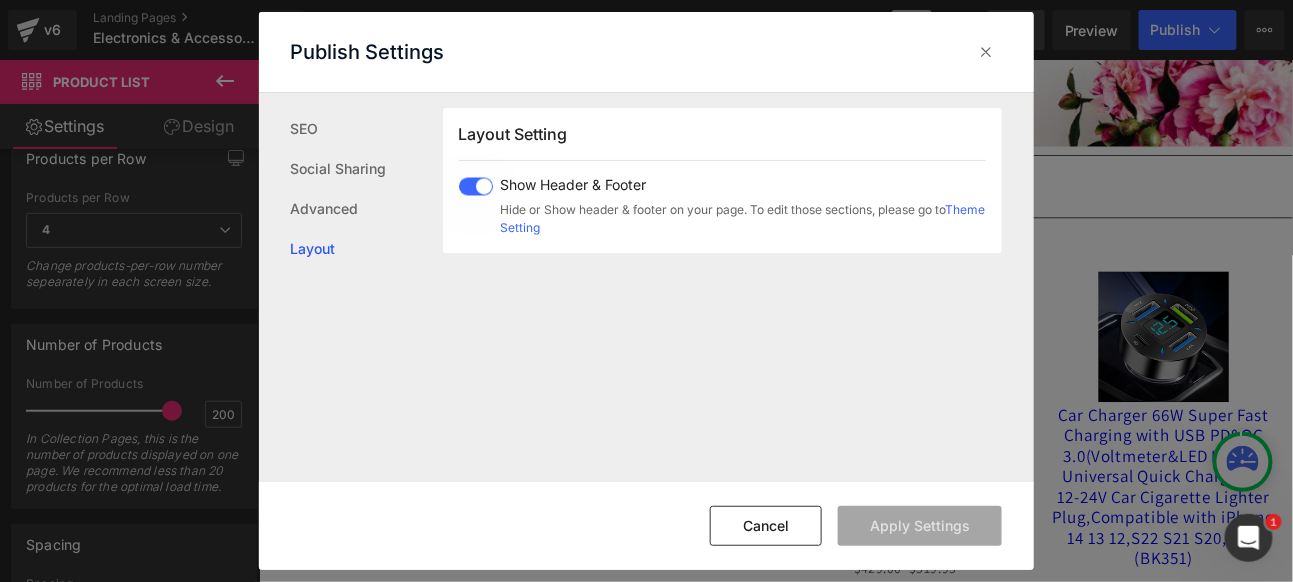 scroll, scrollTop: 1249, scrollLeft: 0, axis: vertical 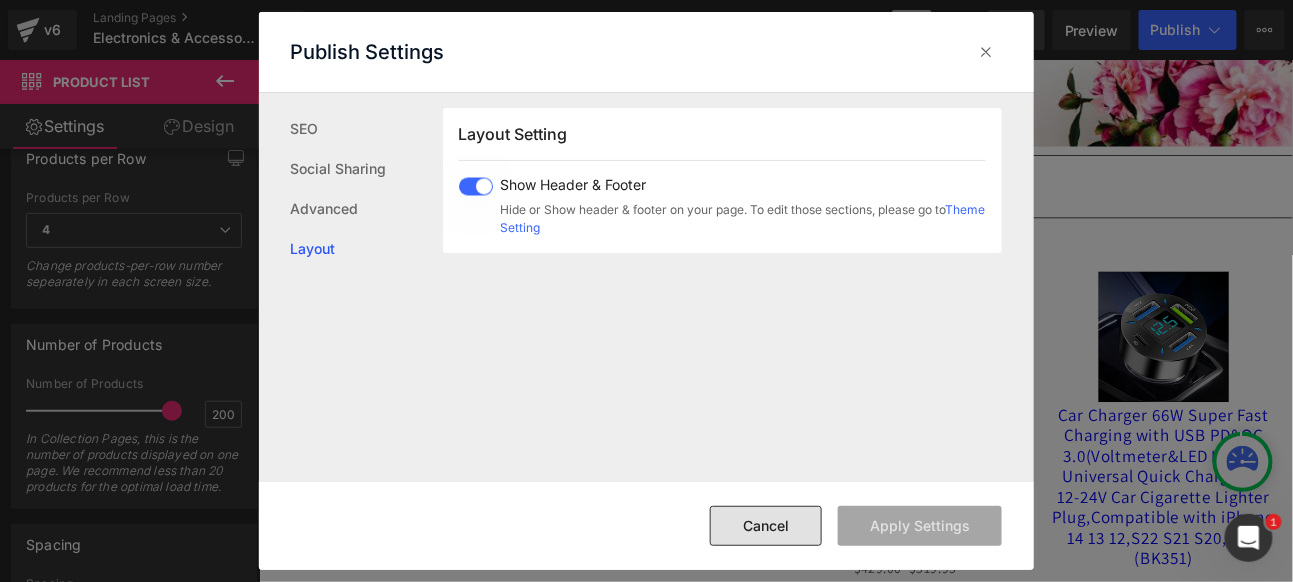 click on "Cancel" at bounding box center (766, 526) 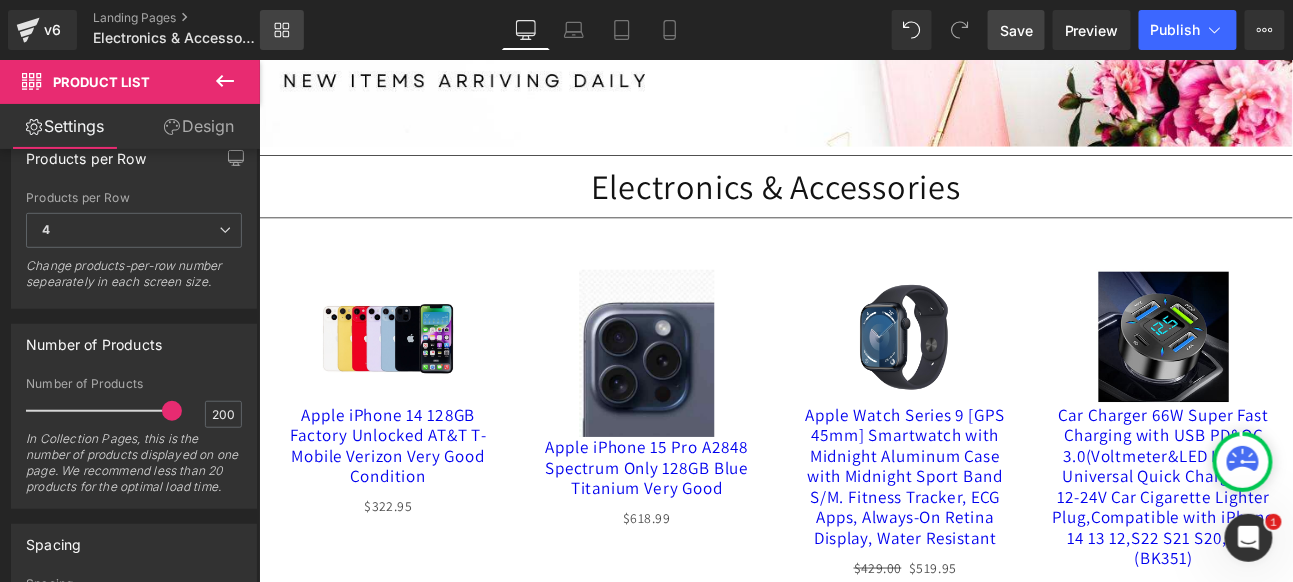 click 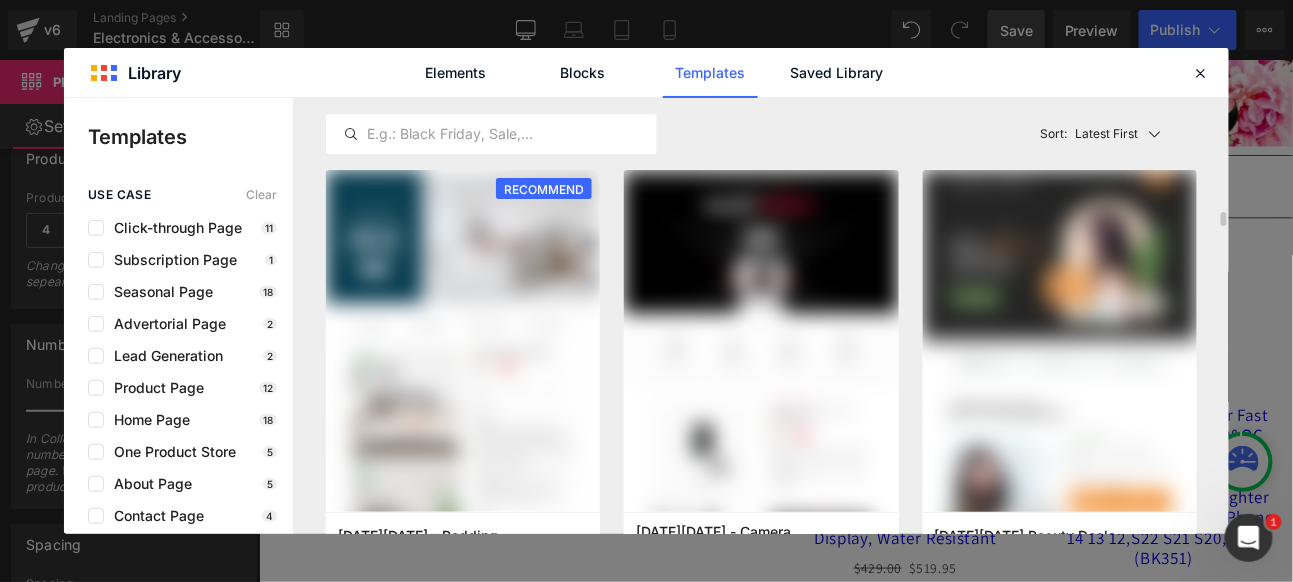 scroll, scrollTop: 111, scrollLeft: 0, axis: vertical 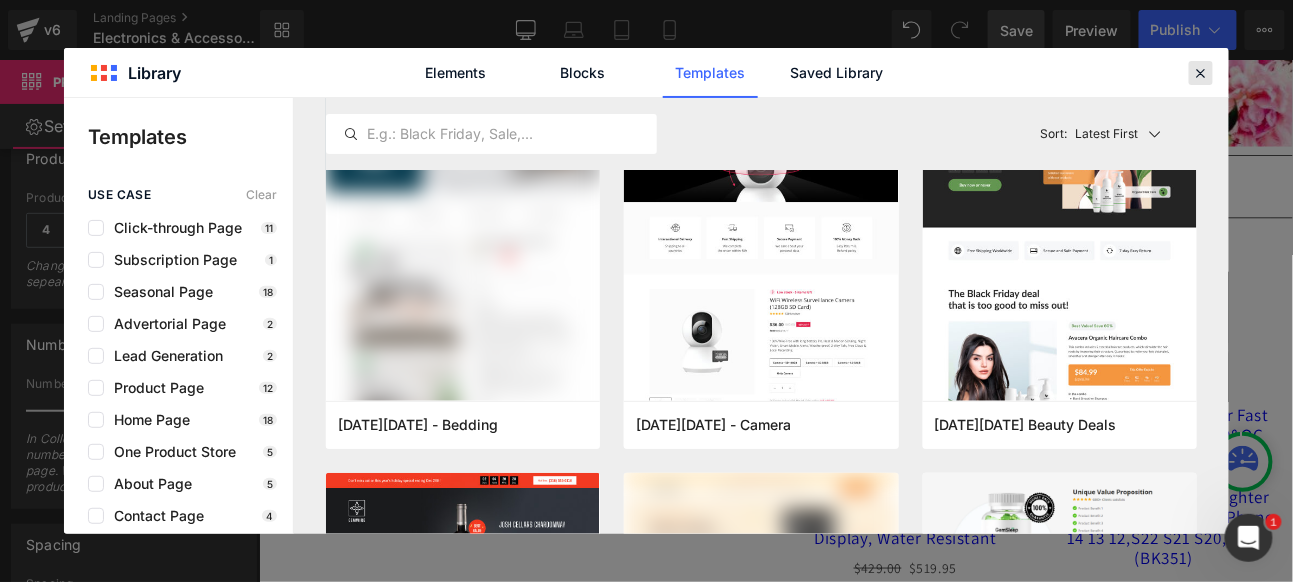 click at bounding box center [1201, 73] 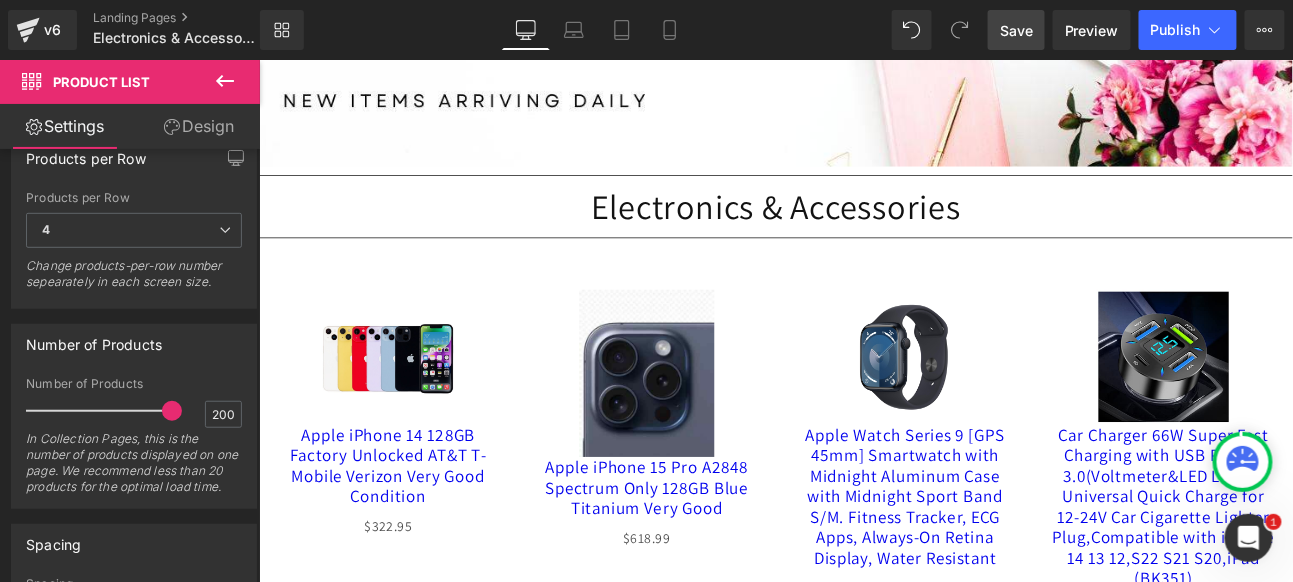 scroll, scrollTop: 666, scrollLeft: 0, axis: vertical 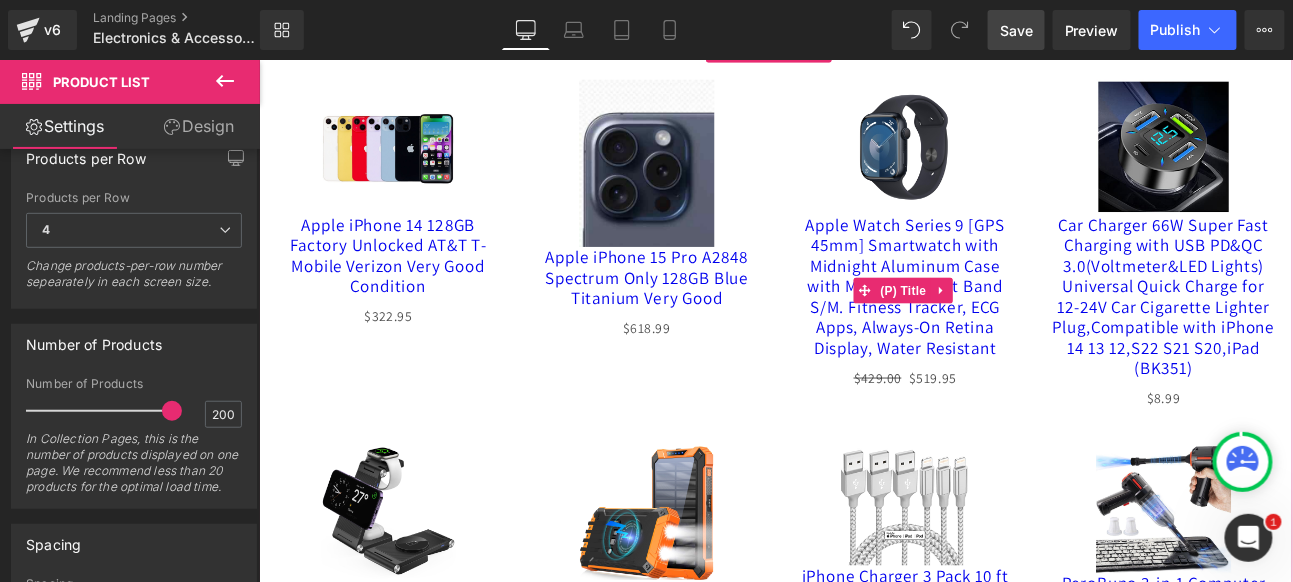 click on "Apple Watch Series 9 [GPS 45mm] Smartwatch with Midnight Aluminum Case with Midnight Sport Band S/M. Fitness Tracker, ECG Apps, Always-On Retina Display, Water Resistant" at bounding box center (1014, 324) 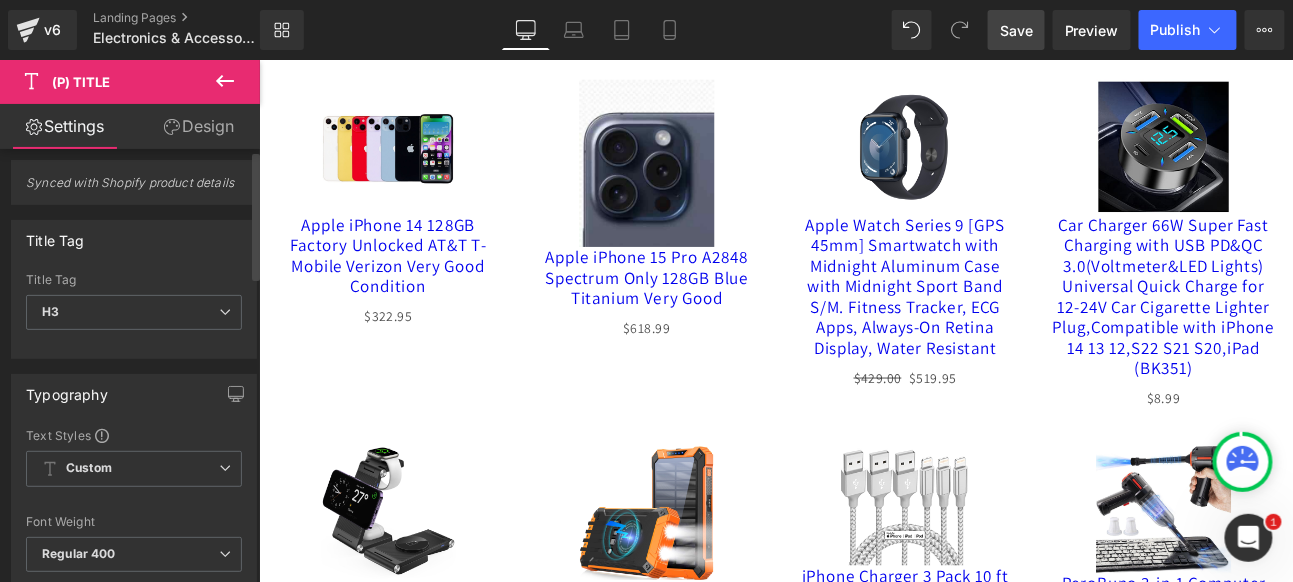scroll, scrollTop: 0, scrollLeft: 0, axis: both 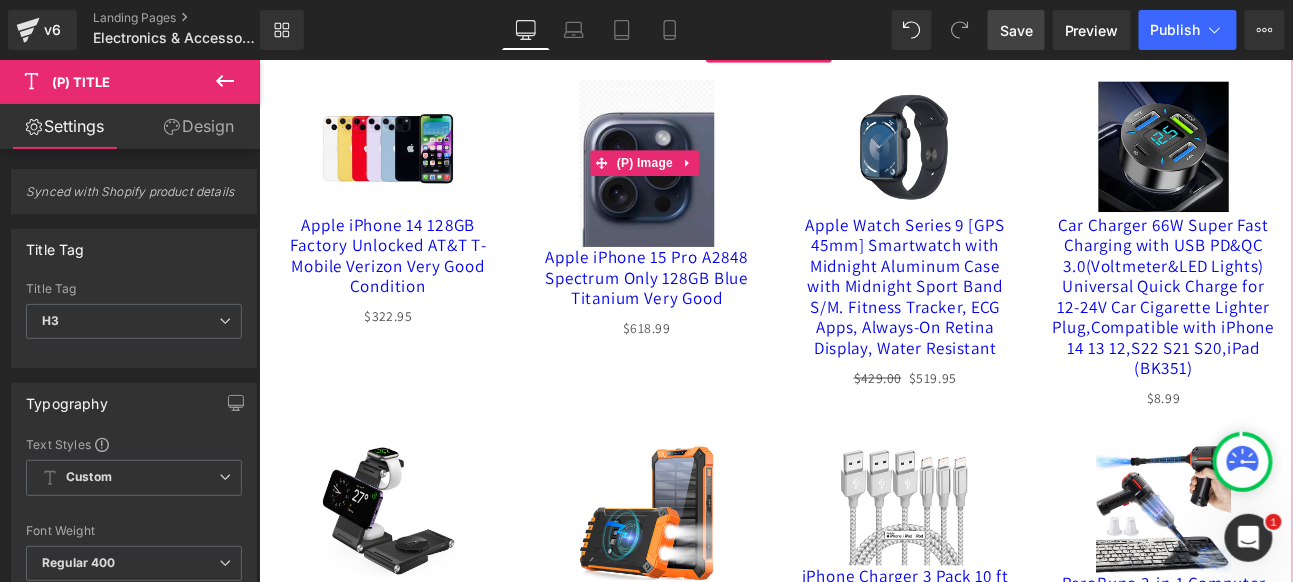 click at bounding box center [712, 180] 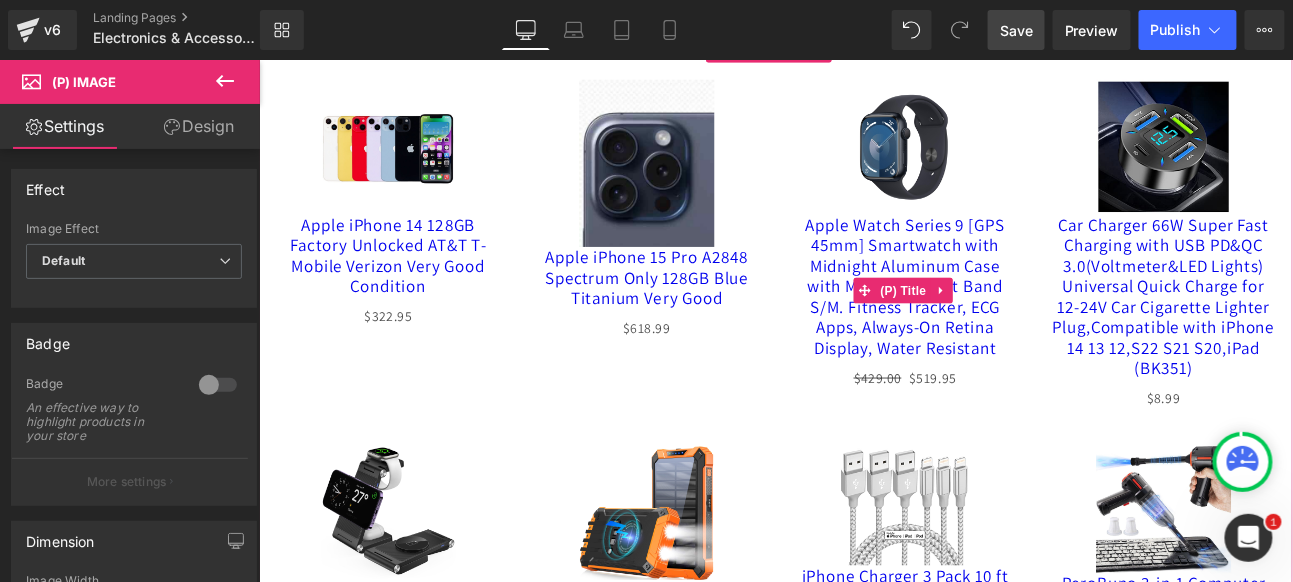 click on "Apple Watch Series 9 [GPS 45mm] Smartwatch with Midnight Aluminum Case with Midnight Sport Band S/M. Fitness Tracker, ECG Apps, Always-On Retina Display, Water Resistant" at bounding box center [1014, 324] 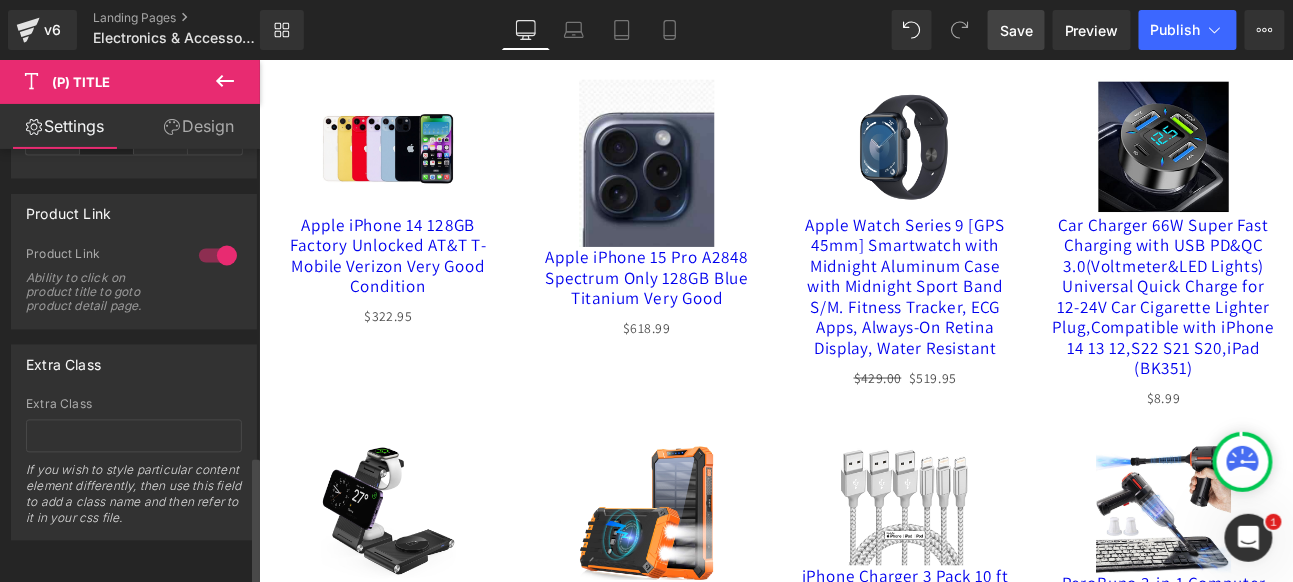 scroll, scrollTop: 1029, scrollLeft: 0, axis: vertical 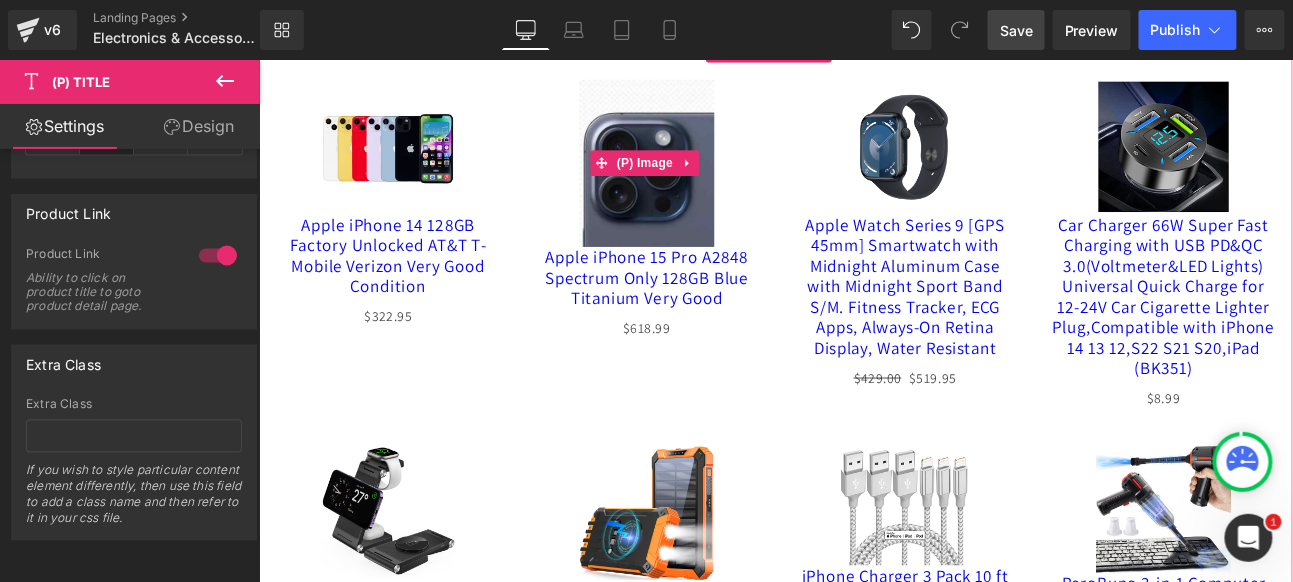 click at bounding box center [712, 180] 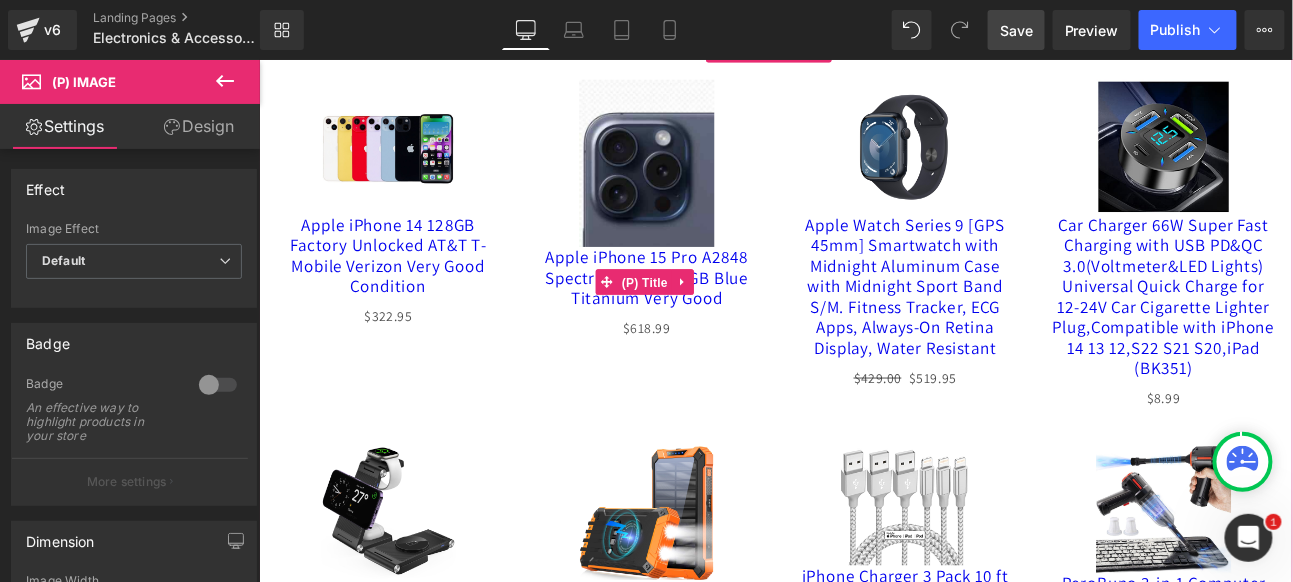 click on "(P) Title" at bounding box center (710, 320) 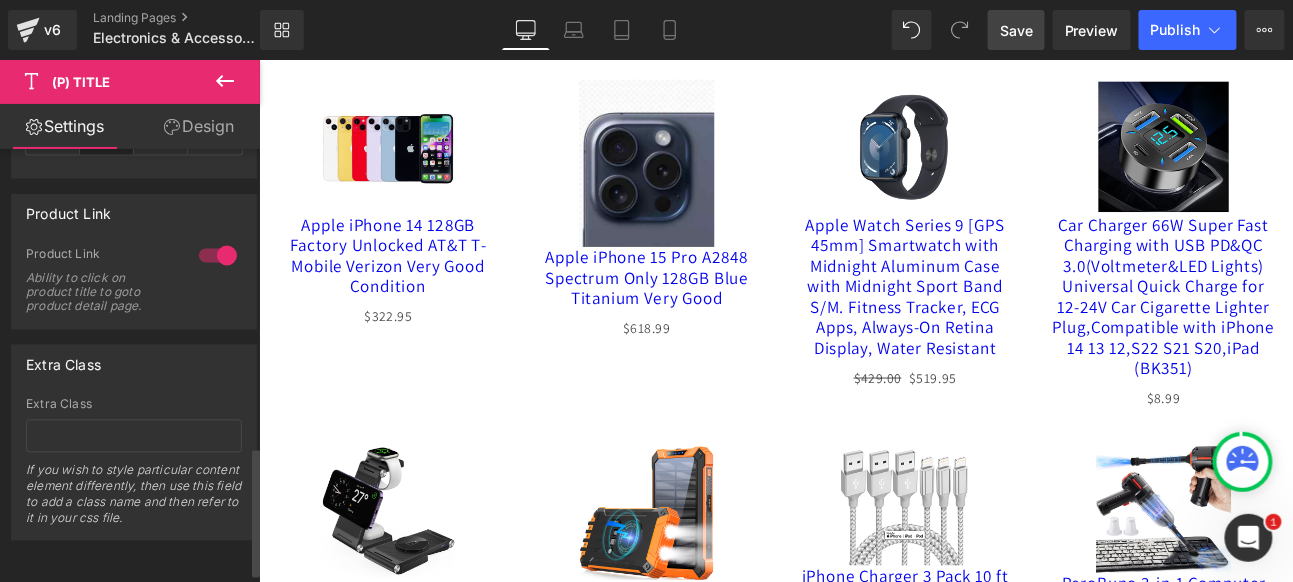 scroll, scrollTop: 1029, scrollLeft: 0, axis: vertical 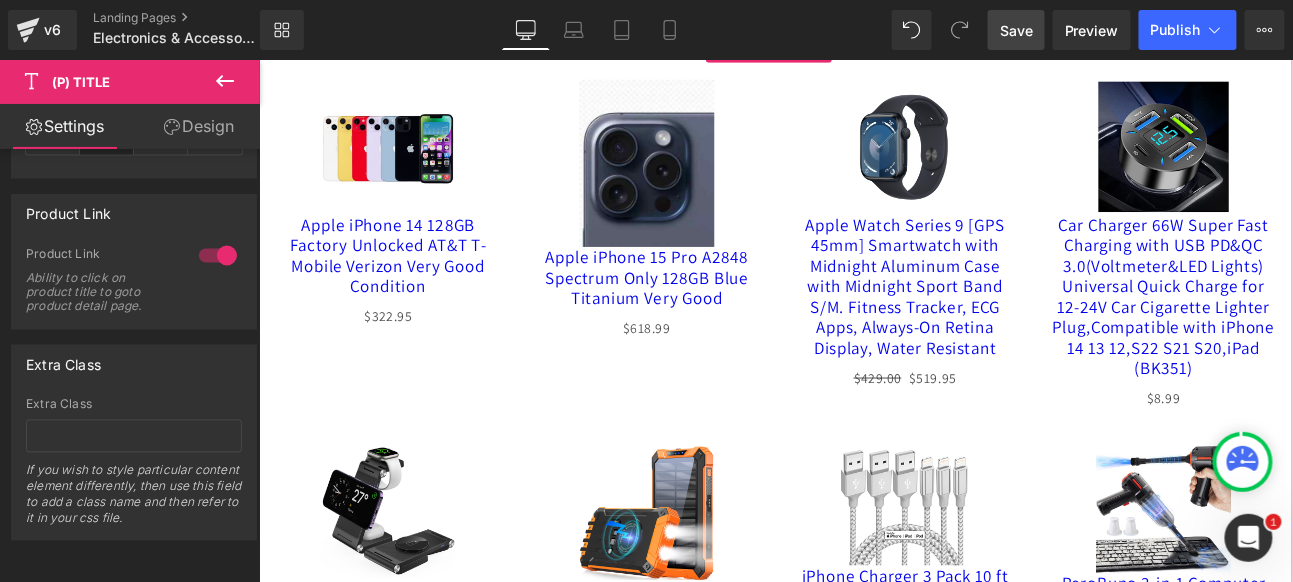 click at bounding box center [863, 276] 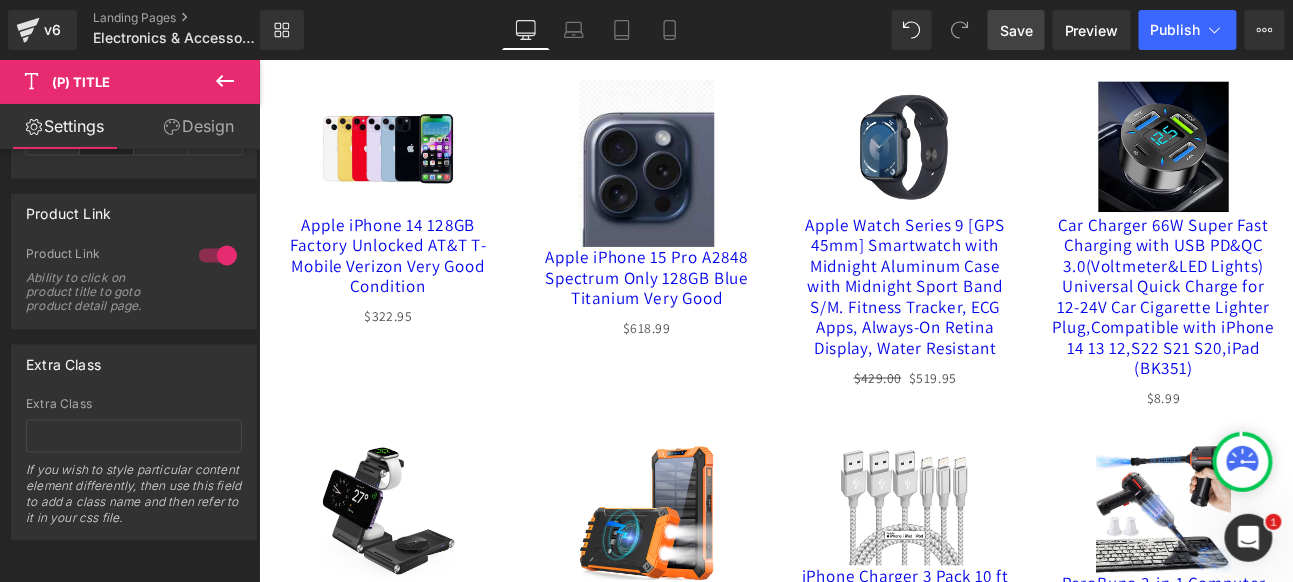 click on "Save" at bounding box center (1016, 30) 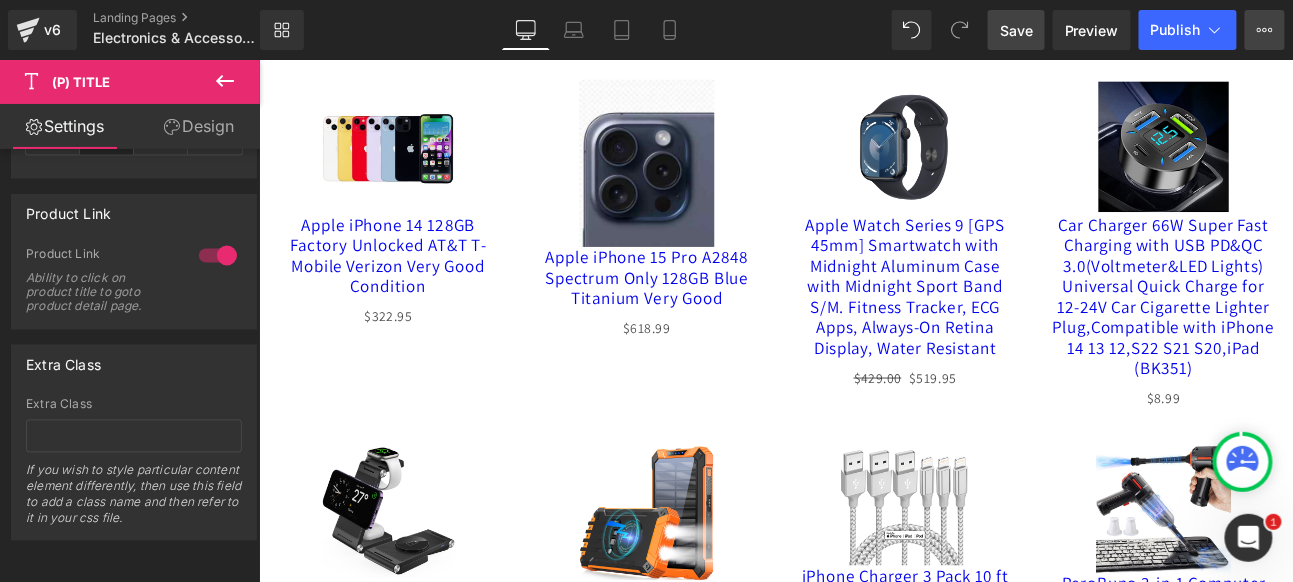click on "View Live Page View with current Template Save Template to Library Schedule Publish  Optimize  Publish Settings Shortcuts" at bounding box center (1265, 30) 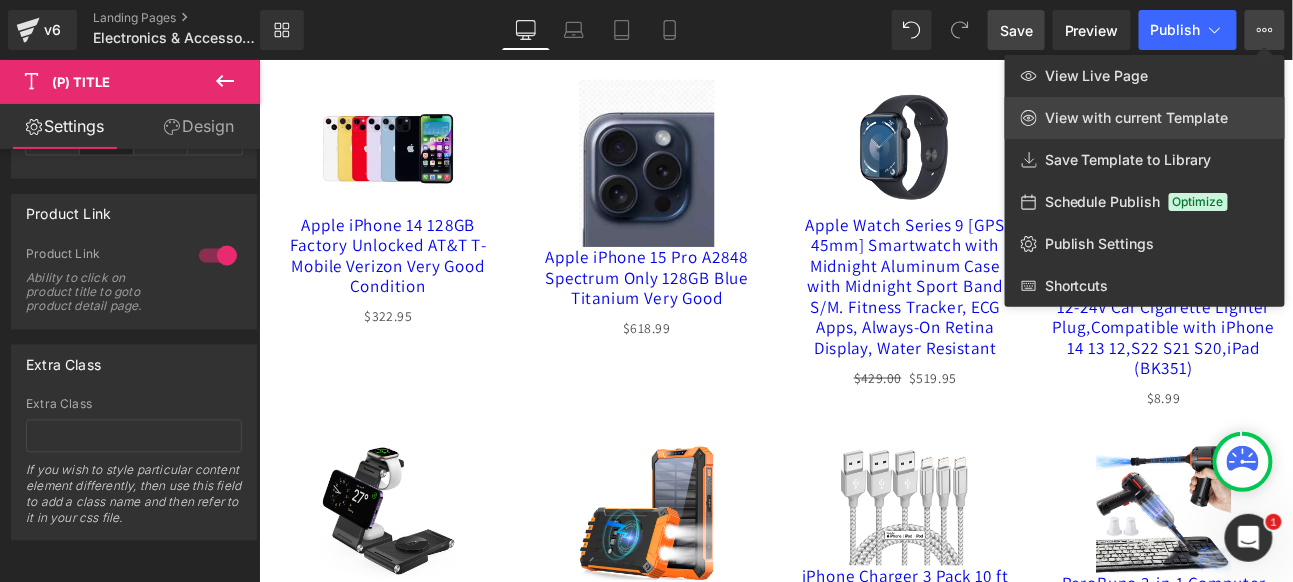 click on "View with current Template" at bounding box center (1137, 118) 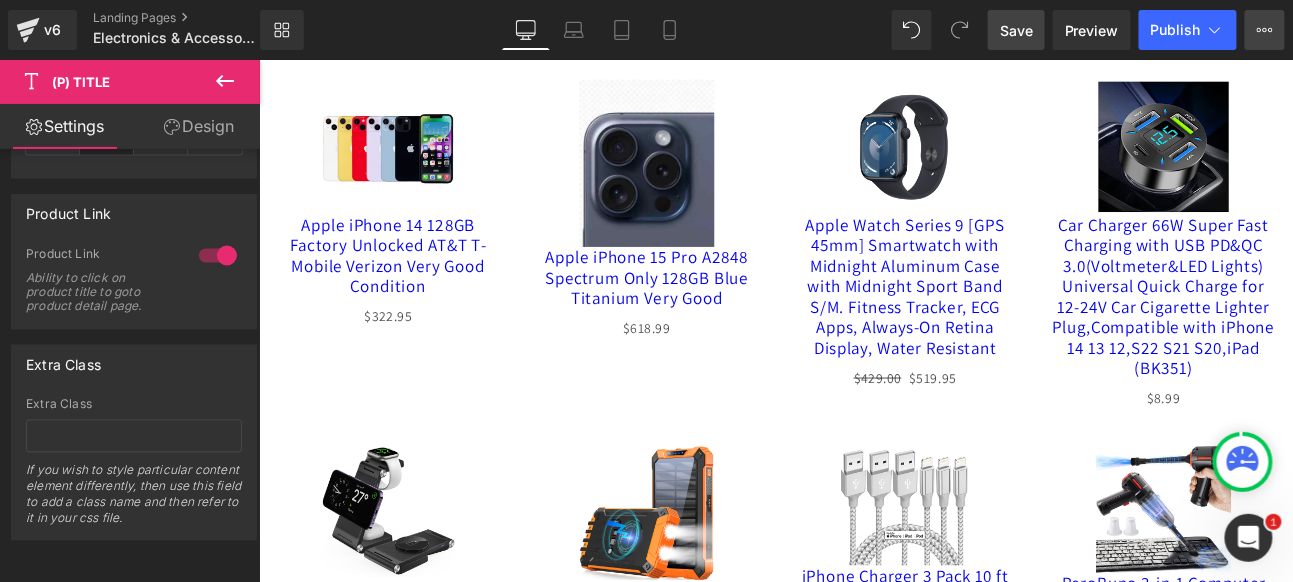 click on "View Live Page View with current Template Save Template to Library Schedule Publish  Optimize  Publish Settings Shortcuts" at bounding box center (1265, 30) 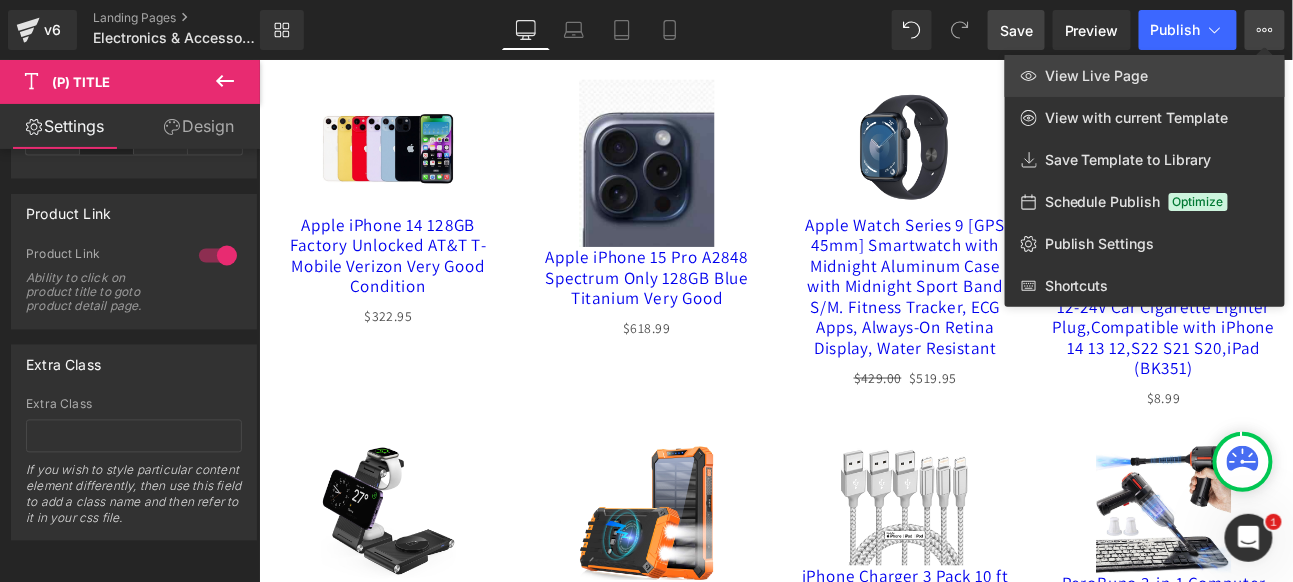 click on "View Live Page" at bounding box center [1097, 76] 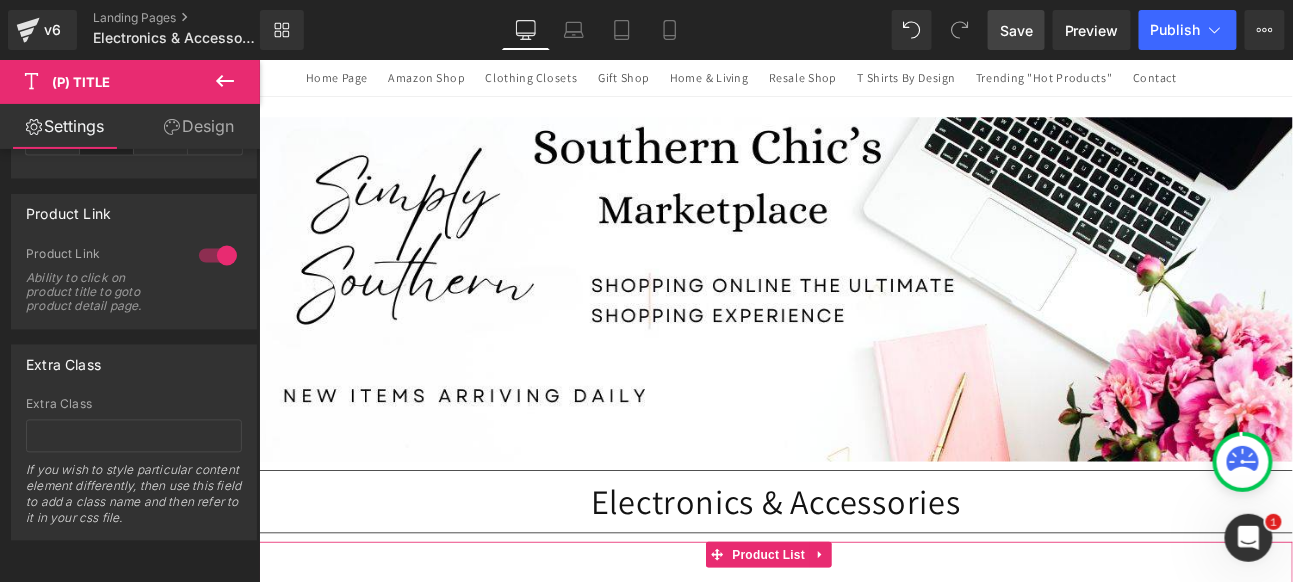 scroll, scrollTop: 0, scrollLeft: 0, axis: both 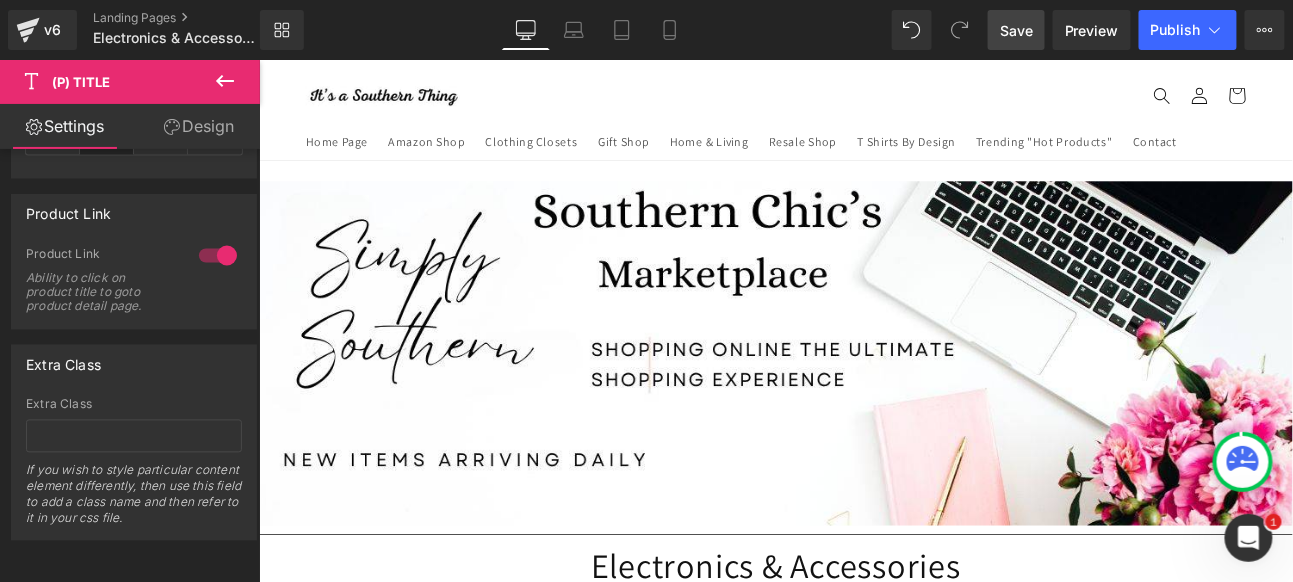 drag, startPoint x: 1007, startPoint y: 27, endPoint x: 932, endPoint y: 177, distance: 167.7051 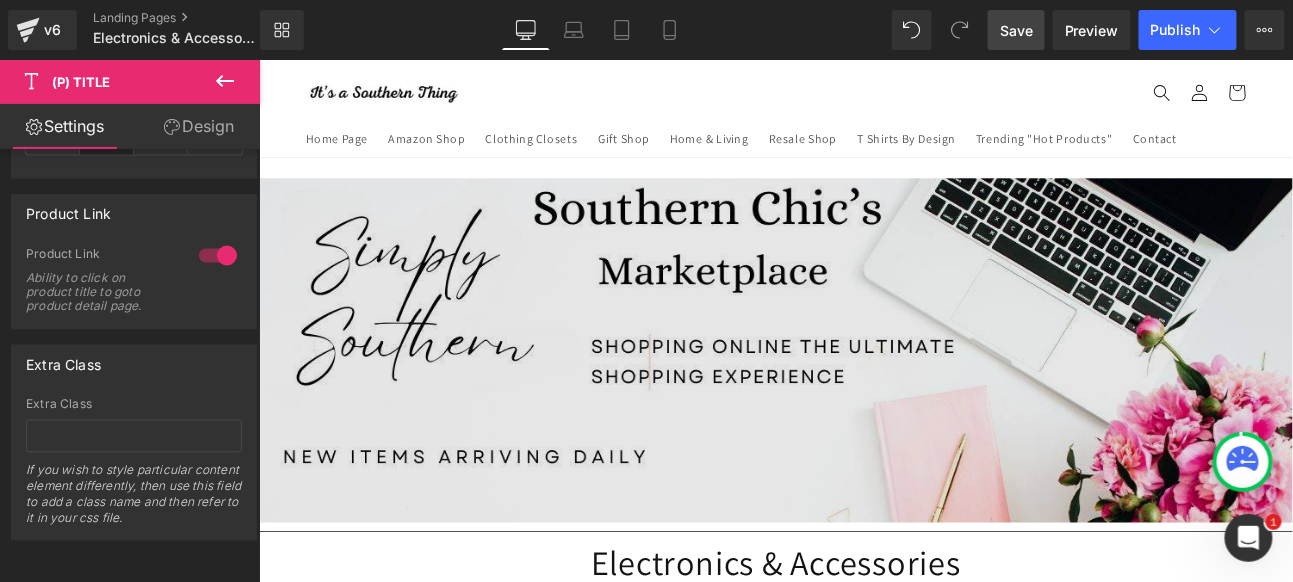 scroll, scrollTop: 0, scrollLeft: 0, axis: both 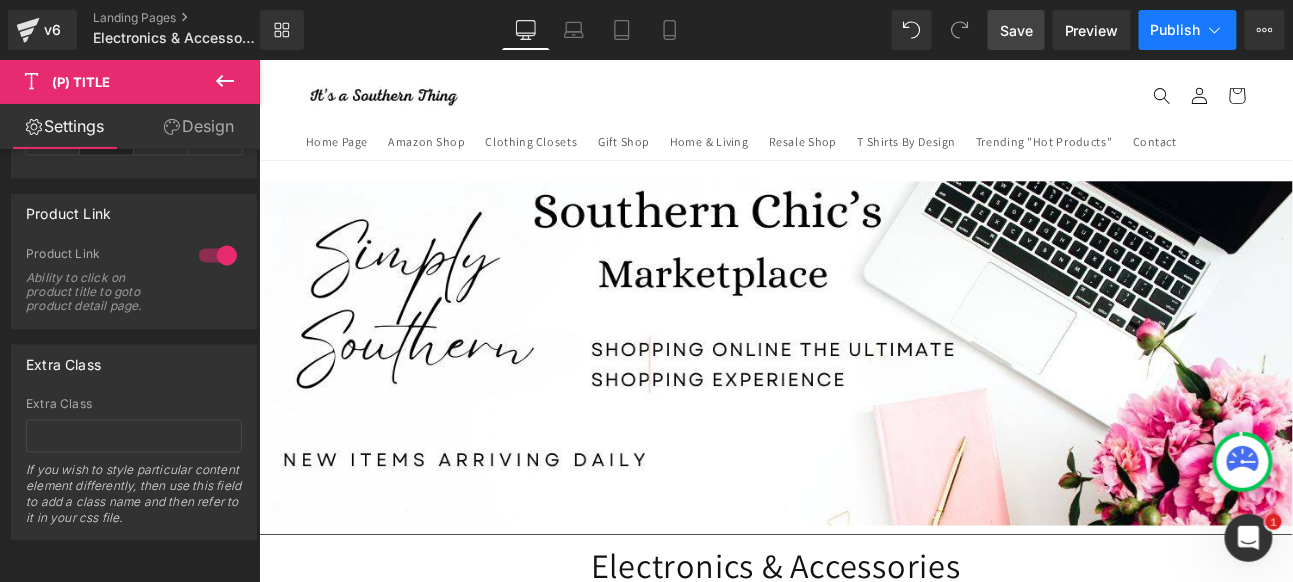 click on "Publish" at bounding box center (1188, 30) 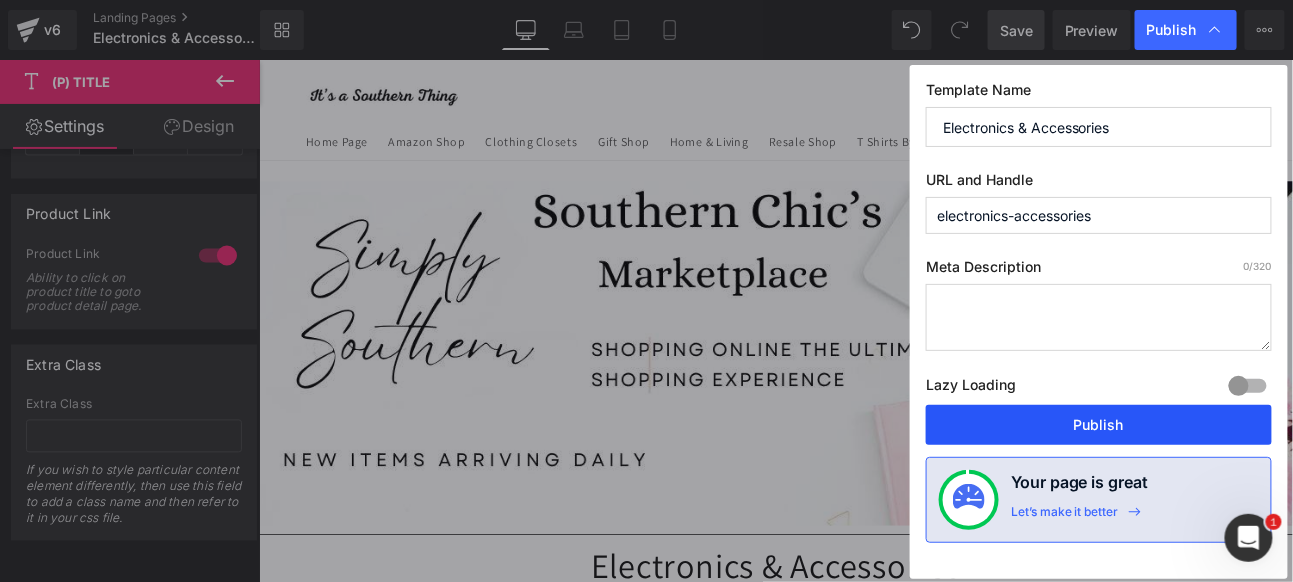 click on "Publish" at bounding box center (1099, 425) 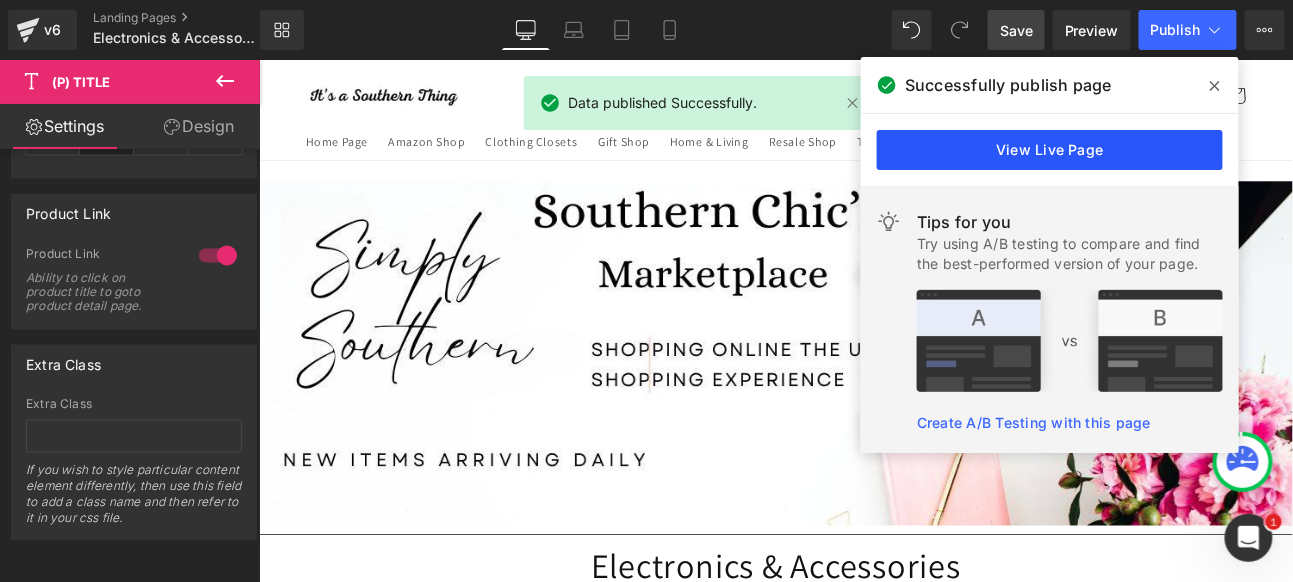 click on "View Live Page" at bounding box center (1050, 150) 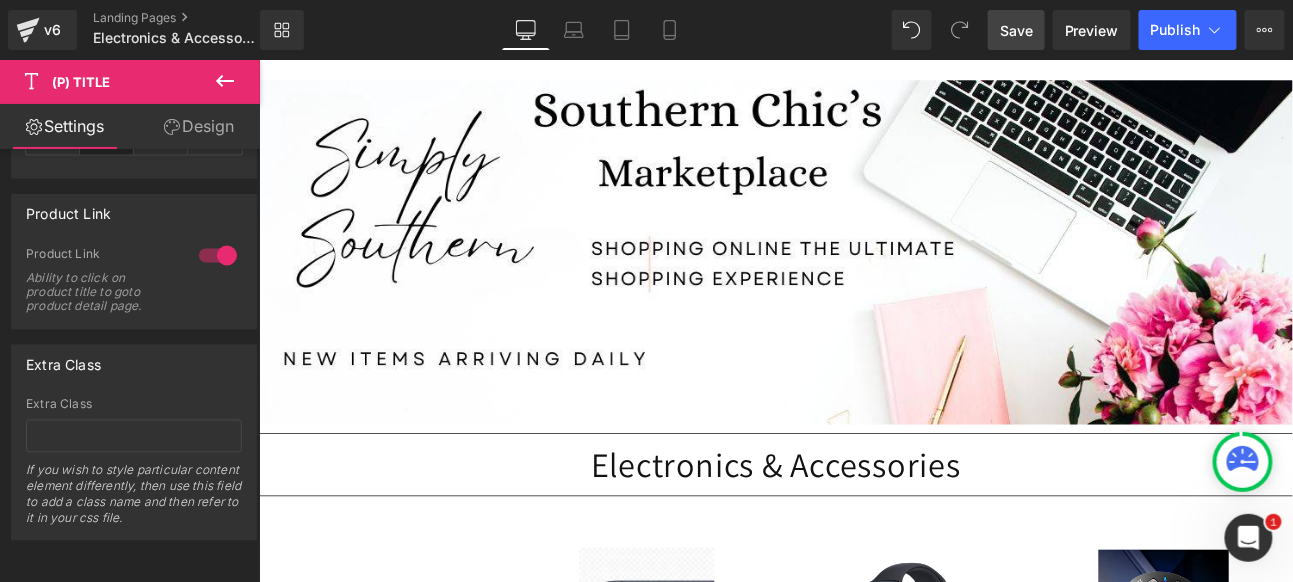 scroll, scrollTop: 111, scrollLeft: 0, axis: vertical 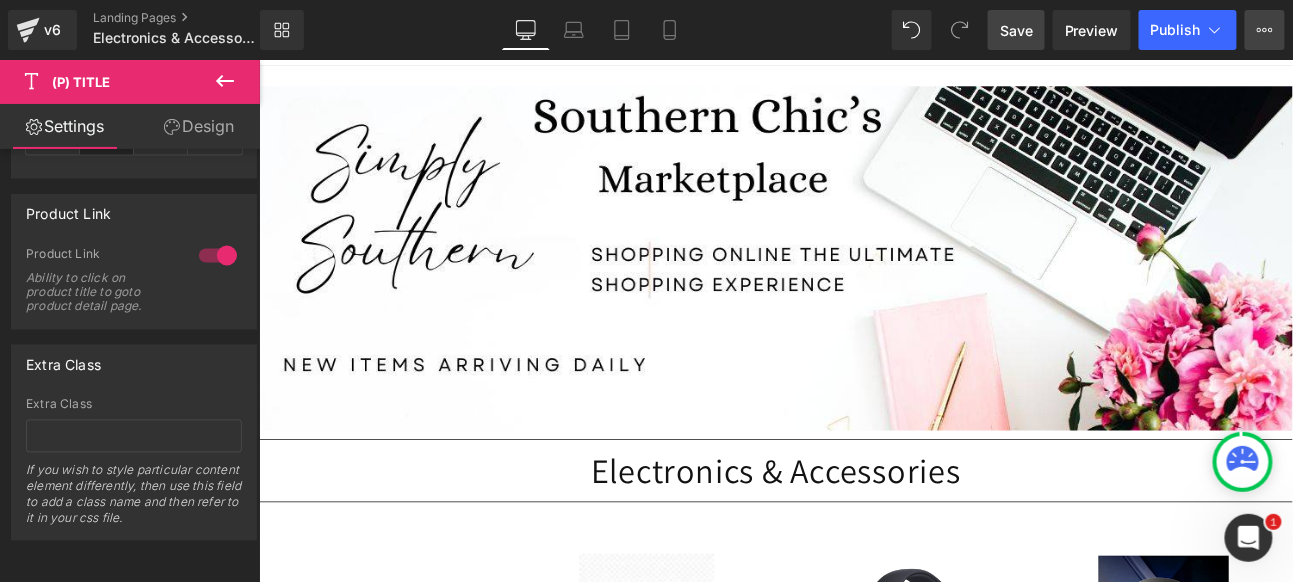 click 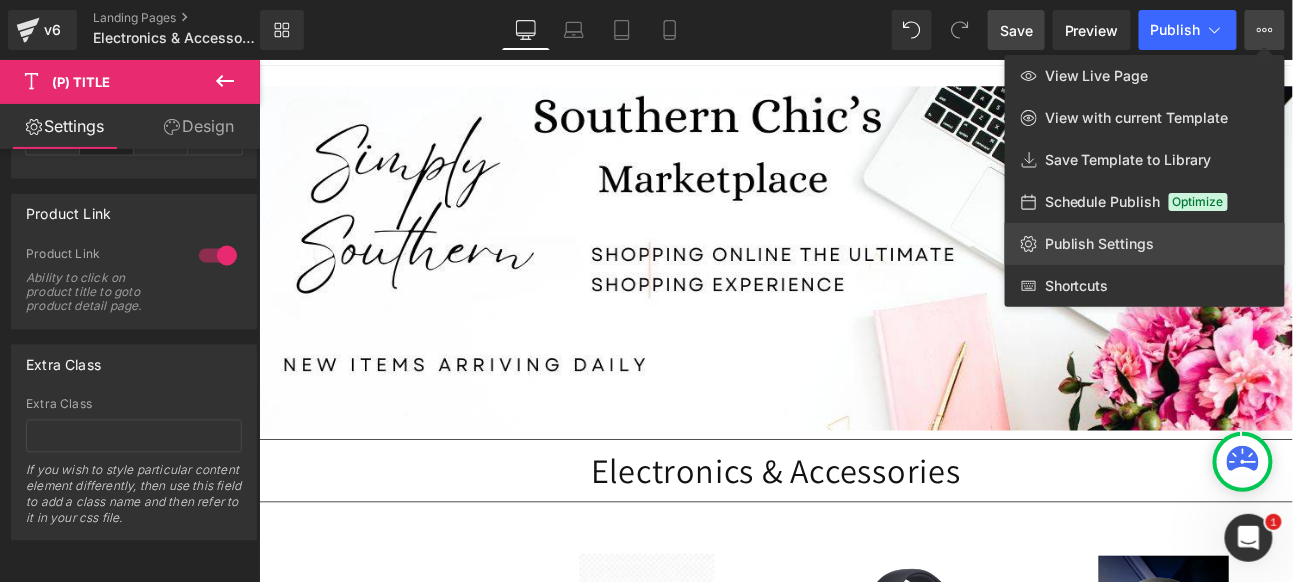 click on "Publish Settings" at bounding box center [1100, 244] 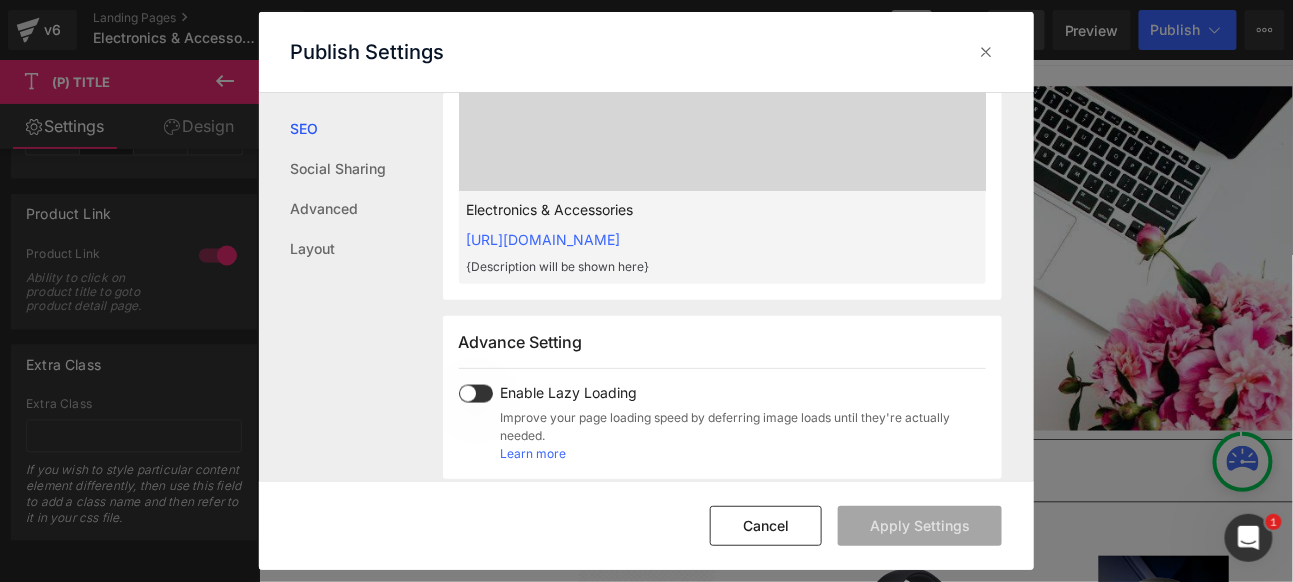 scroll, scrollTop: 889, scrollLeft: 0, axis: vertical 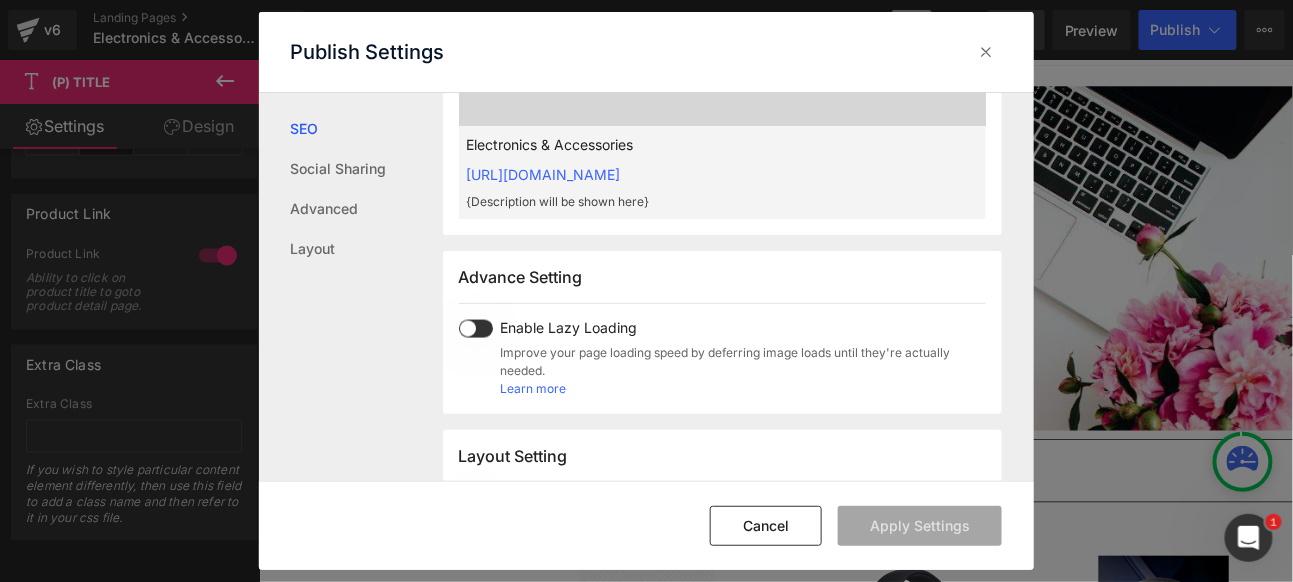 click on "https://itsasouthernthingonline.myshopify.com/pages/electronics-accessories" at bounding box center (544, 174) 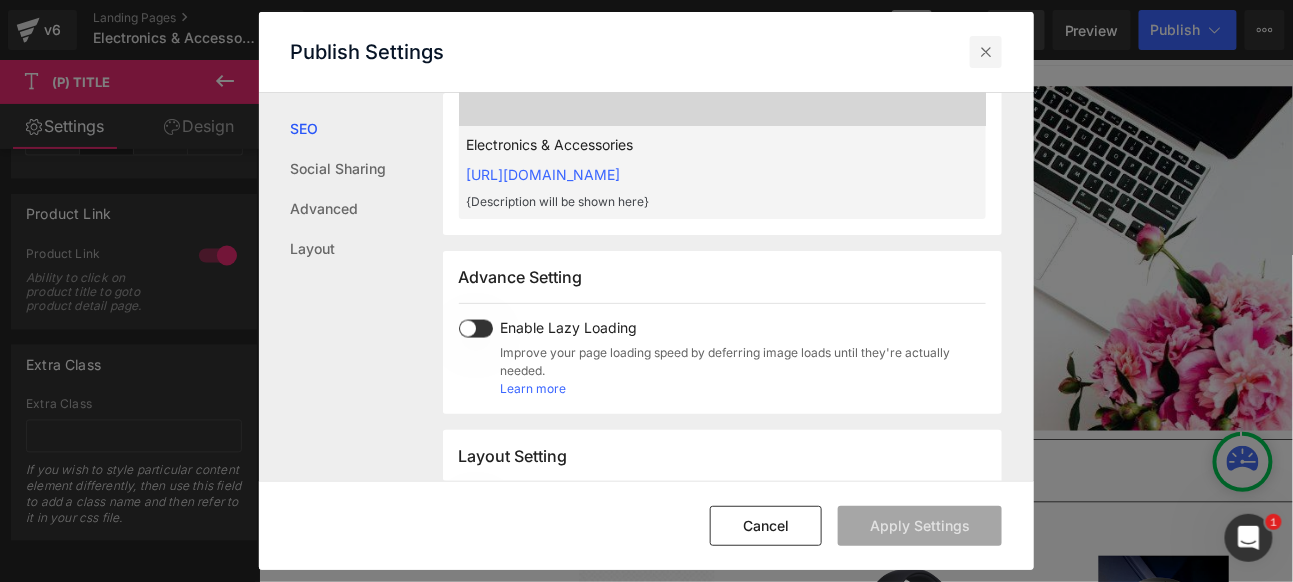 click at bounding box center (986, 52) 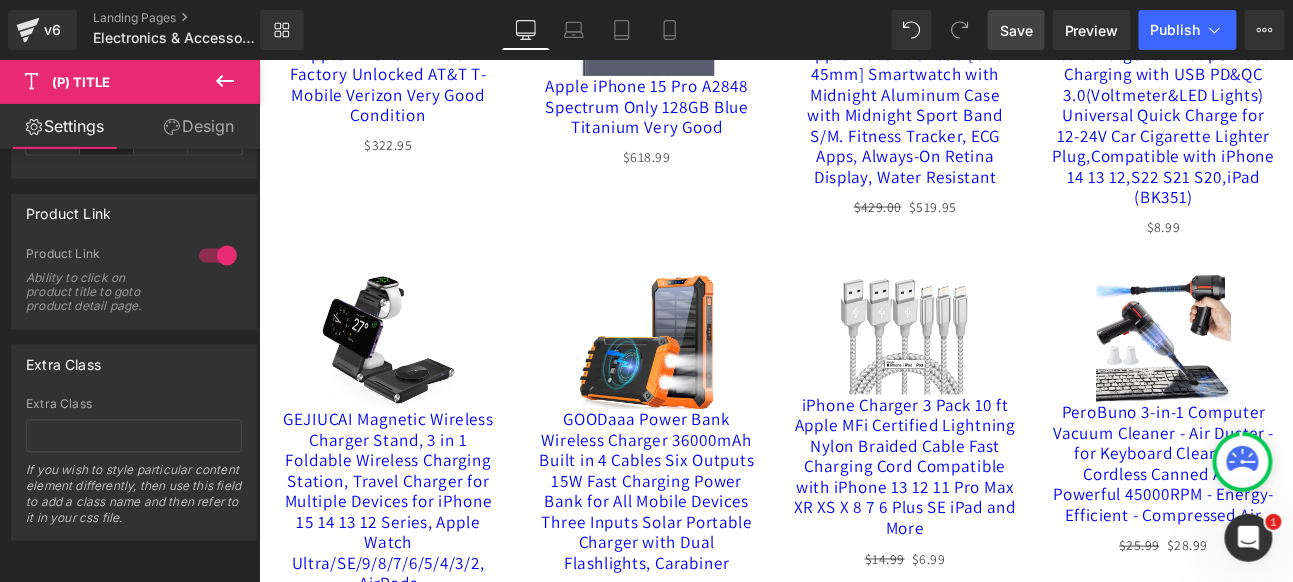 scroll, scrollTop: 888, scrollLeft: 0, axis: vertical 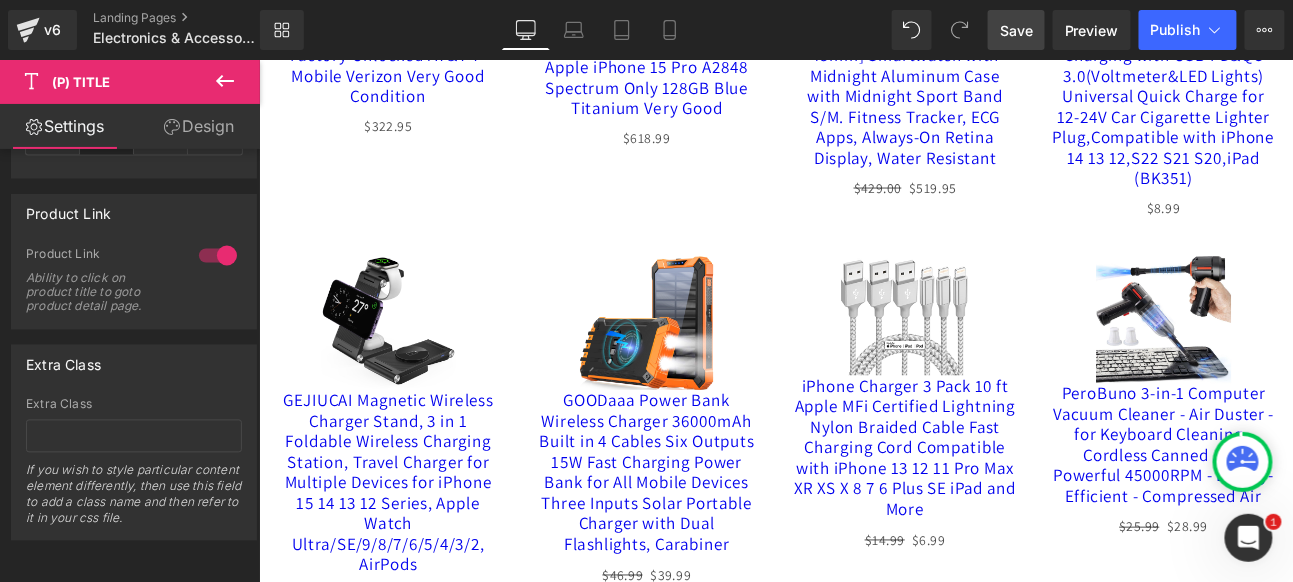 drag, startPoint x: 1014, startPoint y: 25, endPoint x: 684, endPoint y: 38, distance: 330.25595 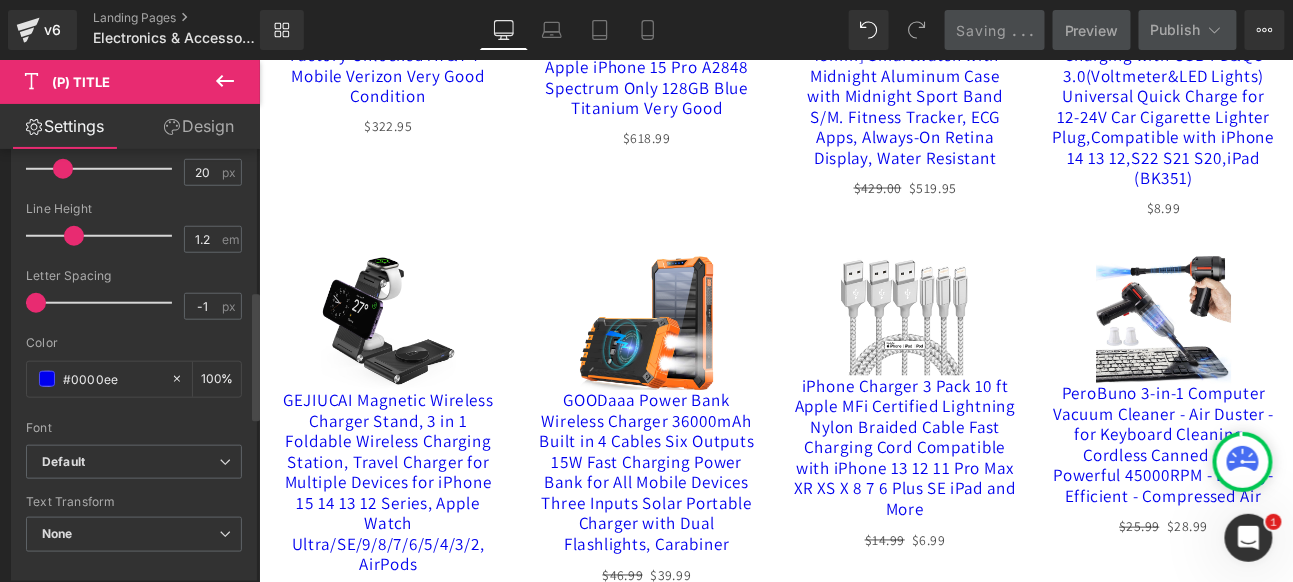 scroll, scrollTop: 0, scrollLeft: 0, axis: both 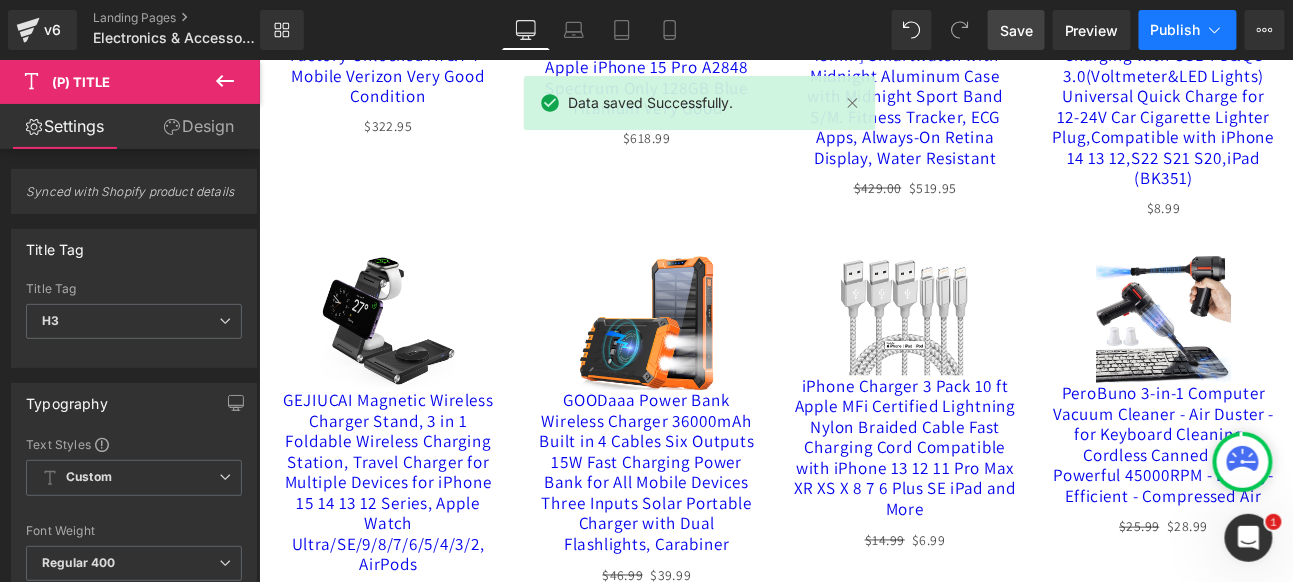 click on "Publish" at bounding box center [1188, 30] 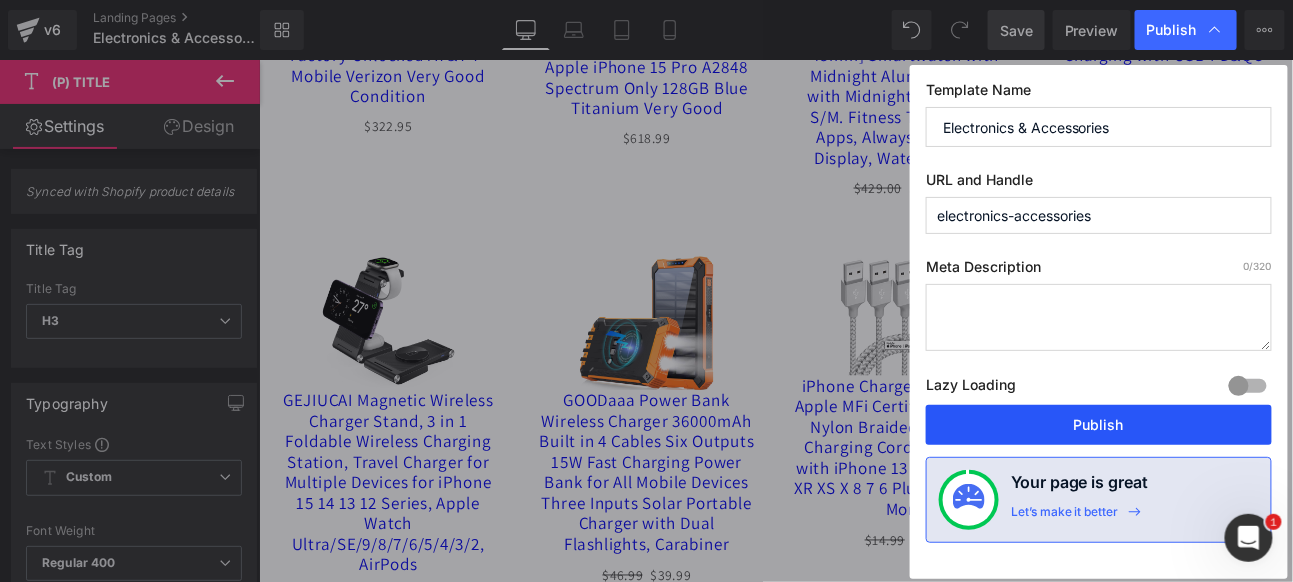 click on "Publish" at bounding box center [1099, 425] 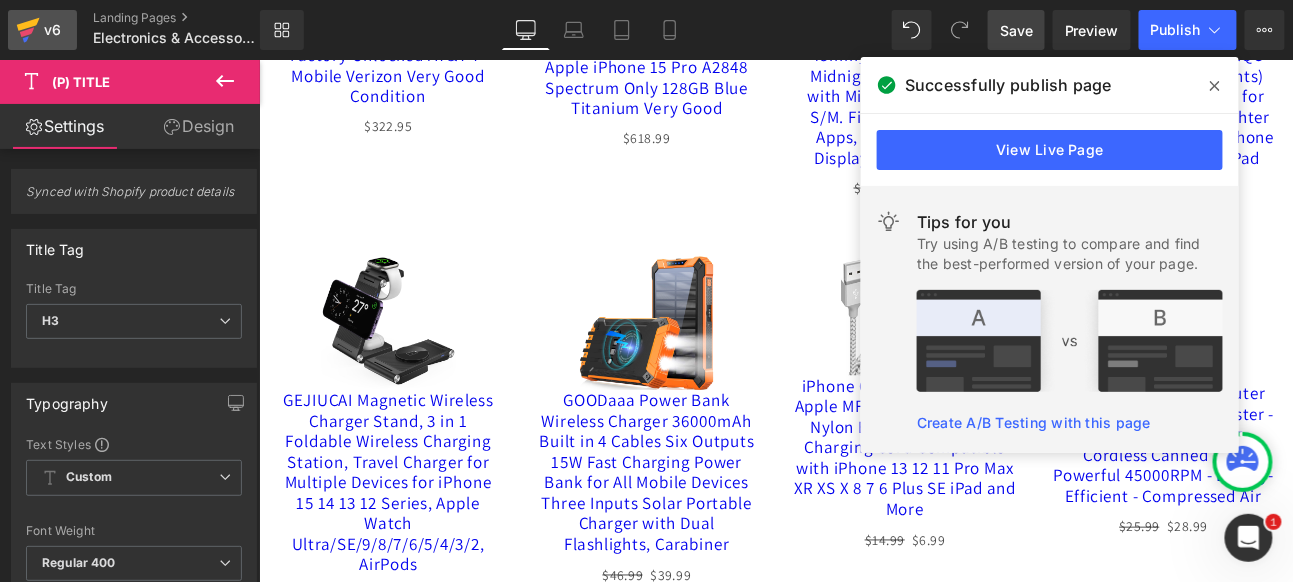 click on "v6" at bounding box center [52, 30] 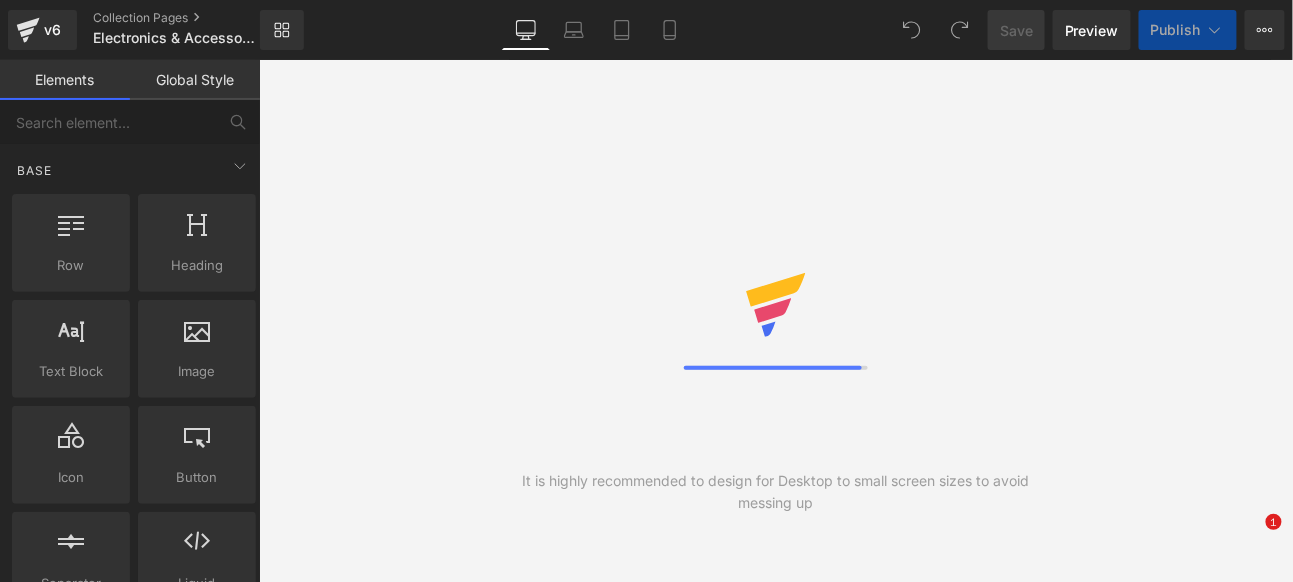 scroll, scrollTop: 0, scrollLeft: 0, axis: both 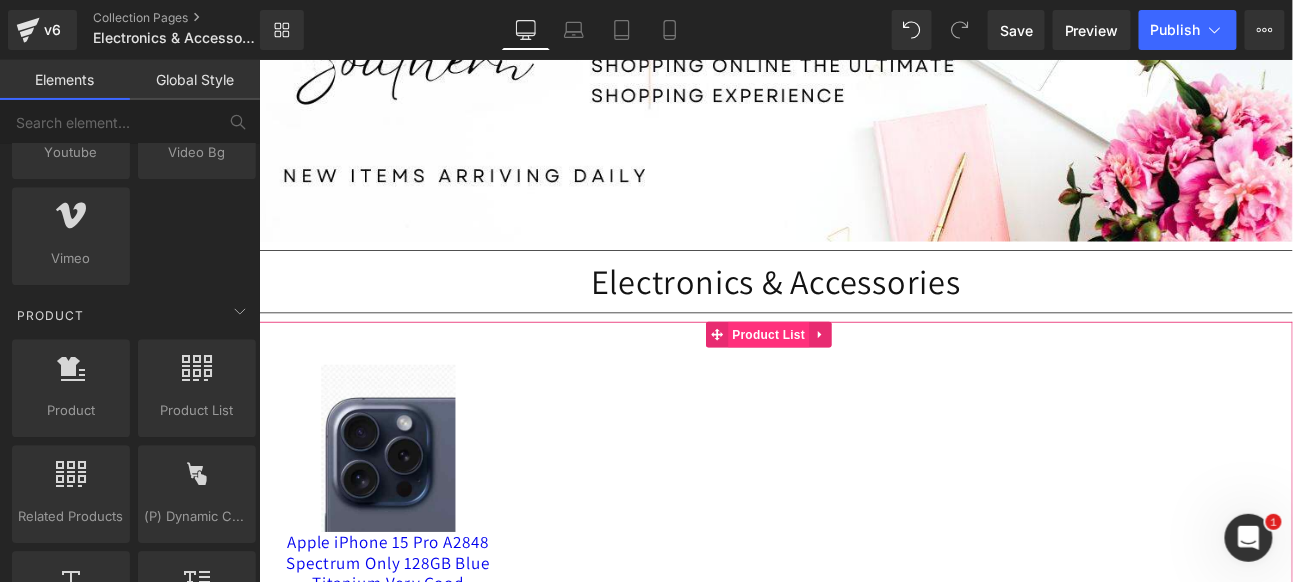 click on "Product List" at bounding box center [854, 380] 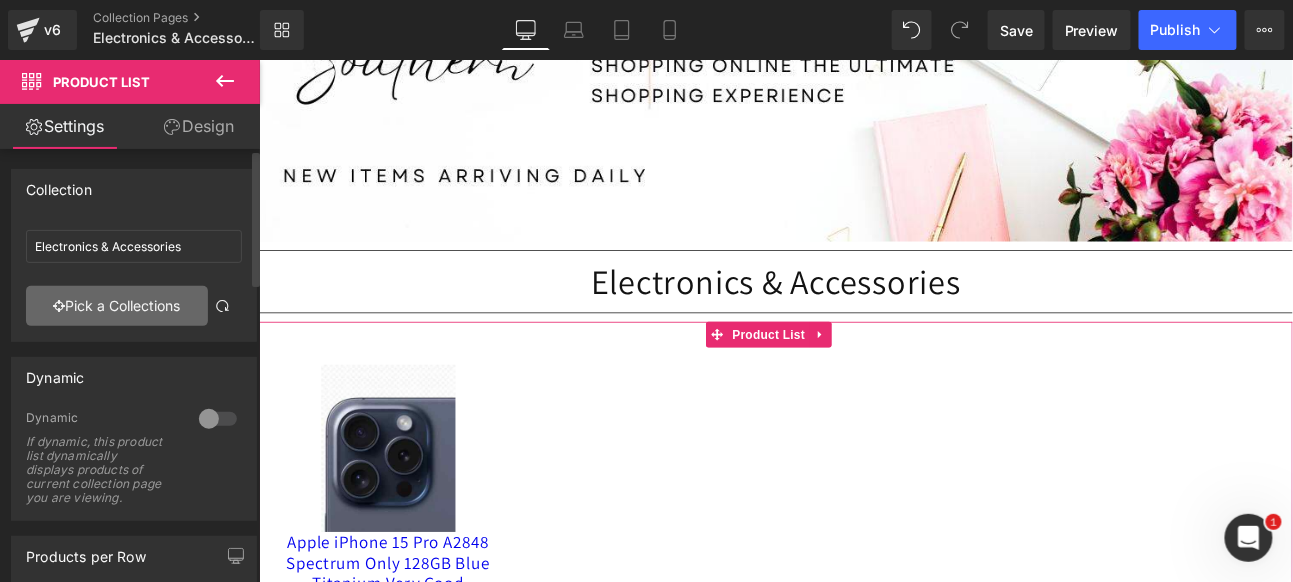 click on "Pick a Collections" at bounding box center (117, 306) 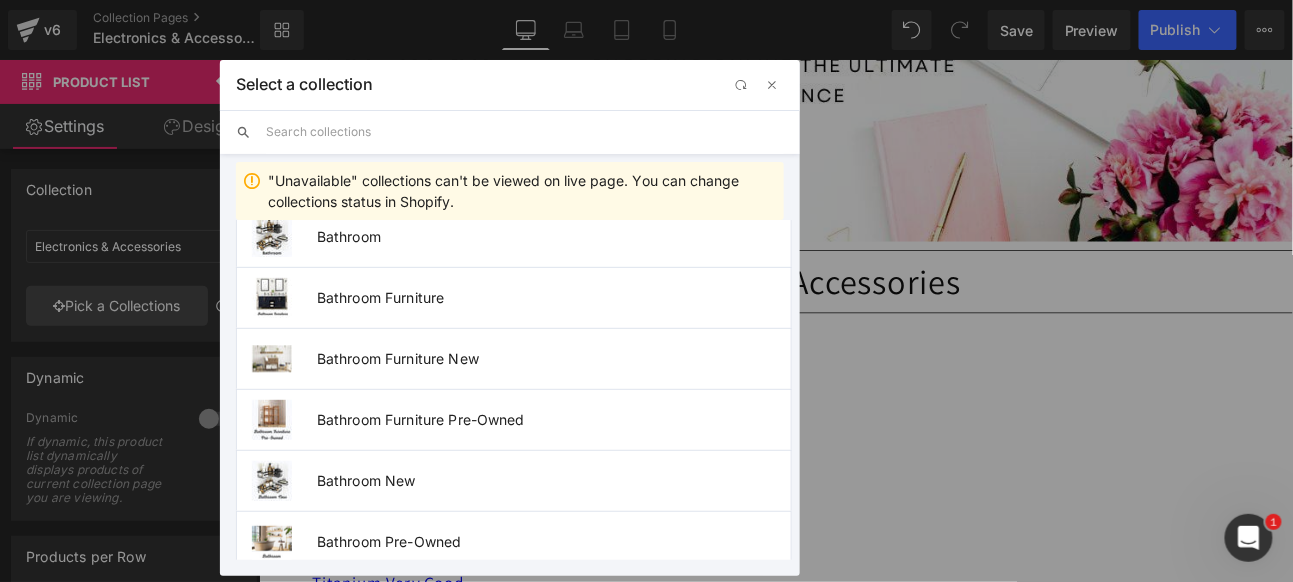 scroll, scrollTop: 2567, scrollLeft: 0, axis: vertical 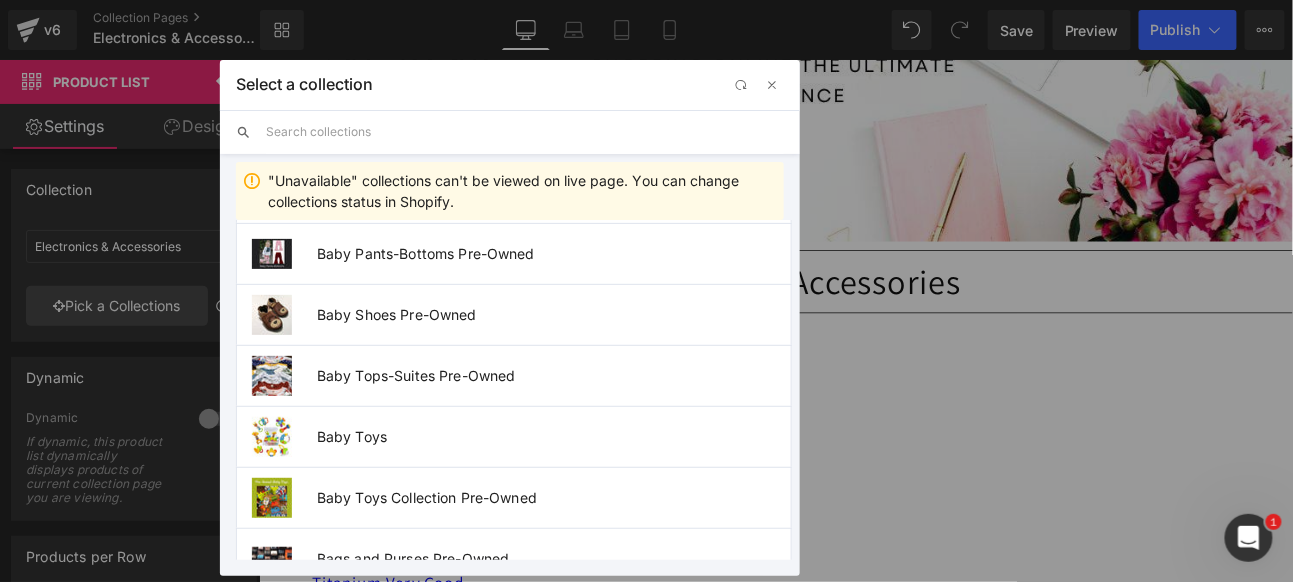 click at bounding box center (525, 132) 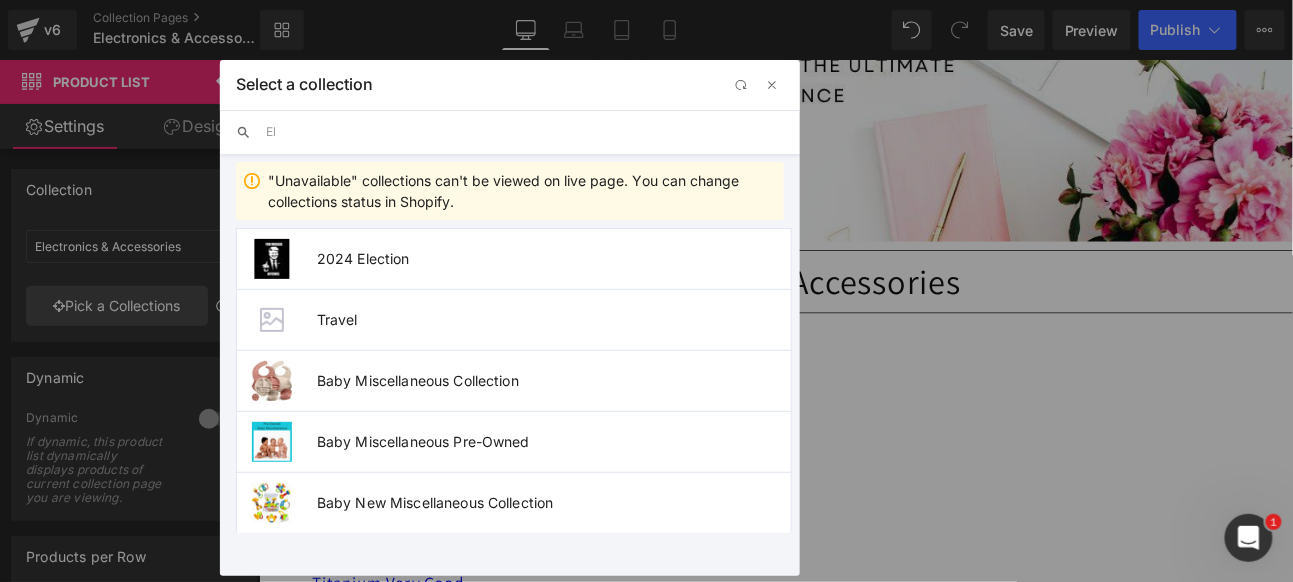 scroll, scrollTop: 0, scrollLeft: 0, axis: both 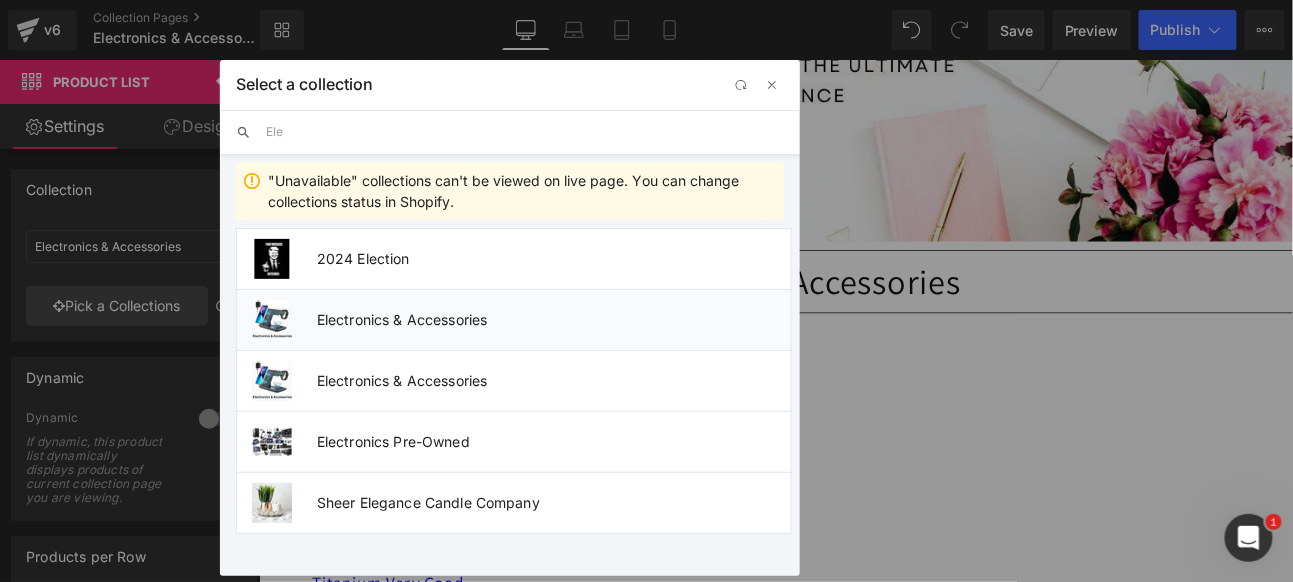 type on "Ele" 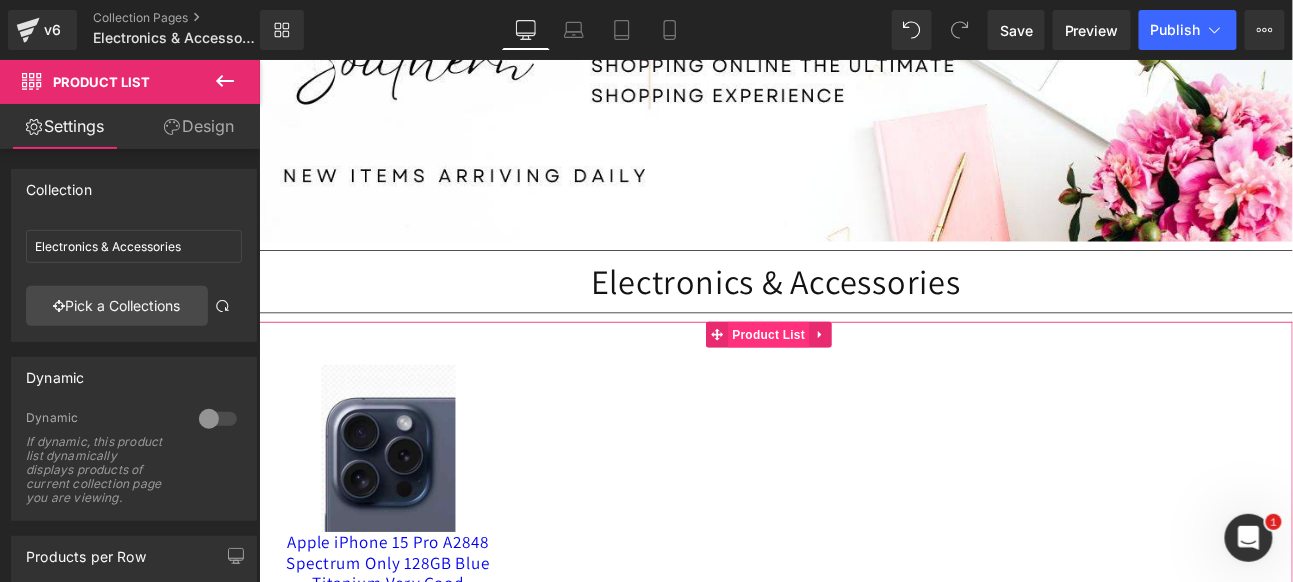 click on "Product List" at bounding box center [854, 380] 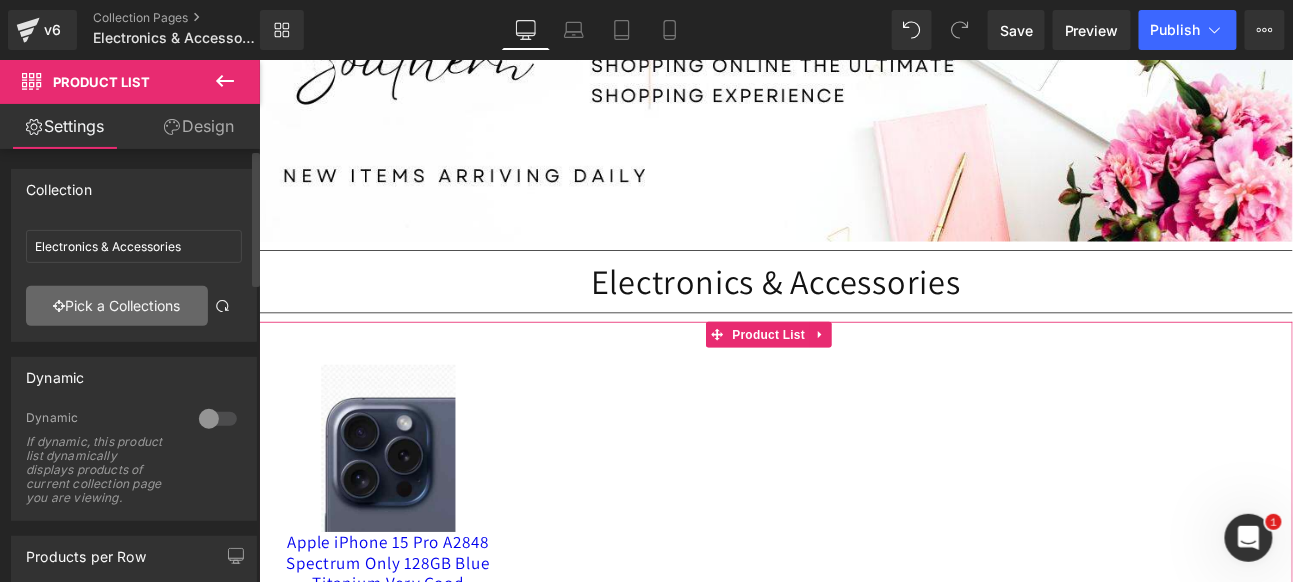 click on "Pick a Collections" at bounding box center [117, 306] 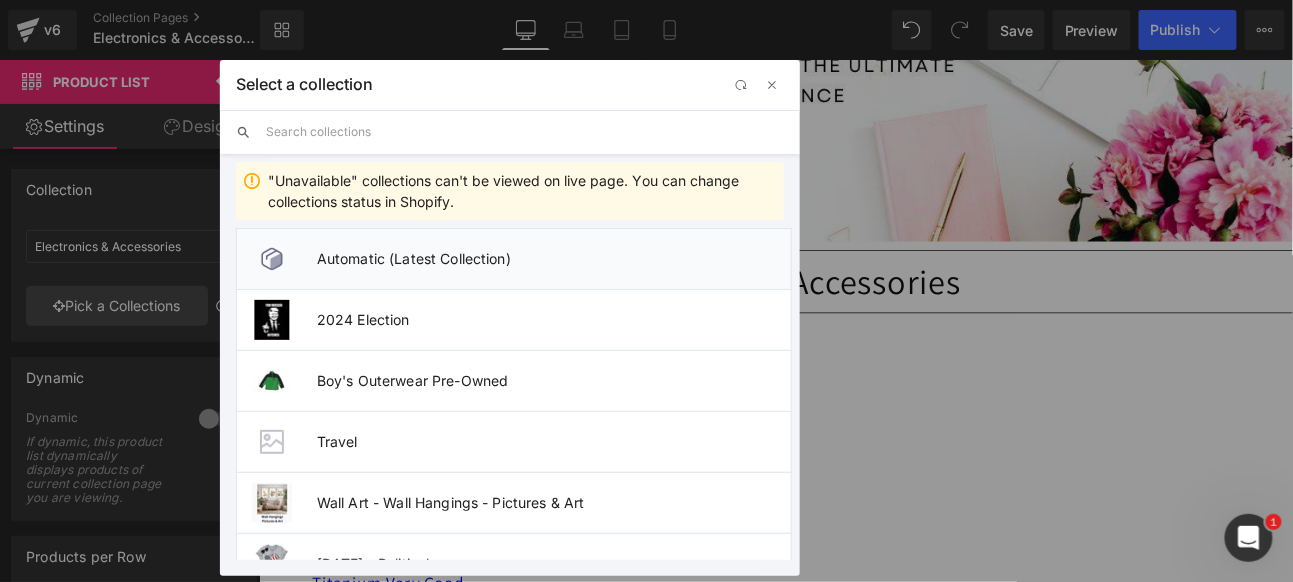click on "Automatic (Latest Collection)" at bounding box center [554, 258] 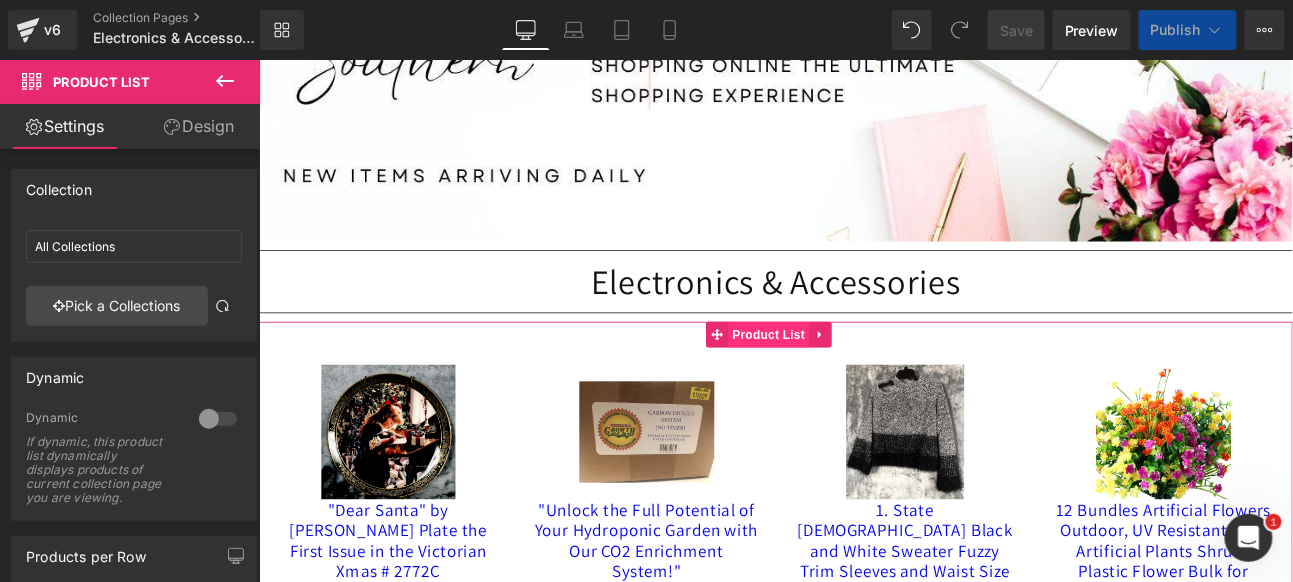 click on "Product List" at bounding box center [854, 380] 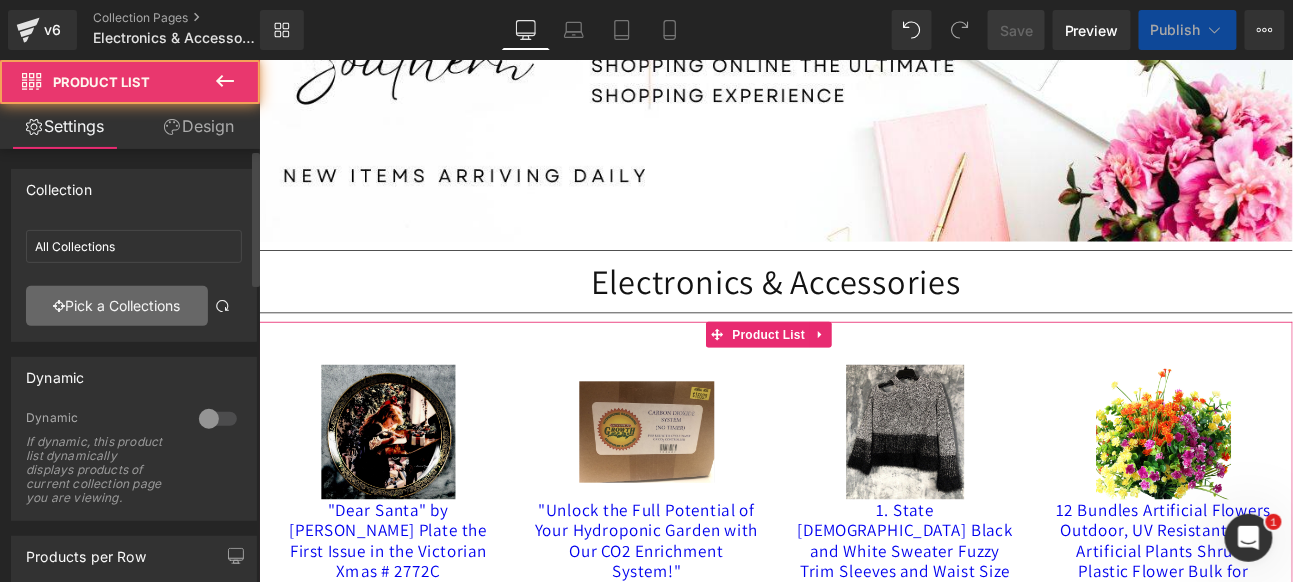 click on "Pick a Collections" at bounding box center (117, 306) 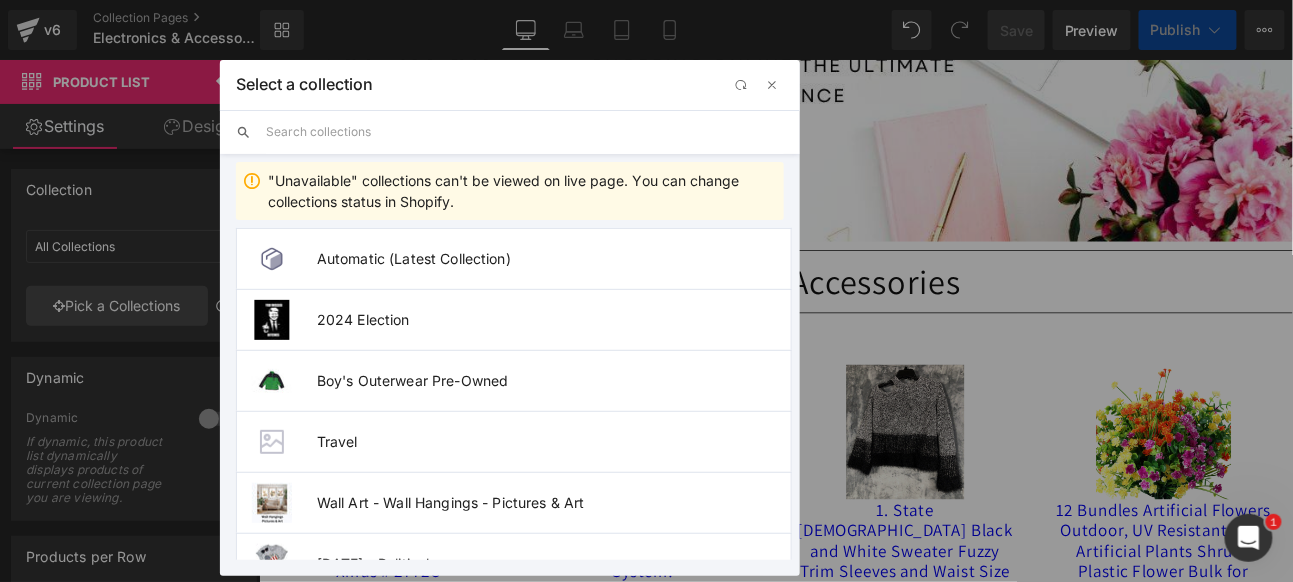 click at bounding box center (525, 132) 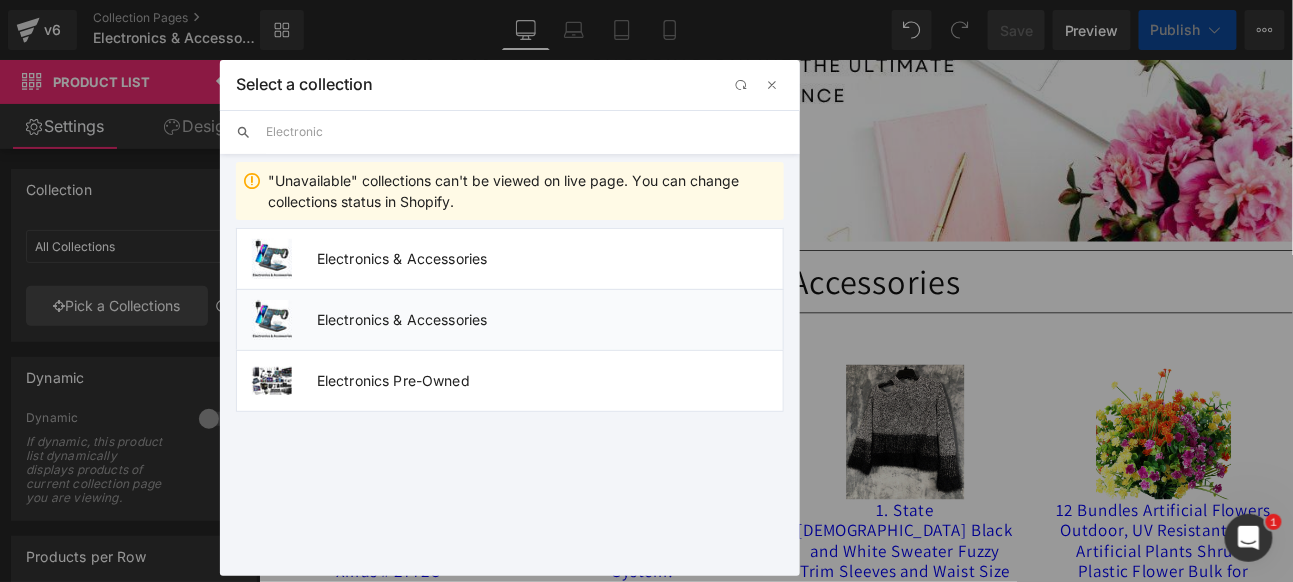 type on "Electronic" 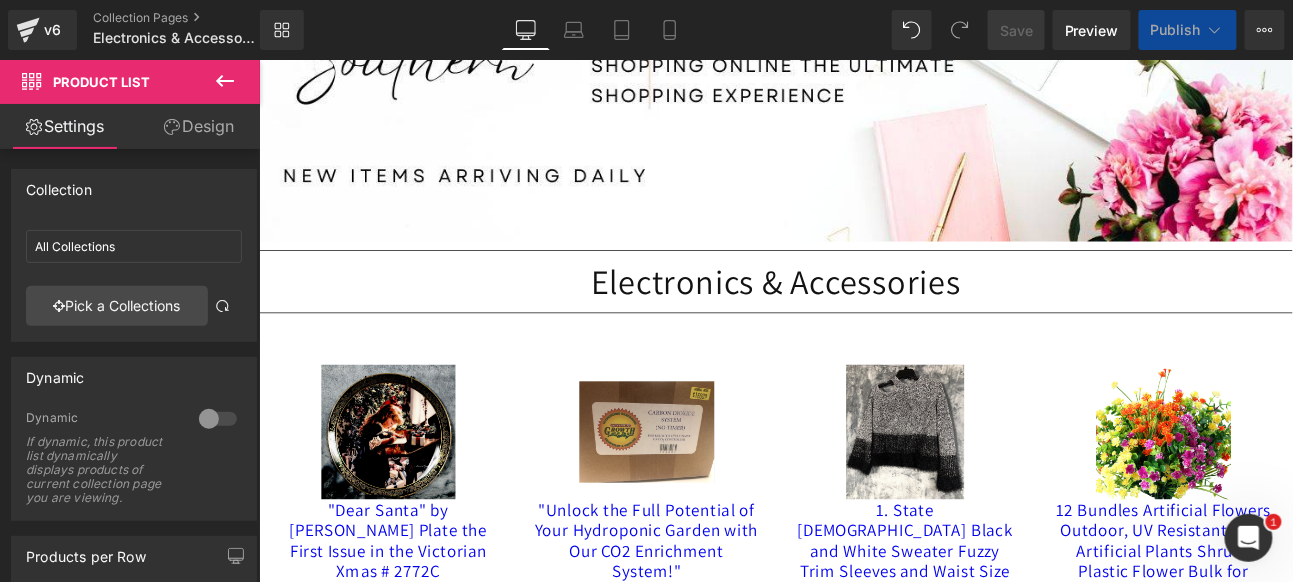 type on "Electronics & Accessories" 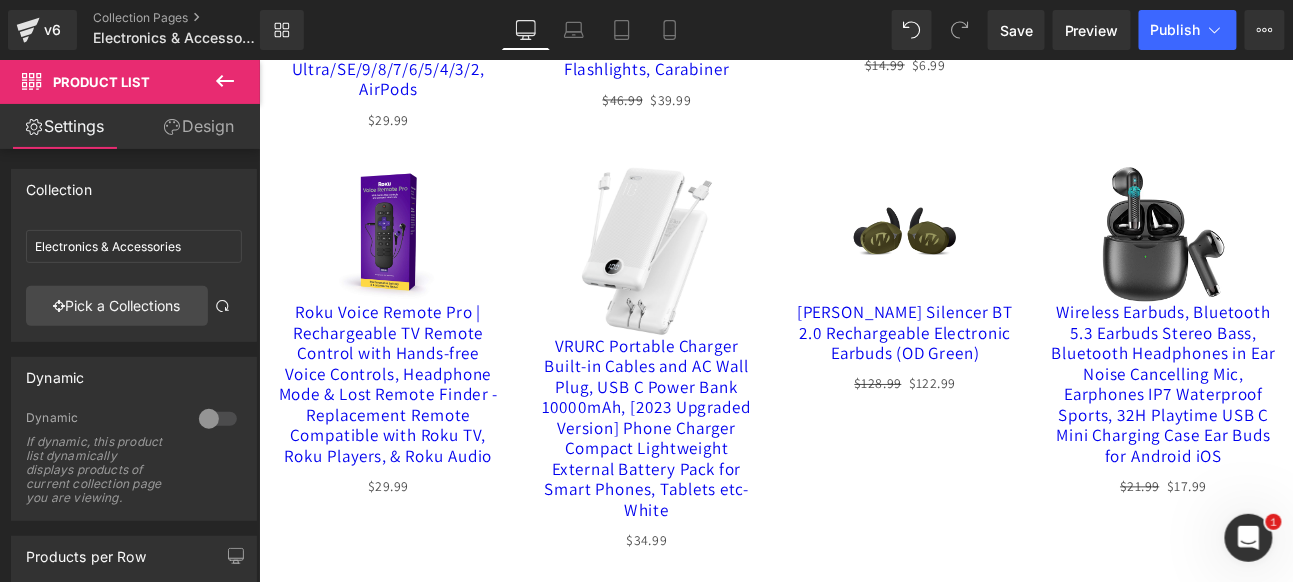 scroll, scrollTop: 1111, scrollLeft: 0, axis: vertical 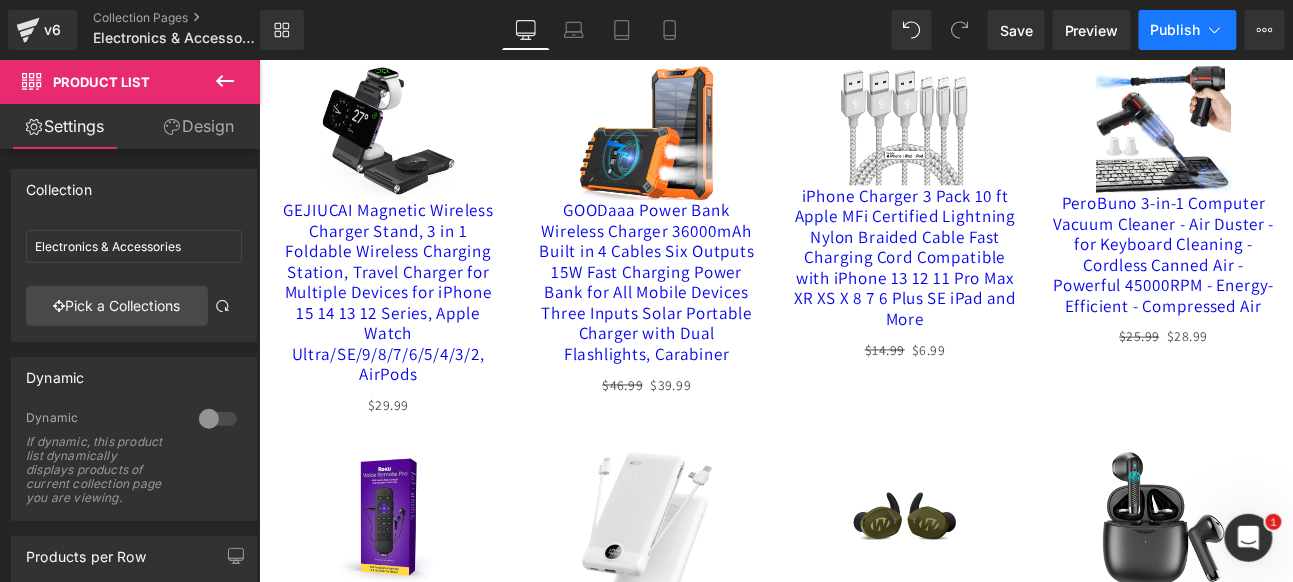 click on "Publish" at bounding box center (1176, 30) 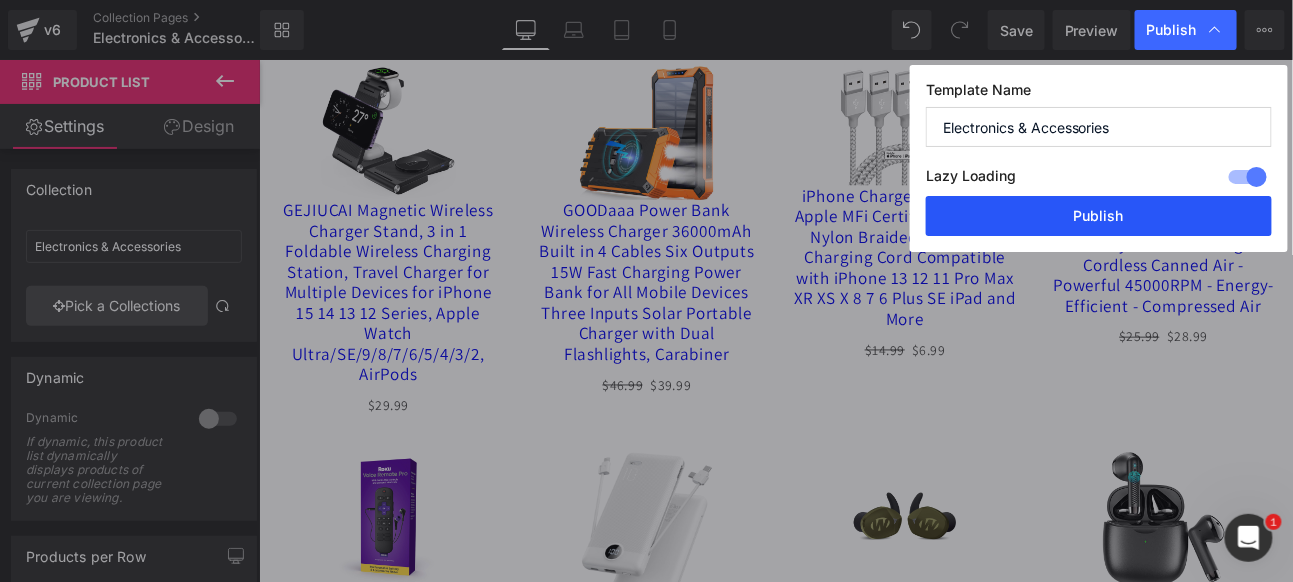 drag, startPoint x: 1109, startPoint y: 207, endPoint x: 535, endPoint y: 331, distance: 587.241 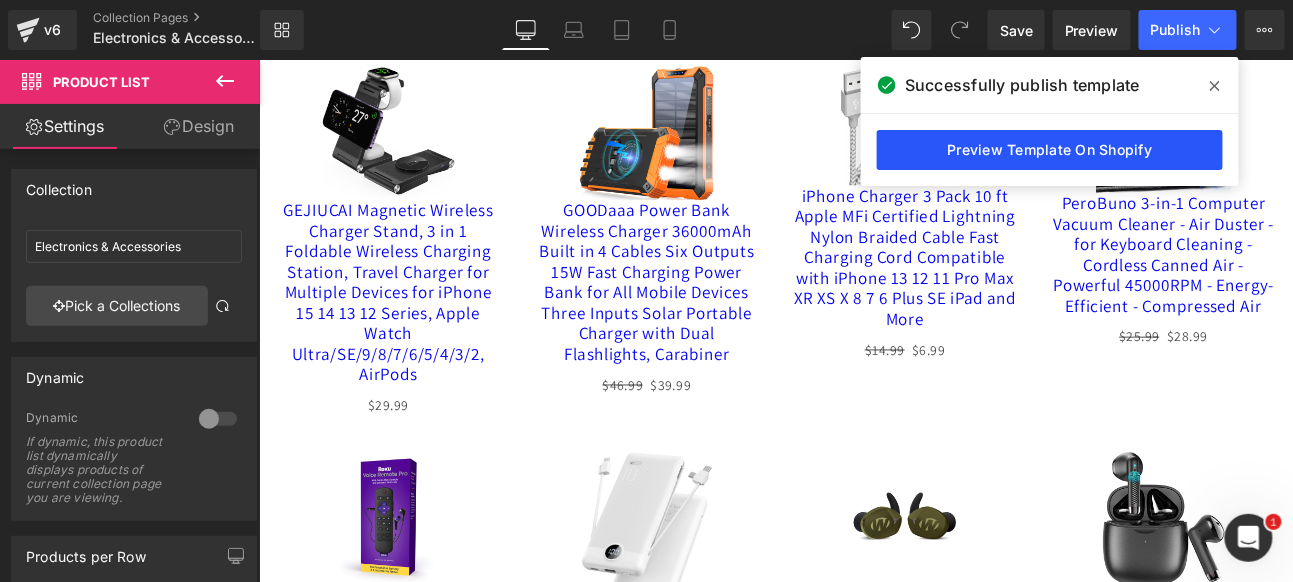 click on "Preview Template On Shopify" at bounding box center [1050, 150] 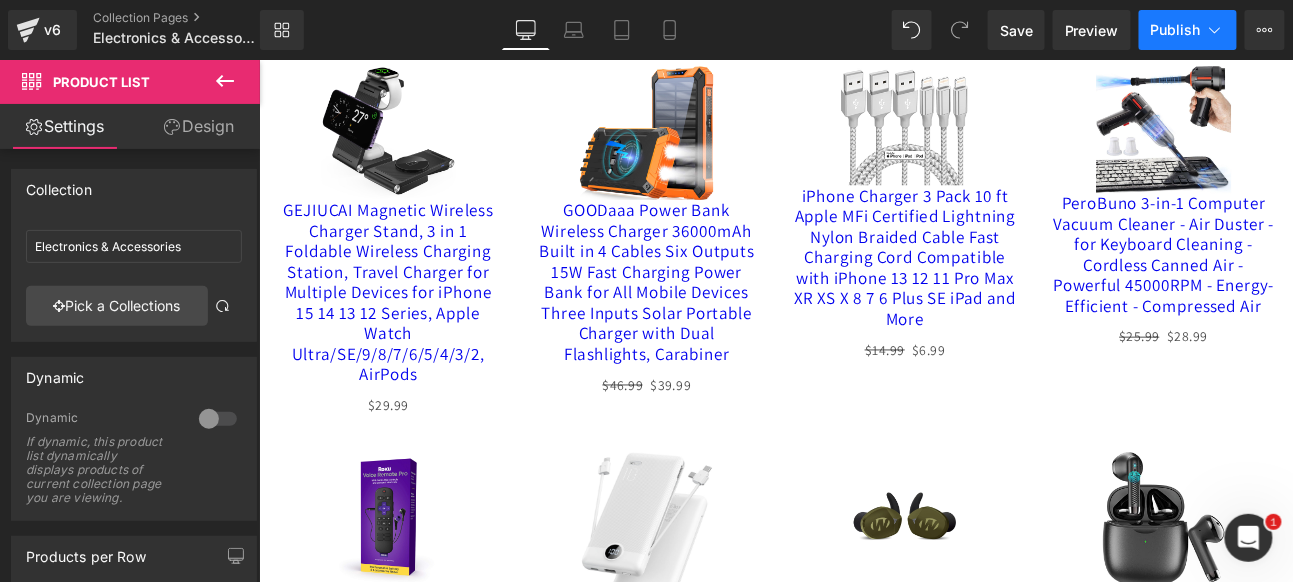 scroll, scrollTop: 555, scrollLeft: 0, axis: vertical 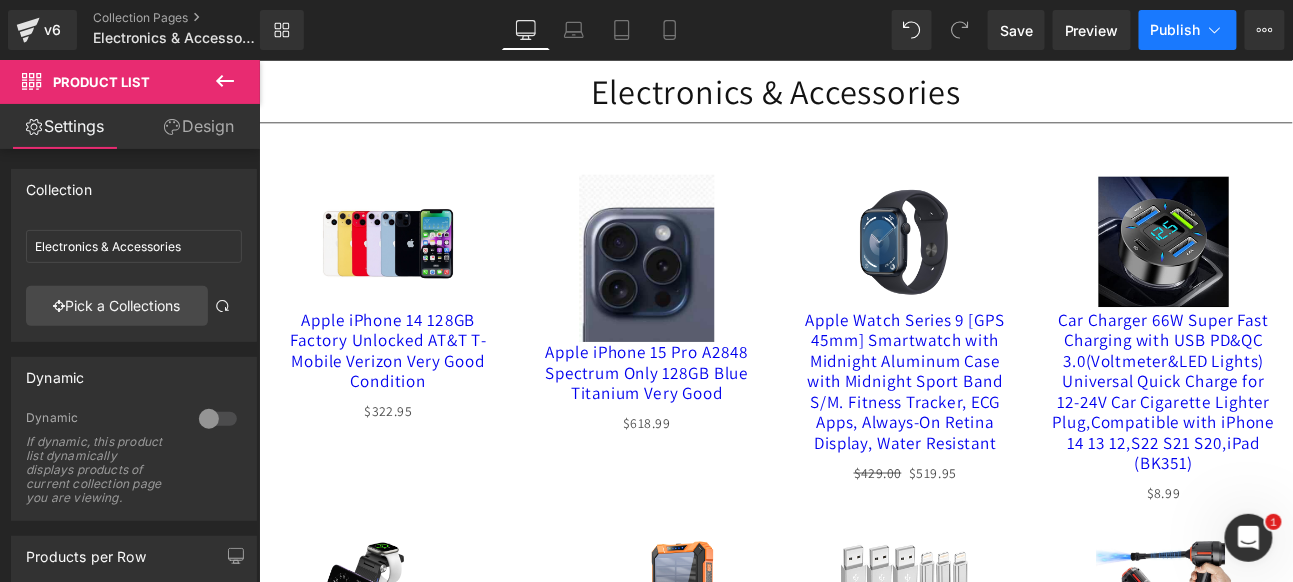 click on "Publish" at bounding box center (1176, 30) 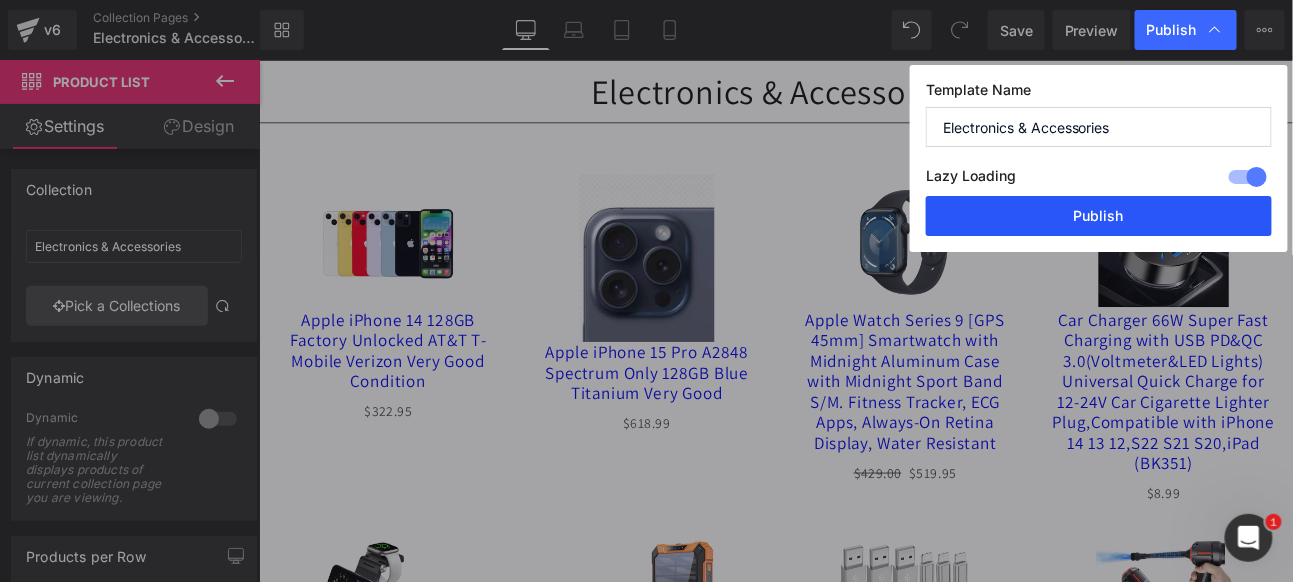 click on "Publish" at bounding box center (1099, 216) 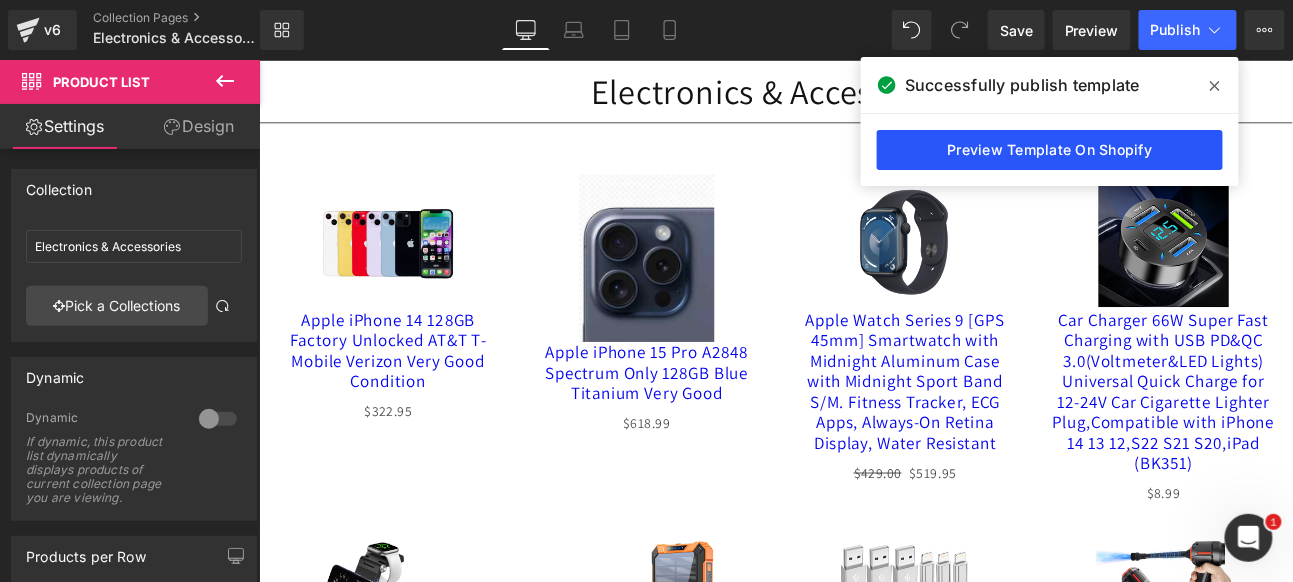 click on "Preview Template On Shopify" at bounding box center [1050, 150] 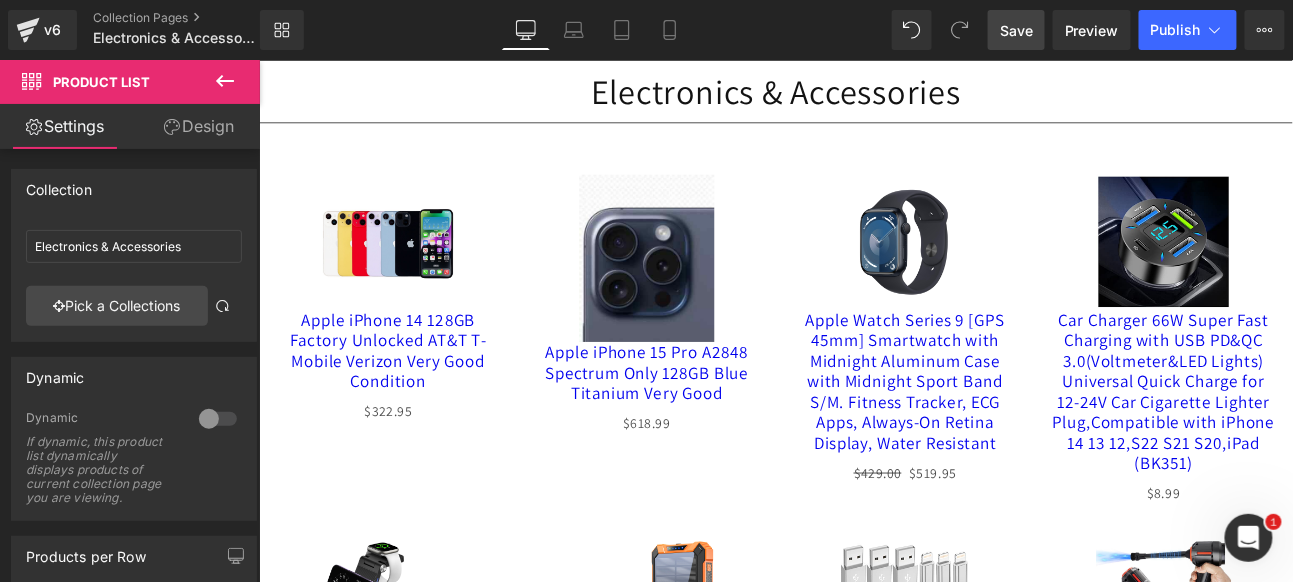 click on "Save" at bounding box center (1016, 30) 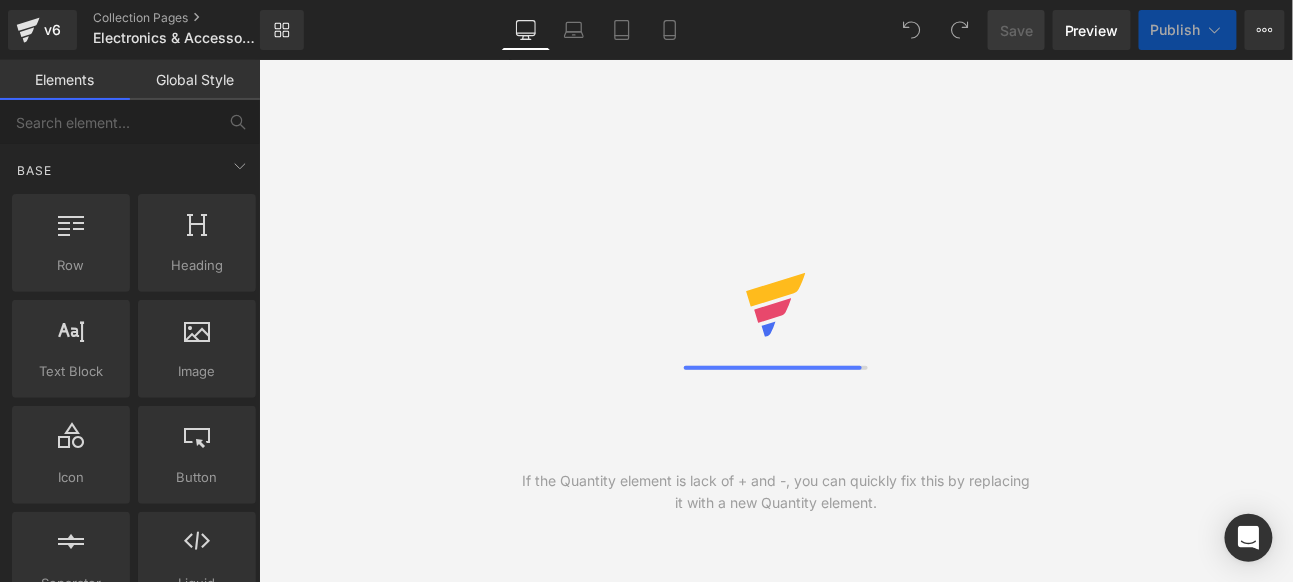 scroll, scrollTop: 0, scrollLeft: 0, axis: both 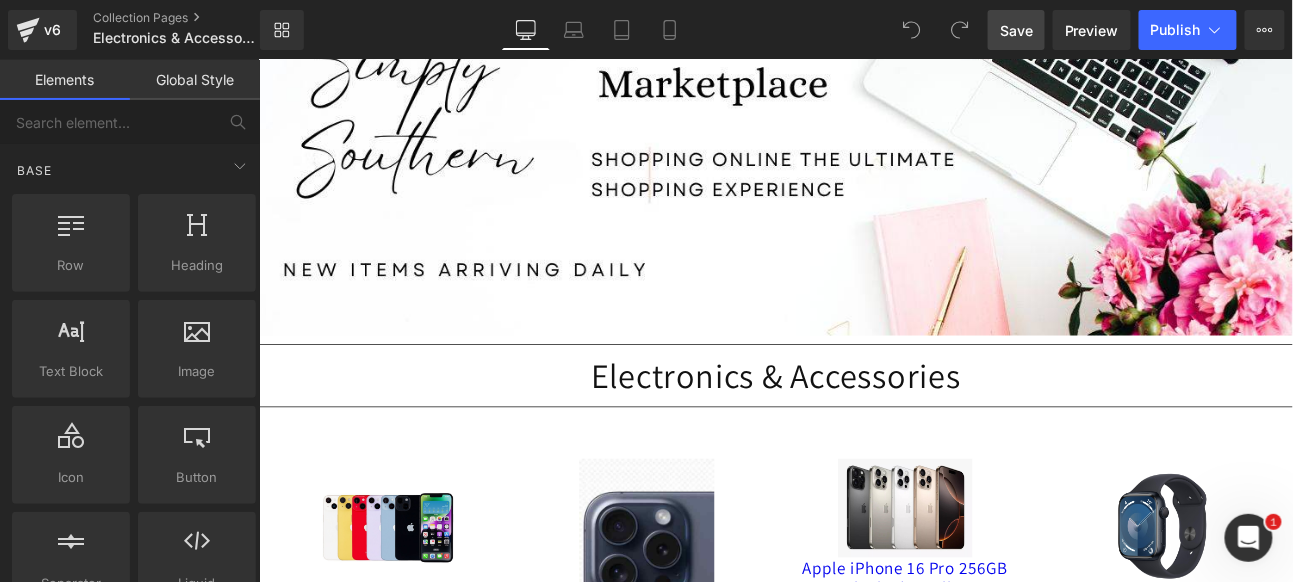 click on "Save" at bounding box center [1016, 30] 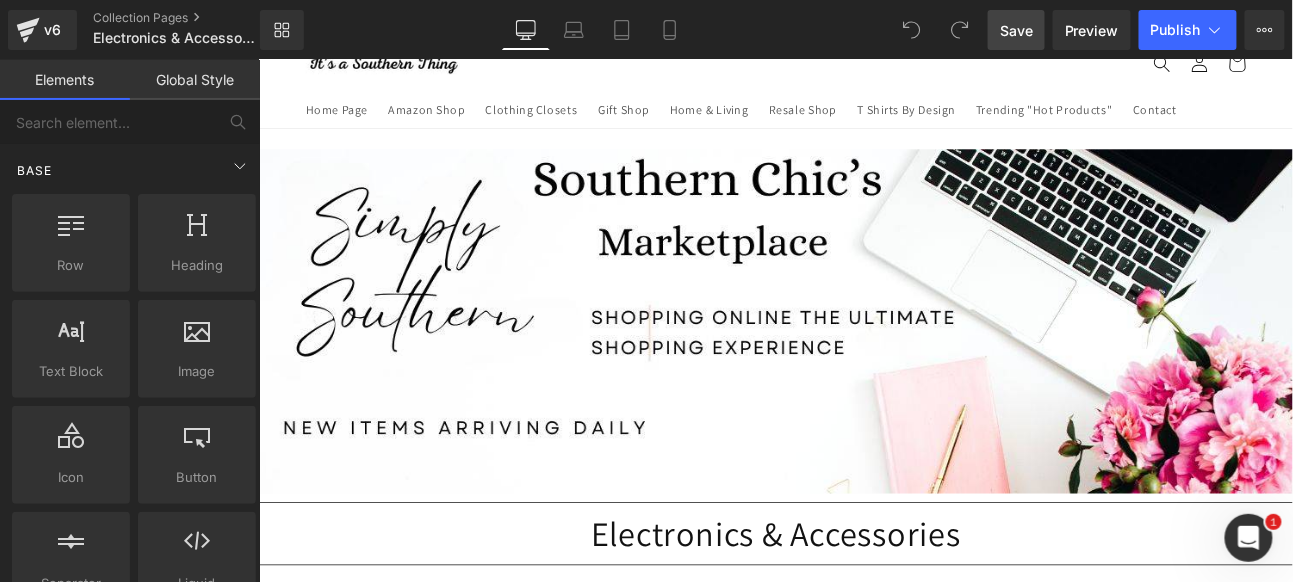 scroll, scrollTop: 0, scrollLeft: 0, axis: both 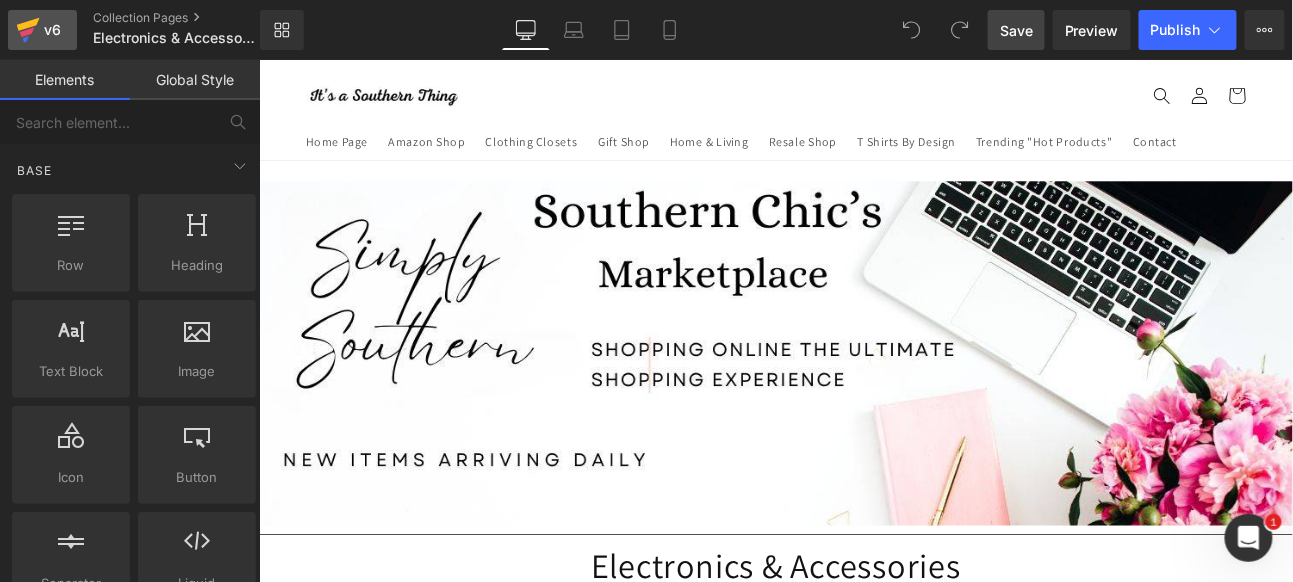 click 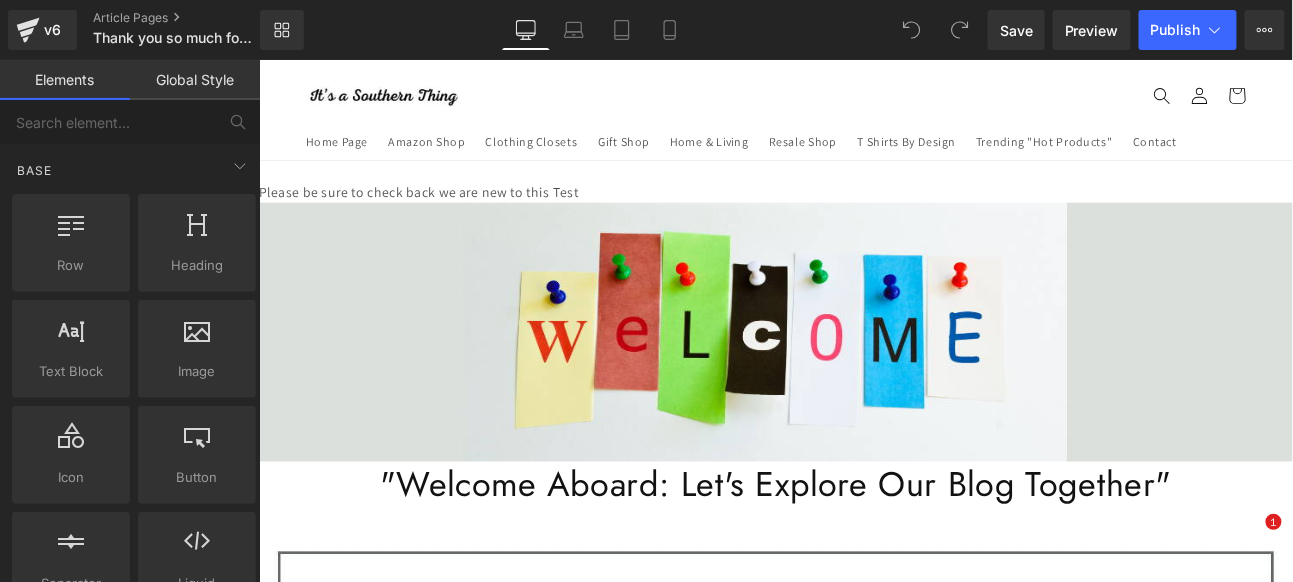 scroll, scrollTop: 0, scrollLeft: 0, axis: both 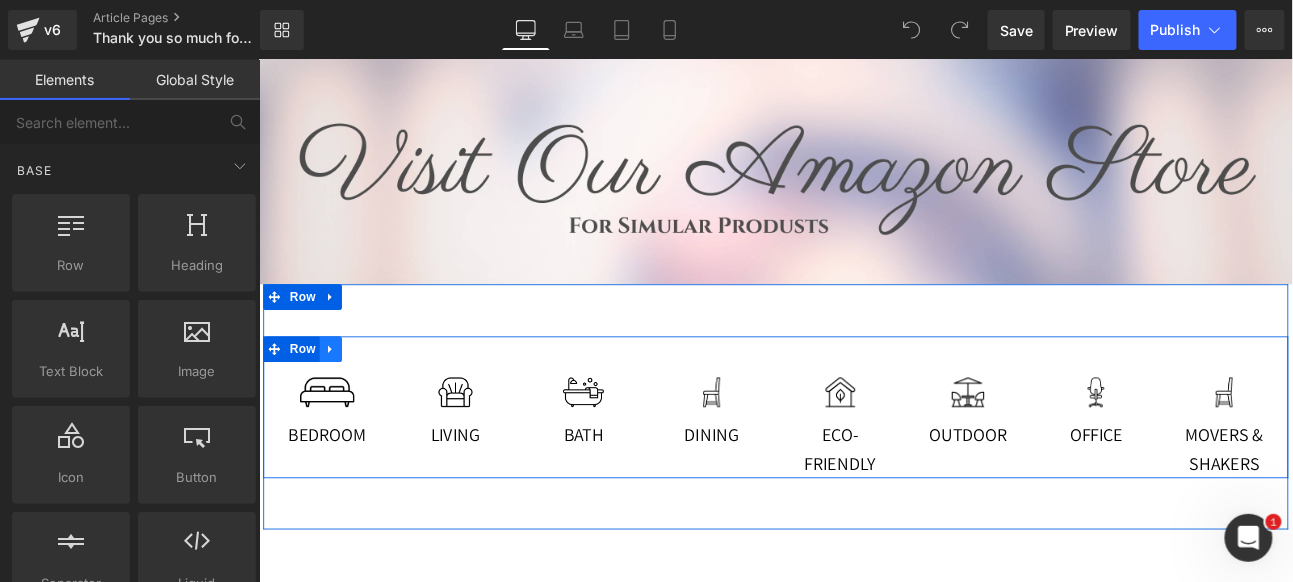 click 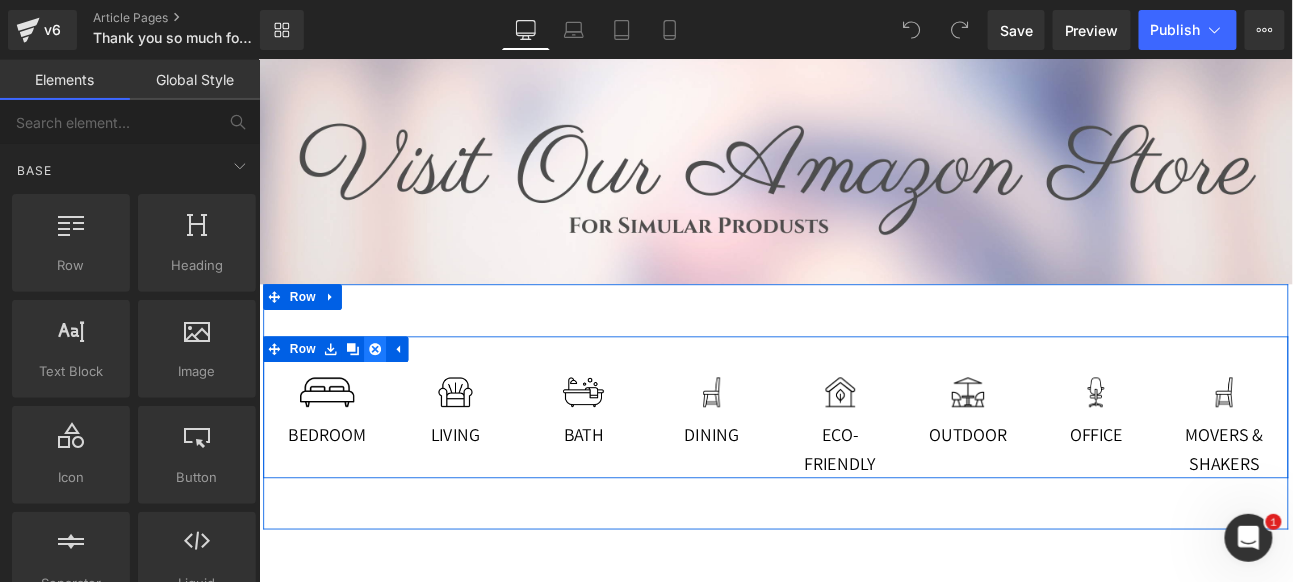 click 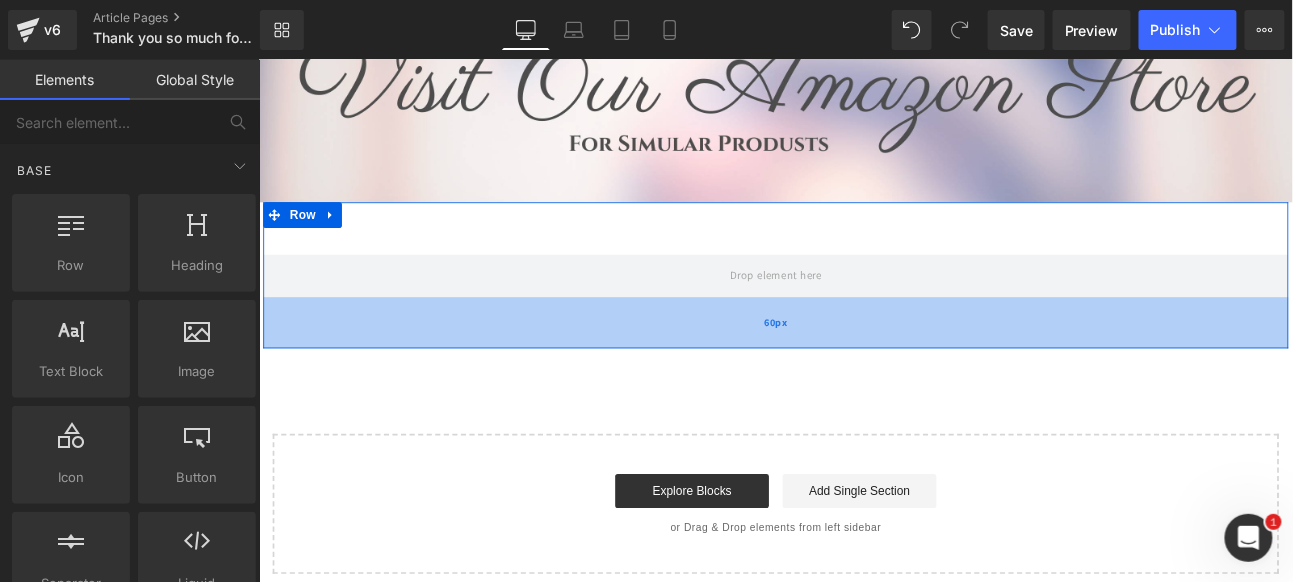 scroll, scrollTop: 888, scrollLeft: 0, axis: vertical 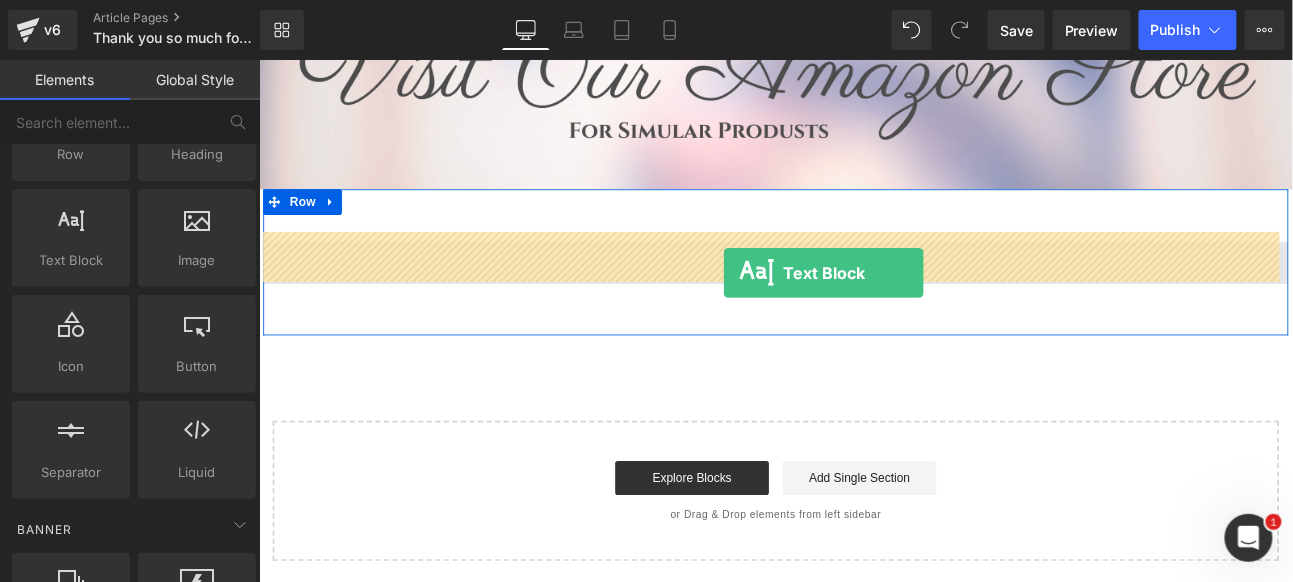drag, startPoint x: 342, startPoint y: 316, endPoint x: 802, endPoint y: 308, distance: 460.06955 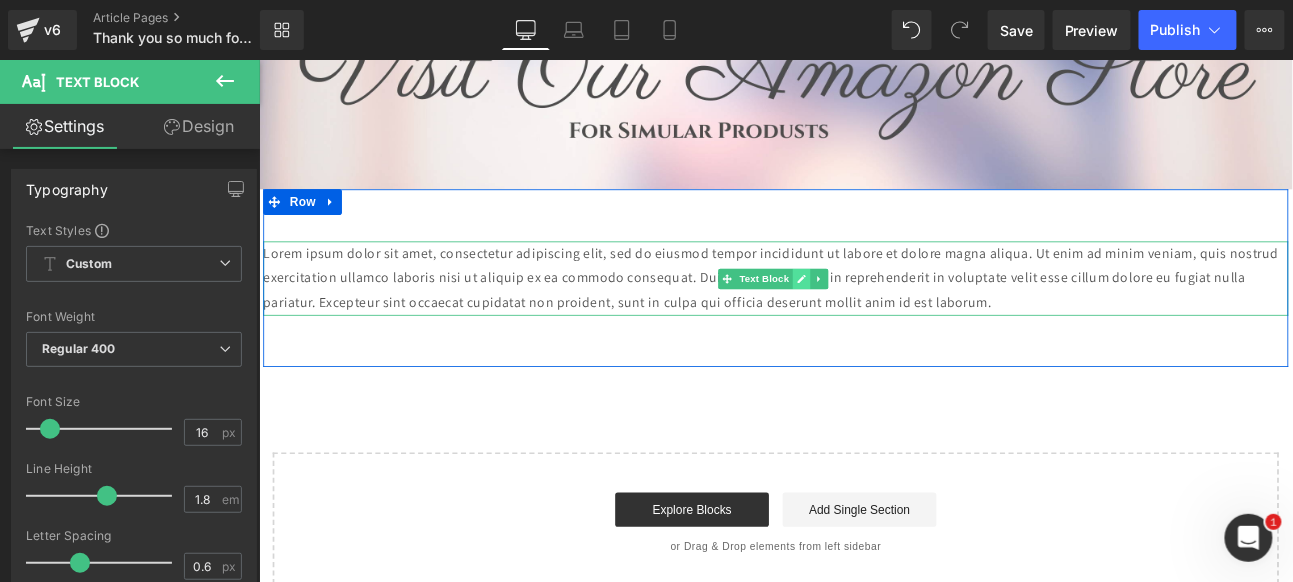 click 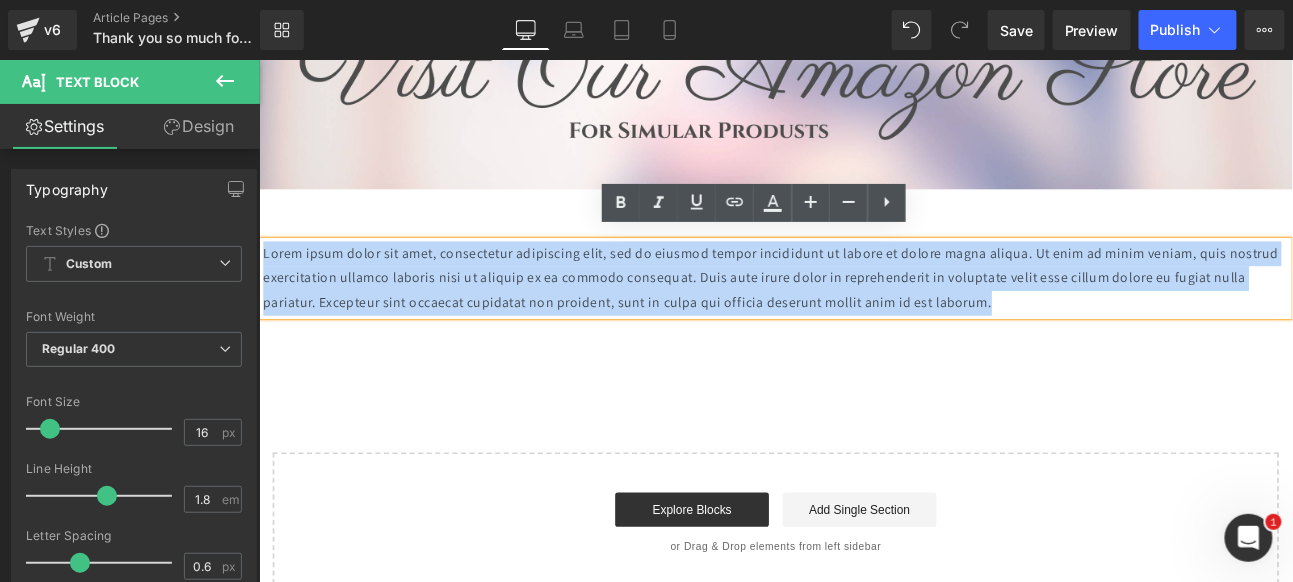 drag, startPoint x: 1151, startPoint y: 325, endPoint x: 200, endPoint y: 260, distance: 953.21875 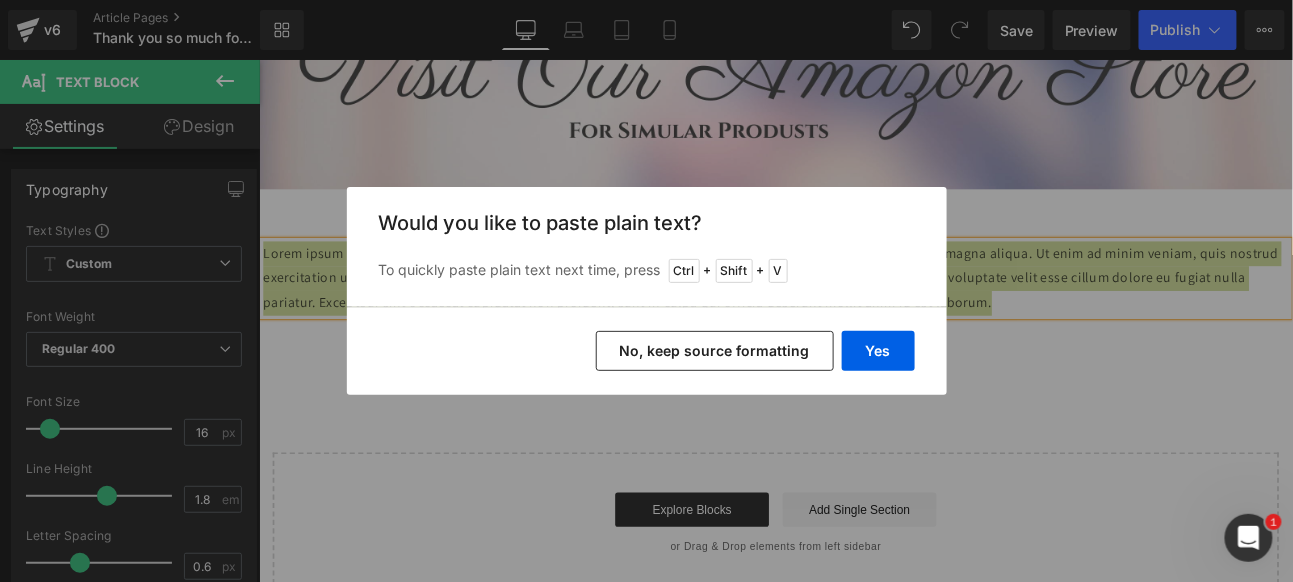 click on "No, keep source formatting" at bounding box center (715, 351) 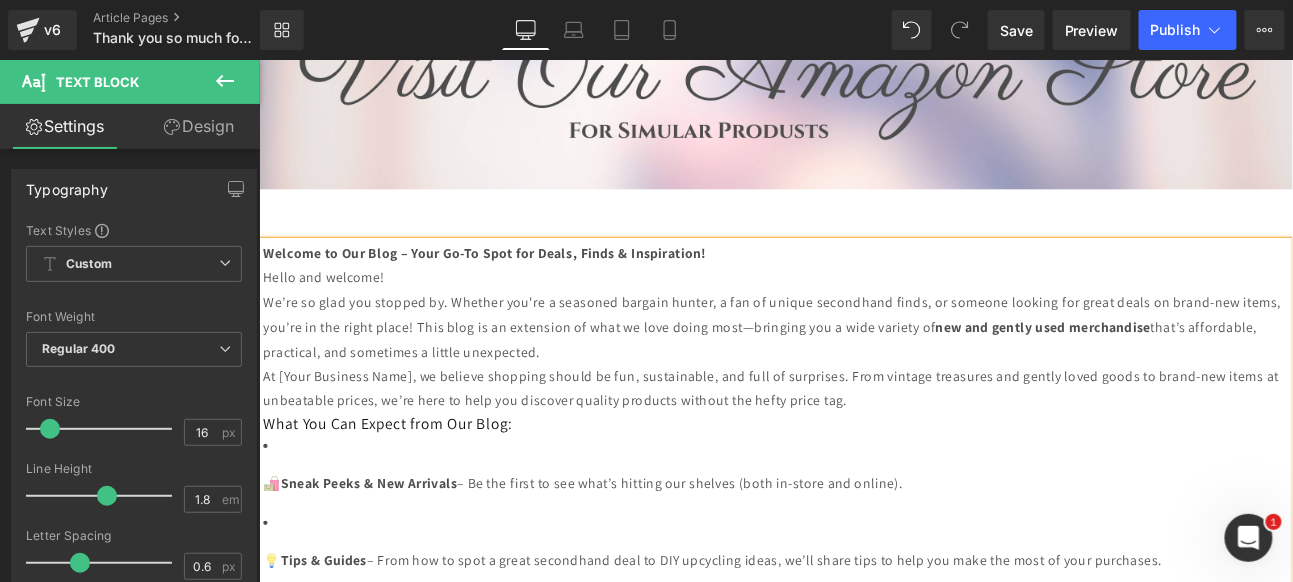 type 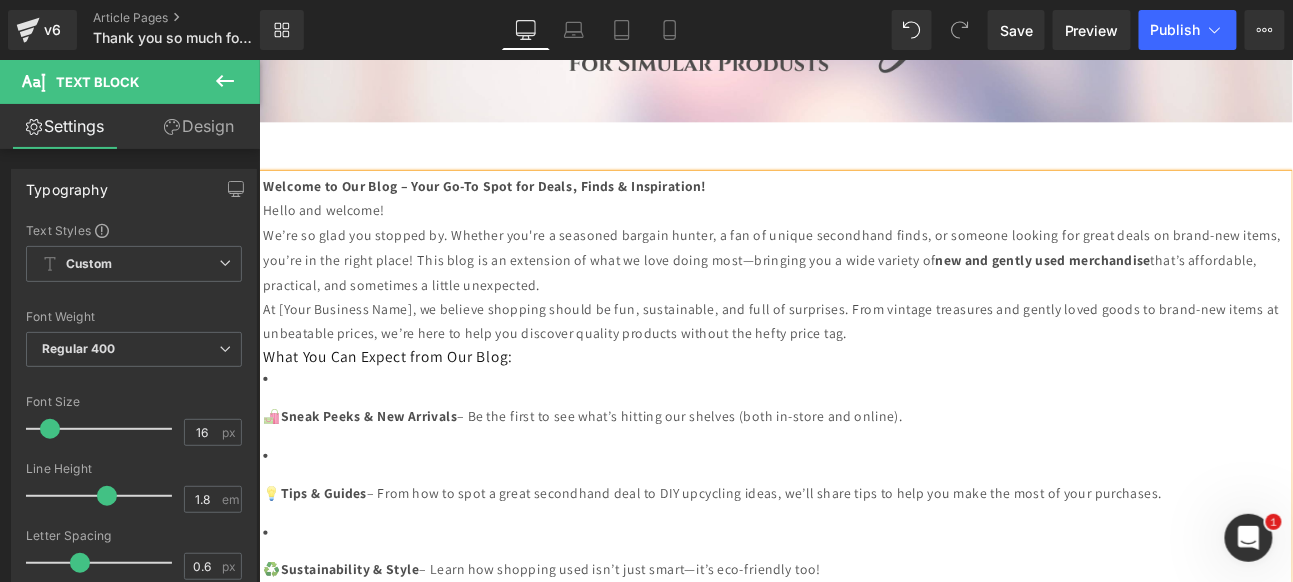 scroll, scrollTop: 777, scrollLeft: 0, axis: vertical 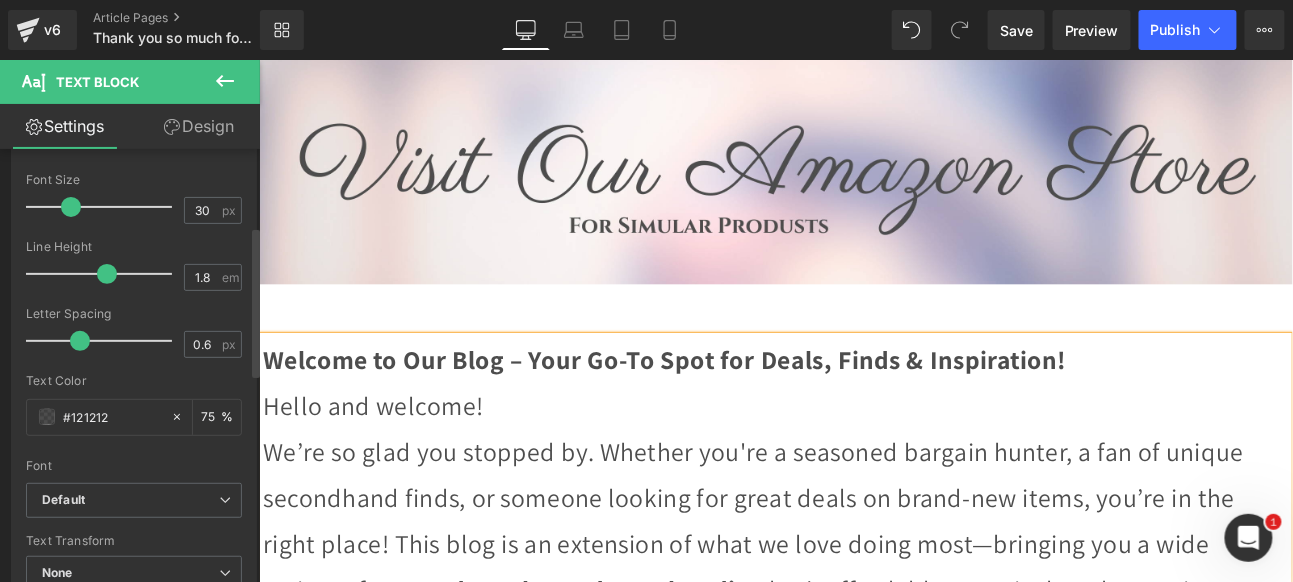 drag, startPoint x: 50, startPoint y: 203, endPoint x: 69, endPoint y: 205, distance: 19.104973 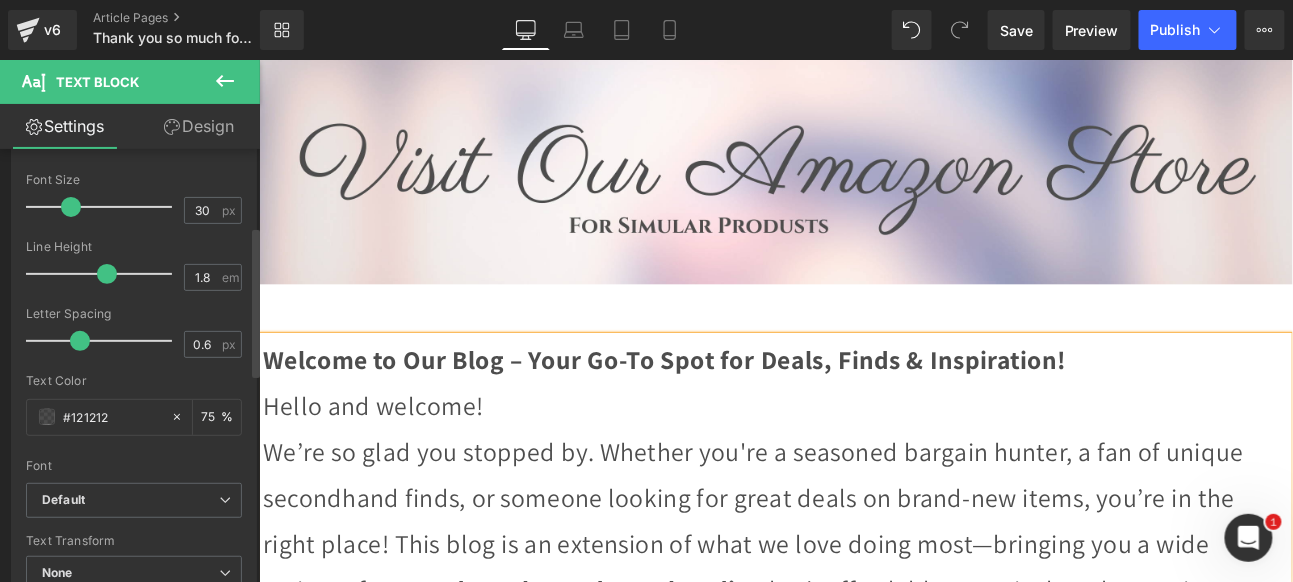 click at bounding box center (71, 207) 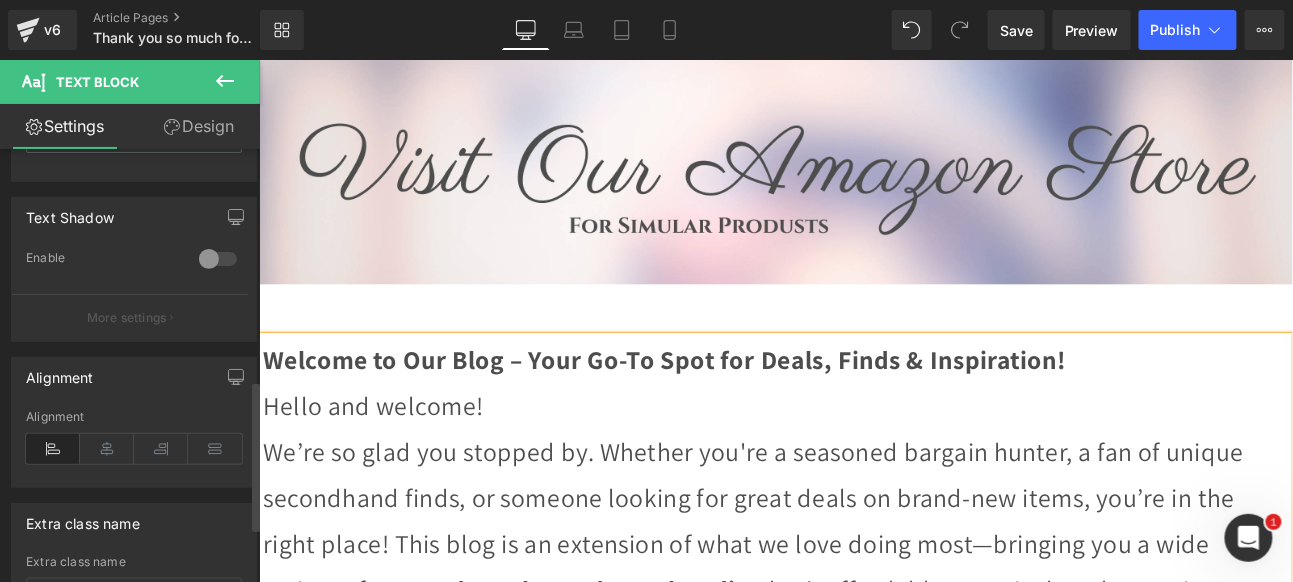 scroll, scrollTop: 666, scrollLeft: 0, axis: vertical 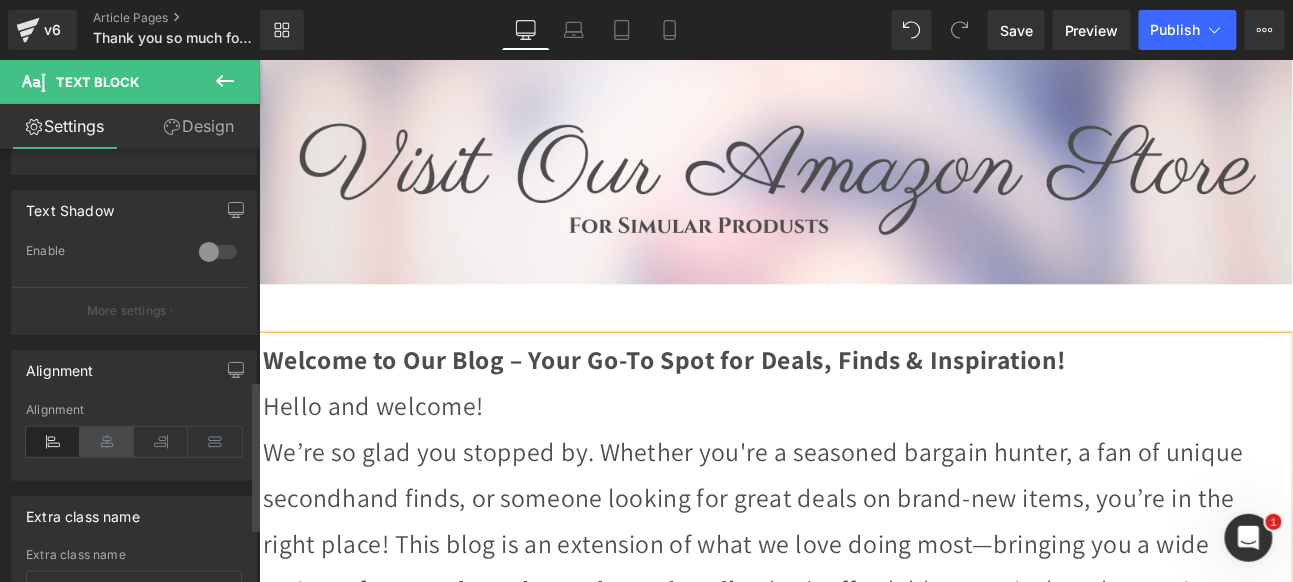 click at bounding box center [107, 442] 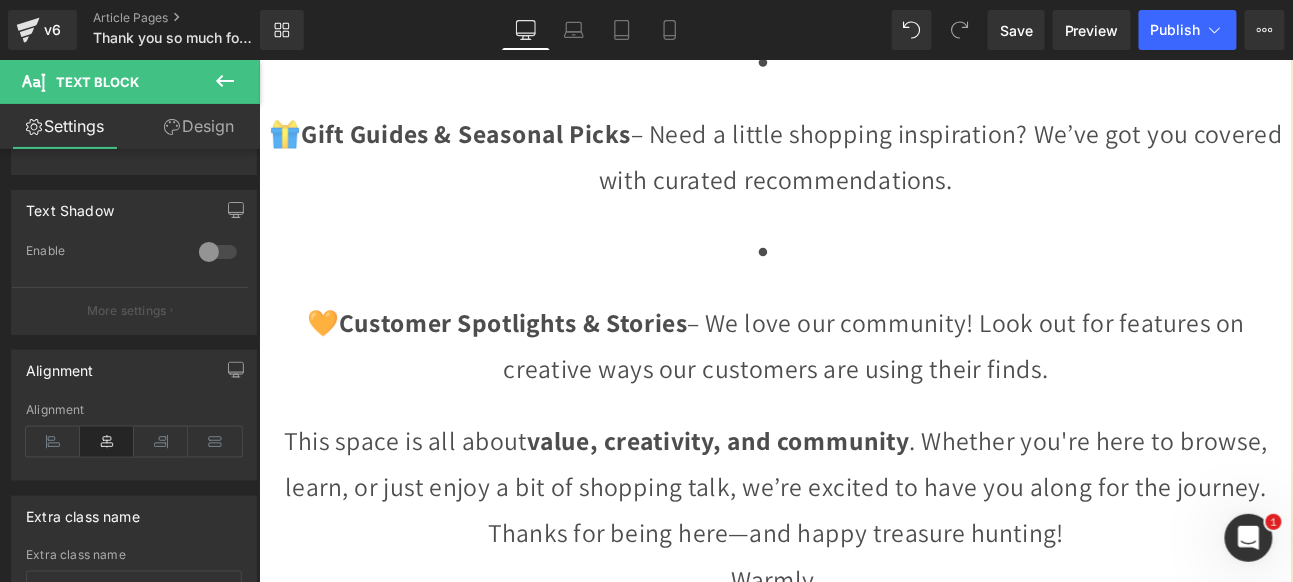 scroll, scrollTop: 2555, scrollLeft: 0, axis: vertical 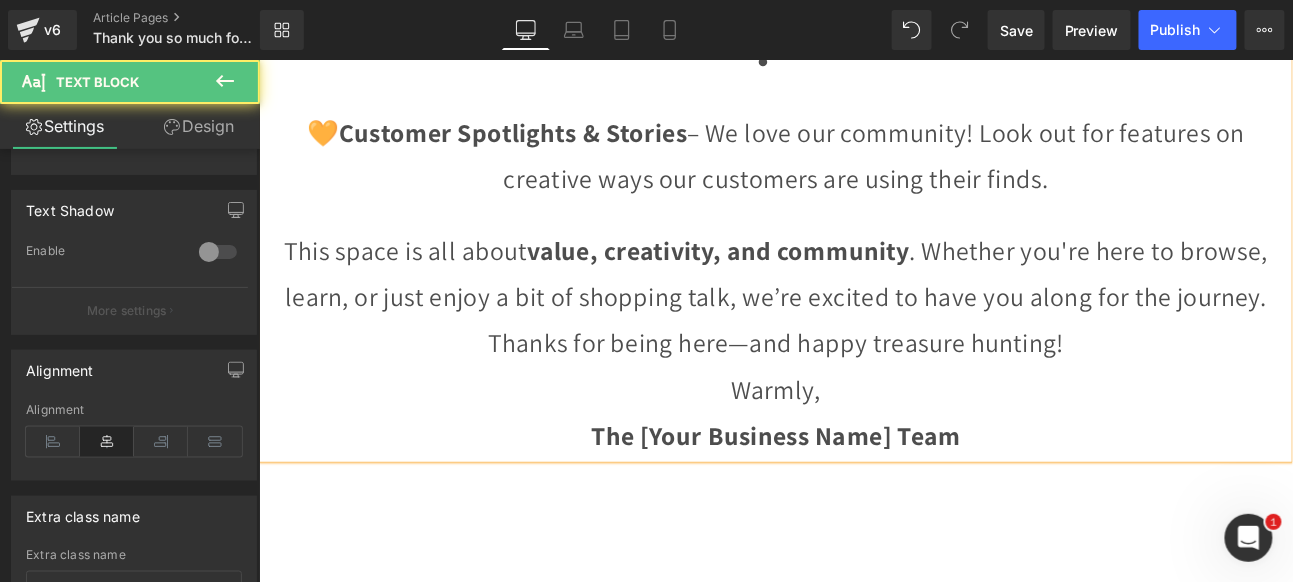 click on "The [Your Business Name] Team" at bounding box center [862, 498] 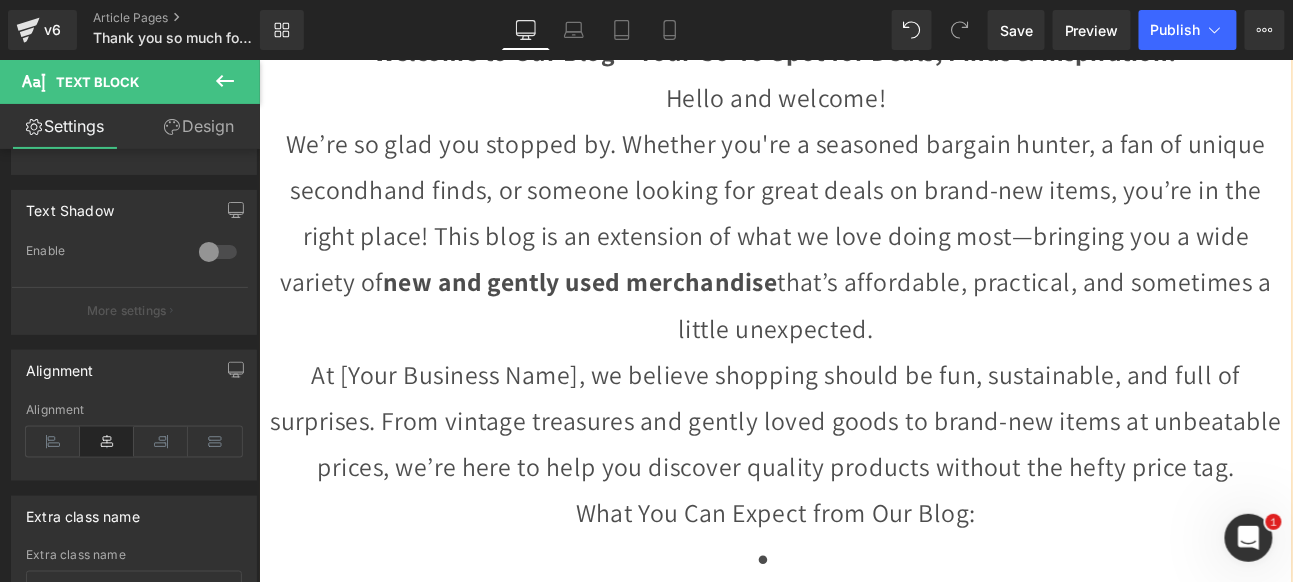 scroll, scrollTop: 1111, scrollLeft: 0, axis: vertical 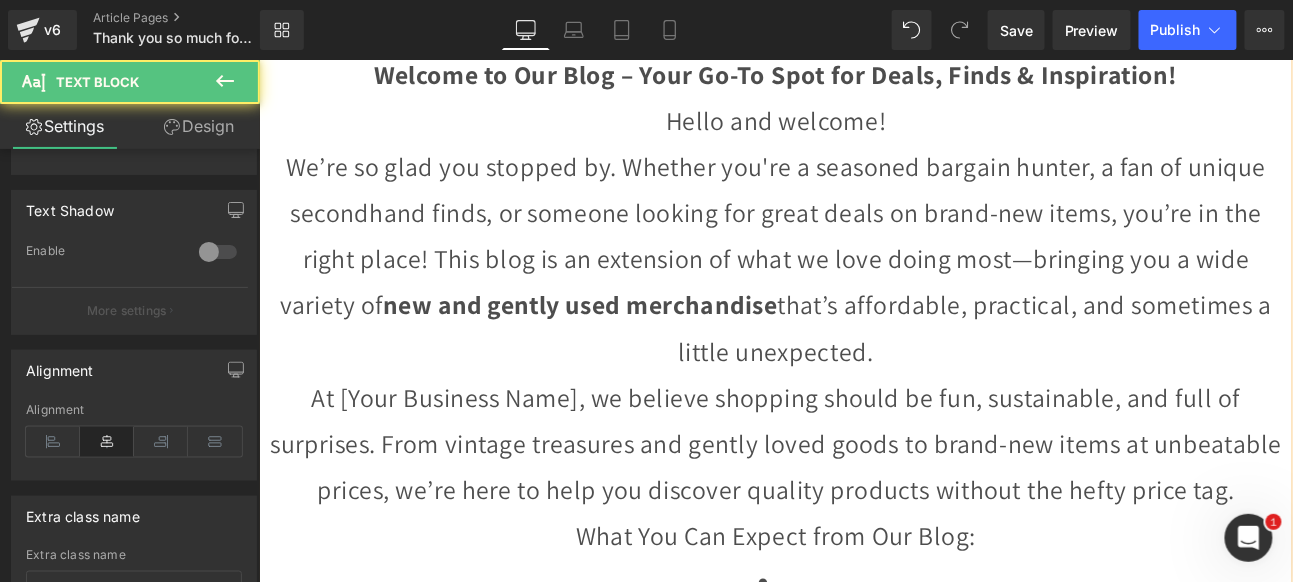 click on "At [Your Business Name], we believe shopping should be fun, sustainable, and full of surprises. From vintage treasures and gently loved goods to brand-new items at unbeatable prices, we’re here to help you discover quality products without the hefty price tag." at bounding box center (863, 508) 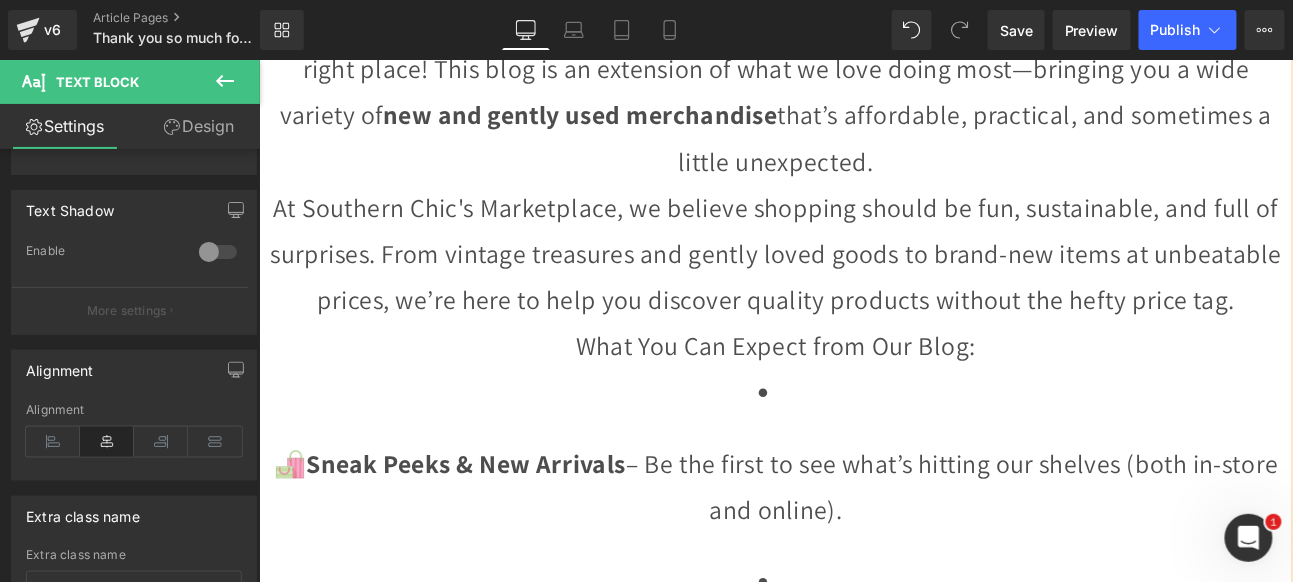 scroll, scrollTop: 888, scrollLeft: 0, axis: vertical 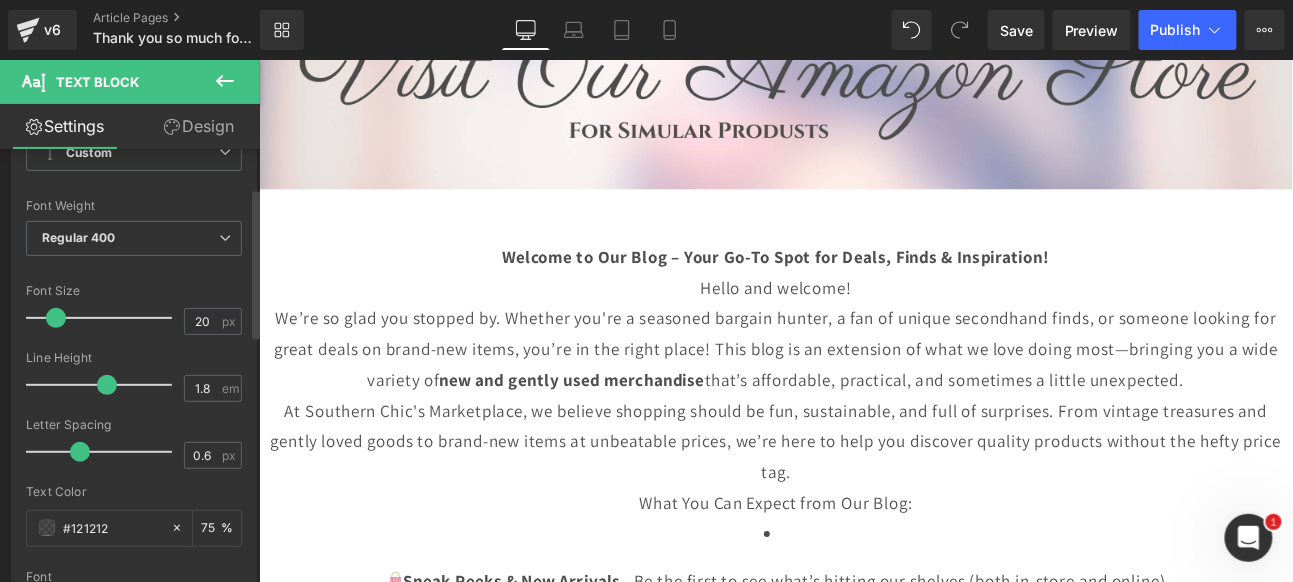 drag, startPoint x: 71, startPoint y: 316, endPoint x: 57, endPoint y: 314, distance: 14.142136 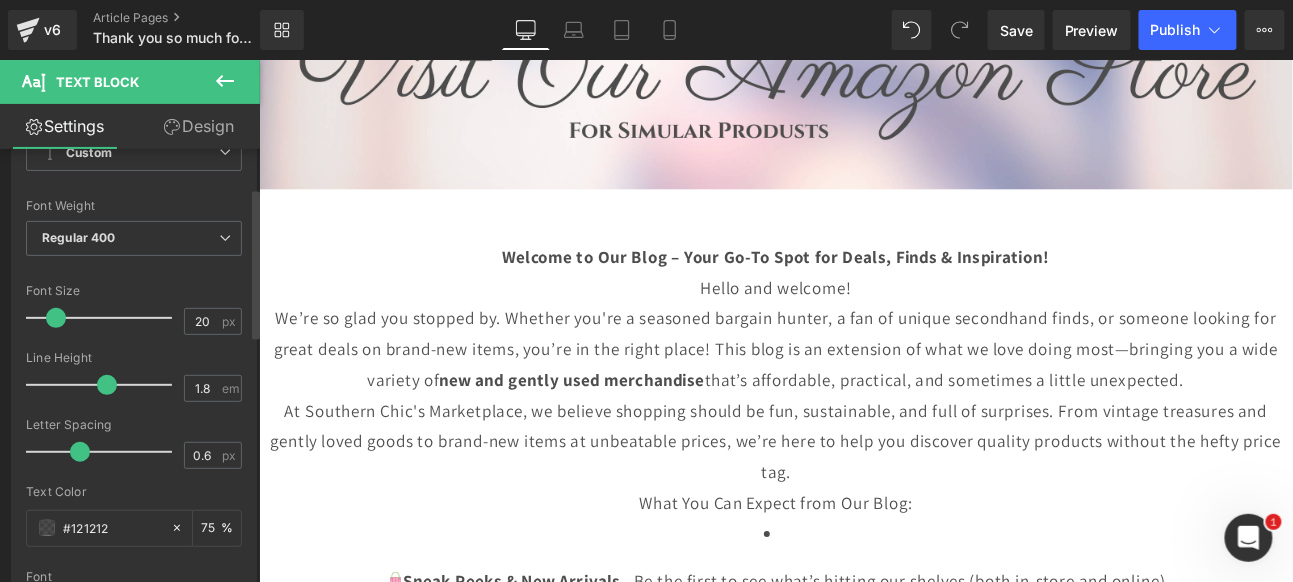 click at bounding box center [56, 318] 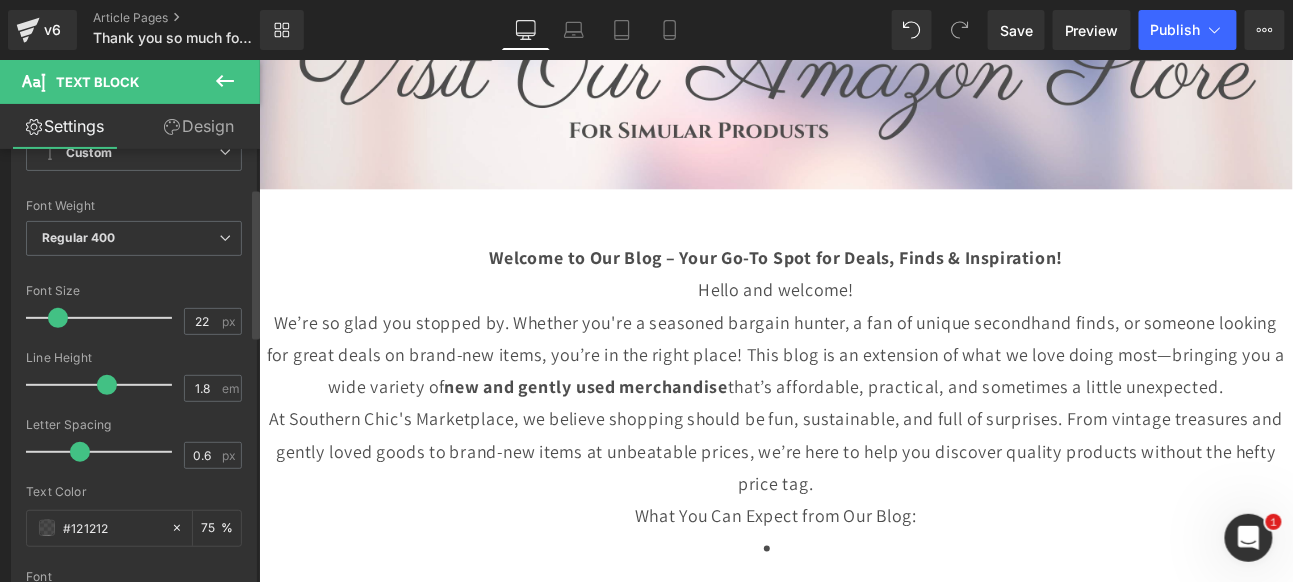 type on "23" 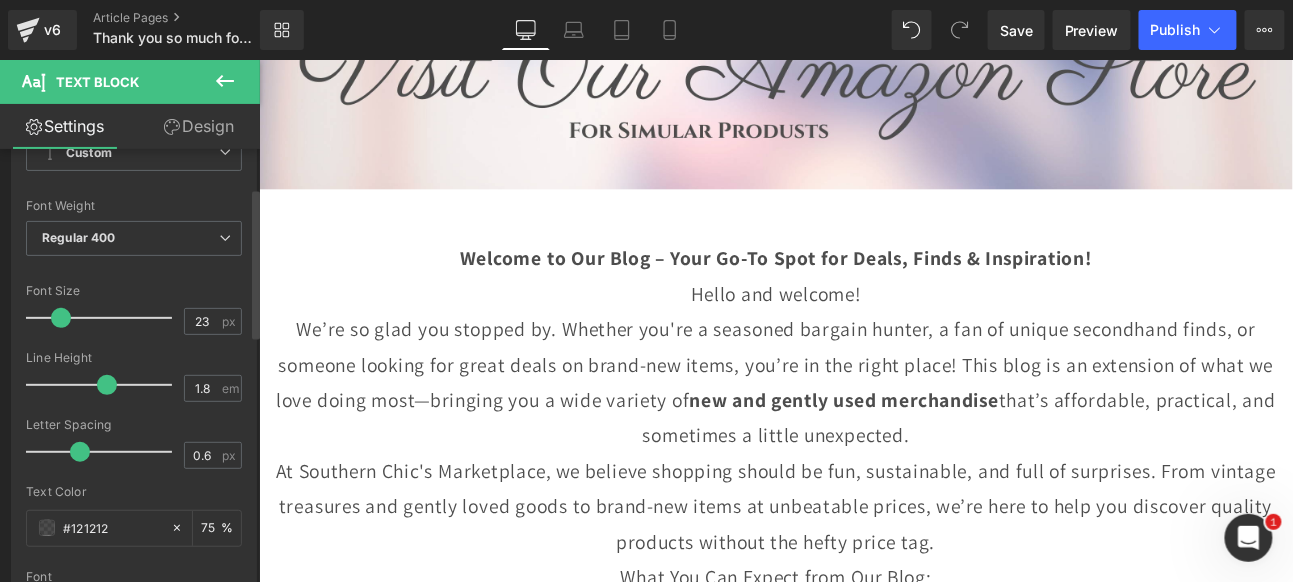 click at bounding box center [61, 318] 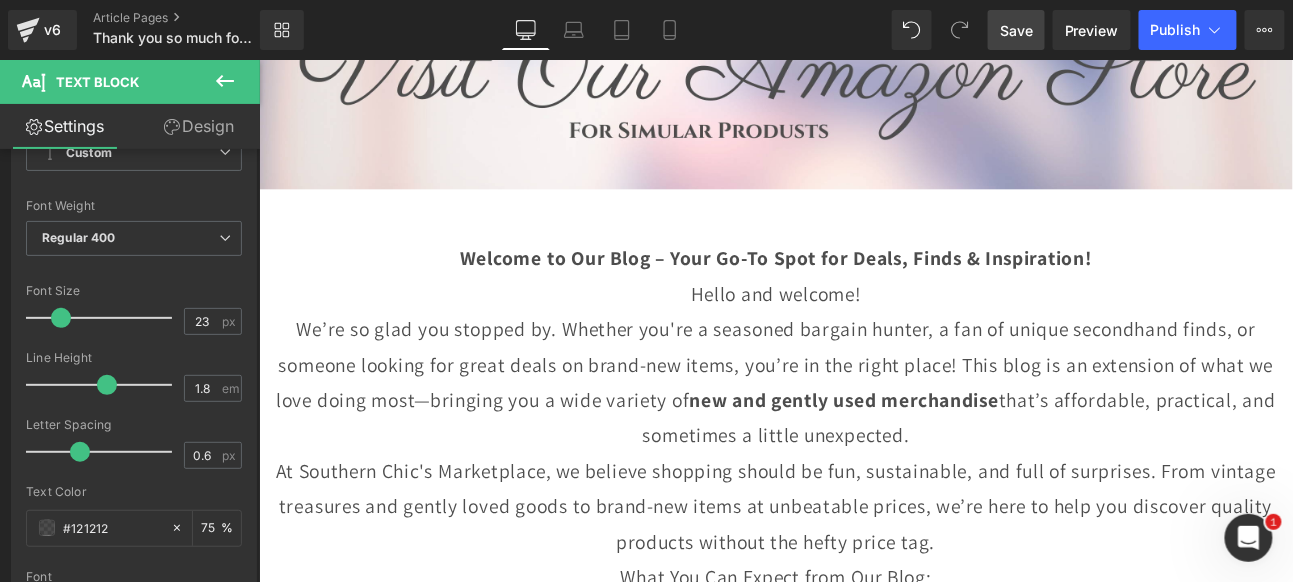 click on "Save" at bounding box center (1016, 30) 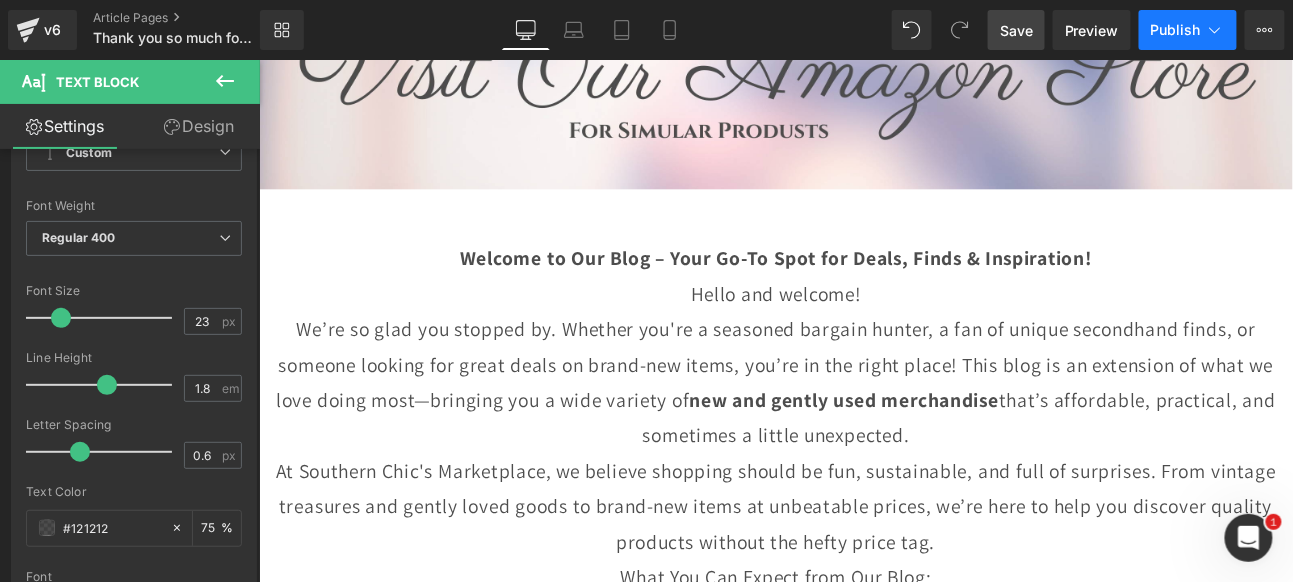 click on "Publish" at bounding box center [1176, 30] 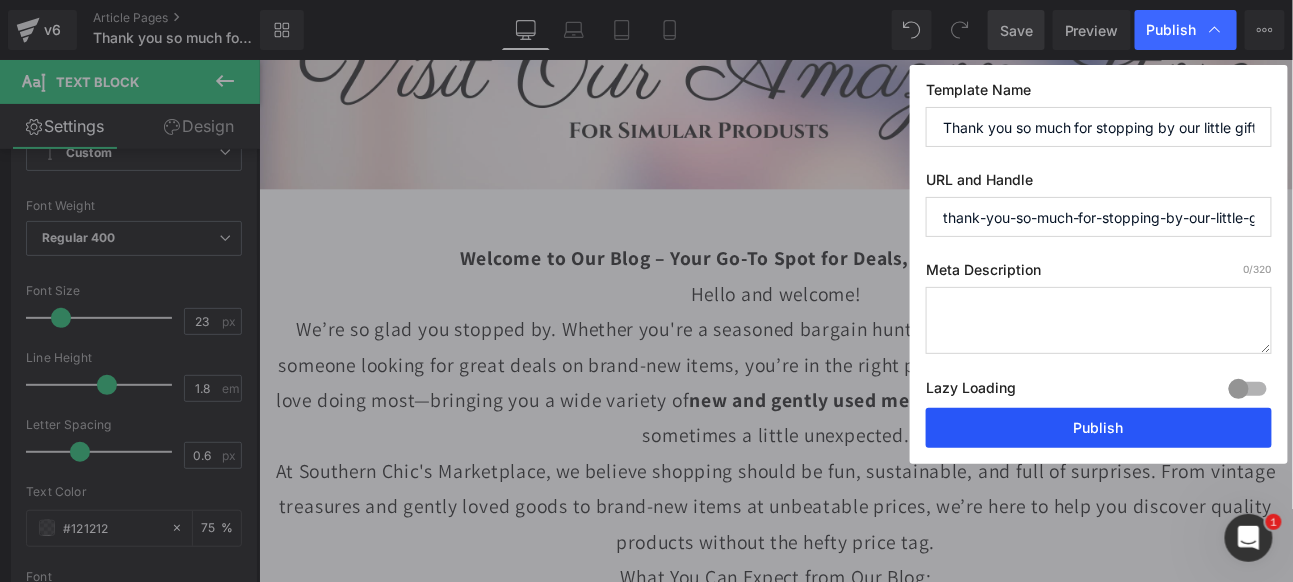 click on "Publish" at bounding box center [1099, 428] 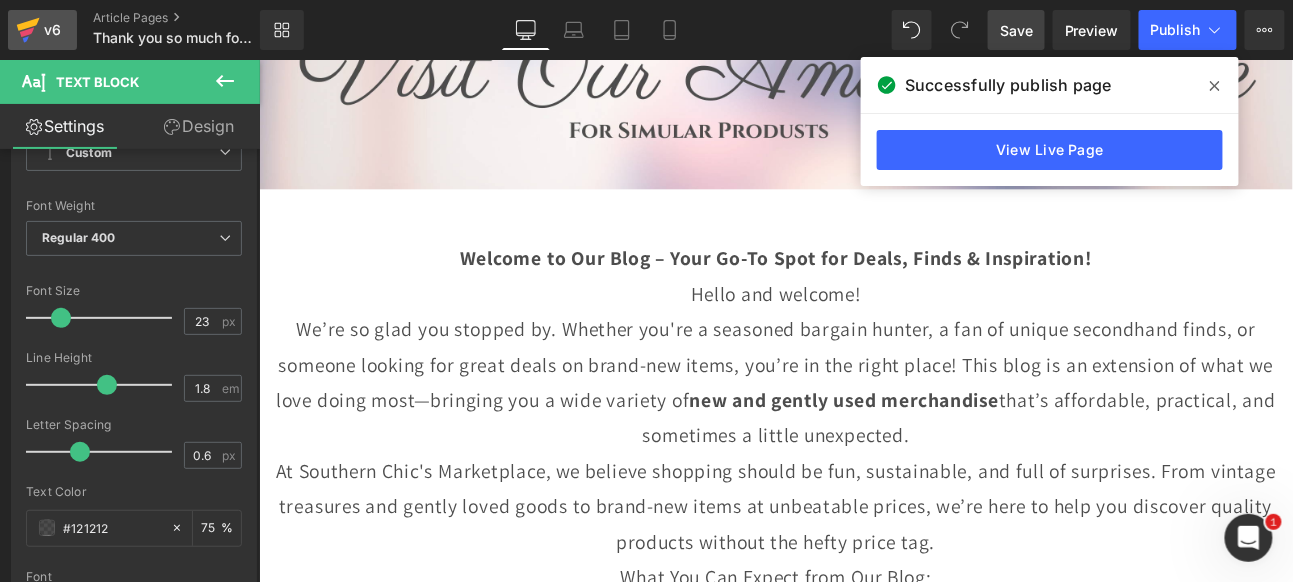 click 